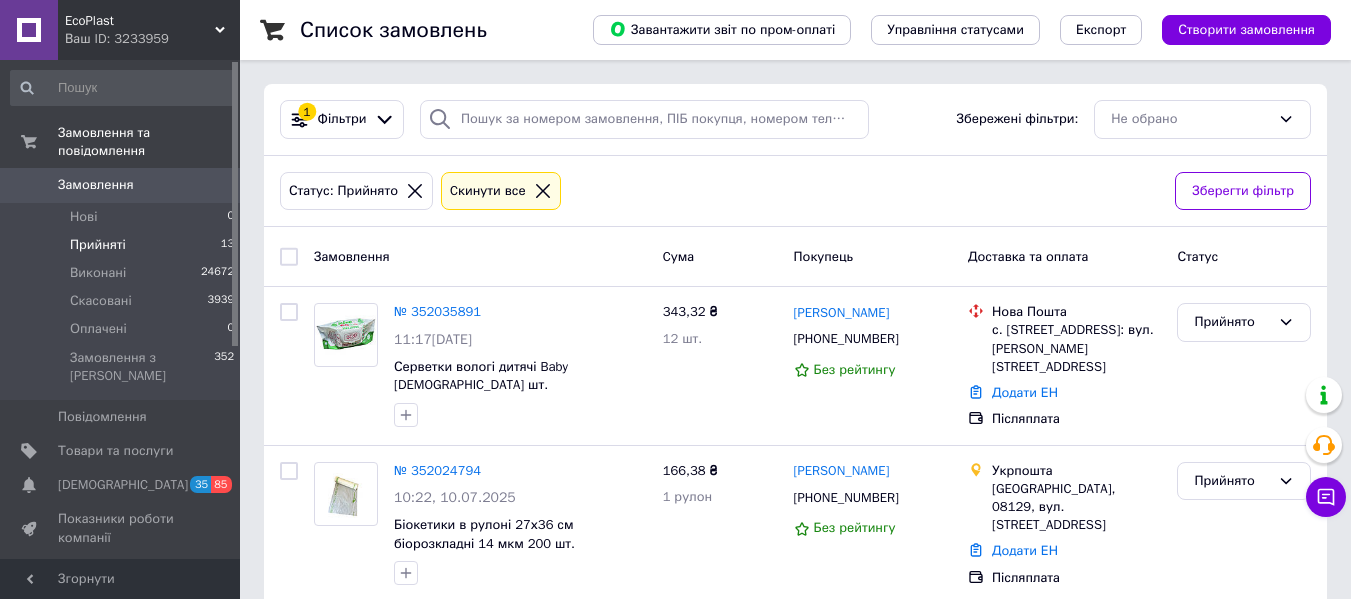 scroll, scrollTop: 0, scrollLeft: 0, axis: both 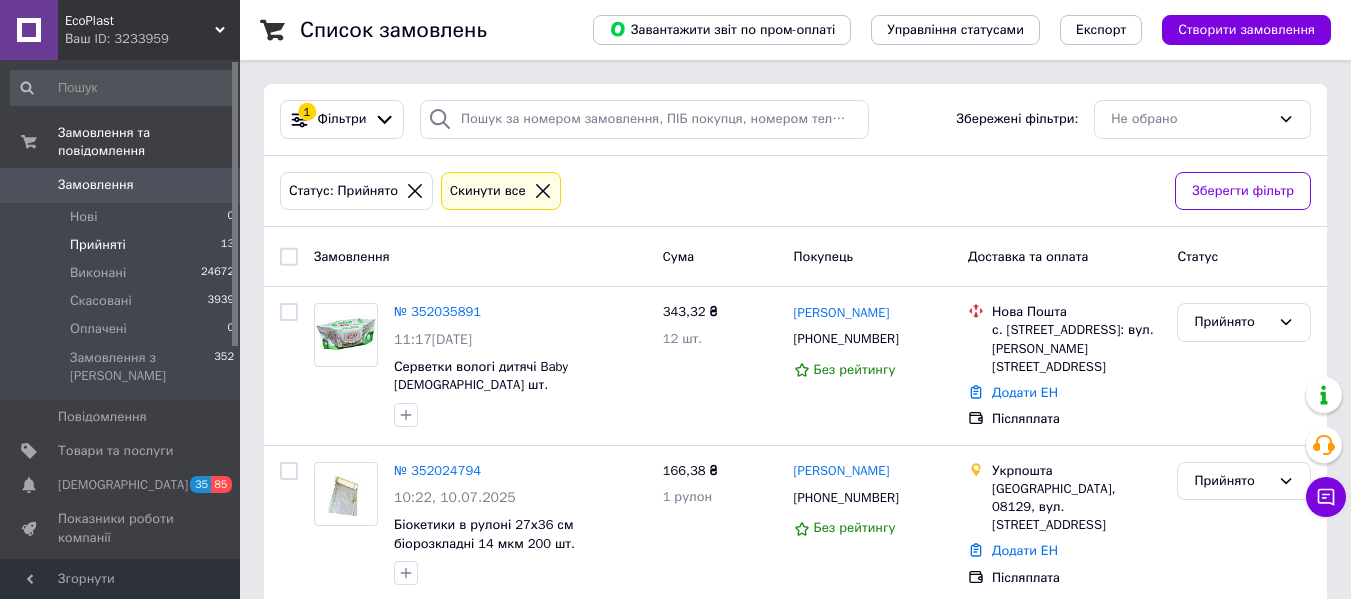 click on "Прийняті" at bounding box center (98, 245) 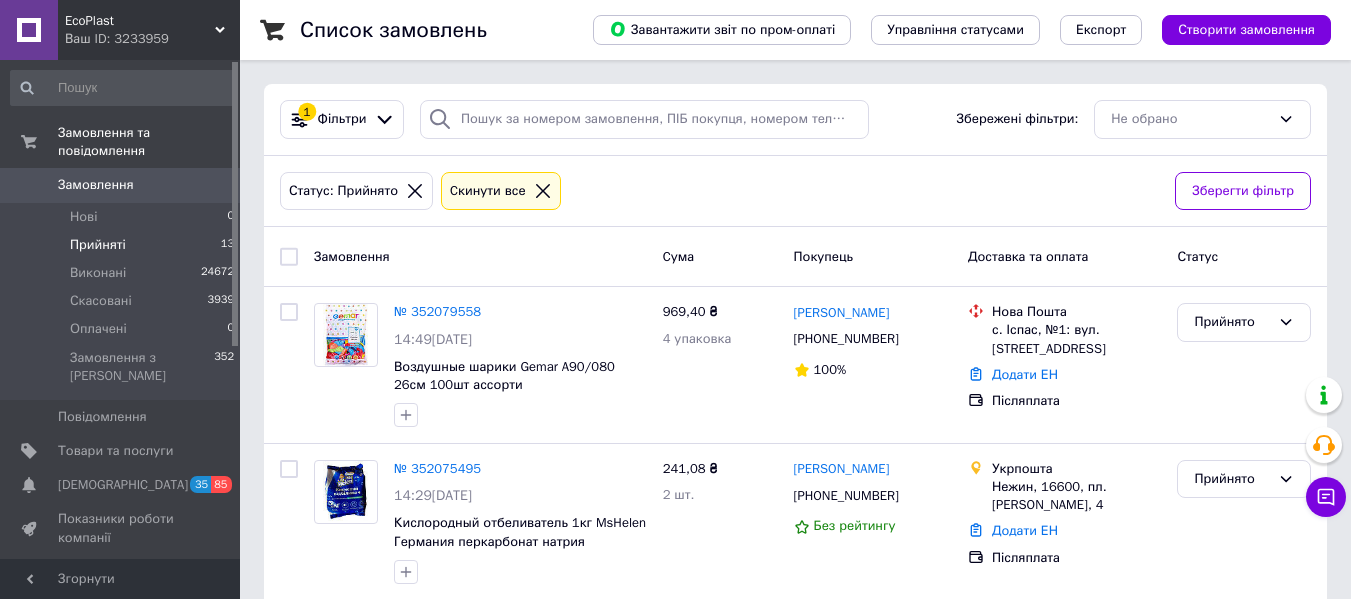 click on "Ваш ID: 3233959" at bounding box center (152, 39) 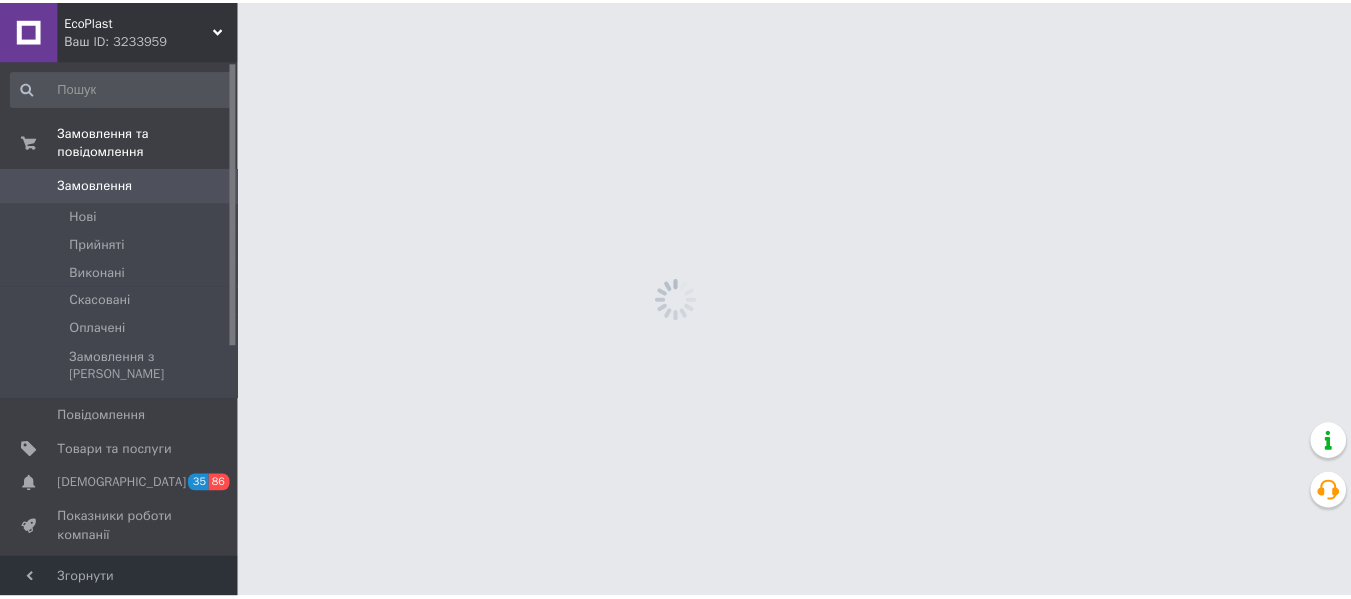 scroll, scrollTop: 0, scrollLeft: 0, axis: both 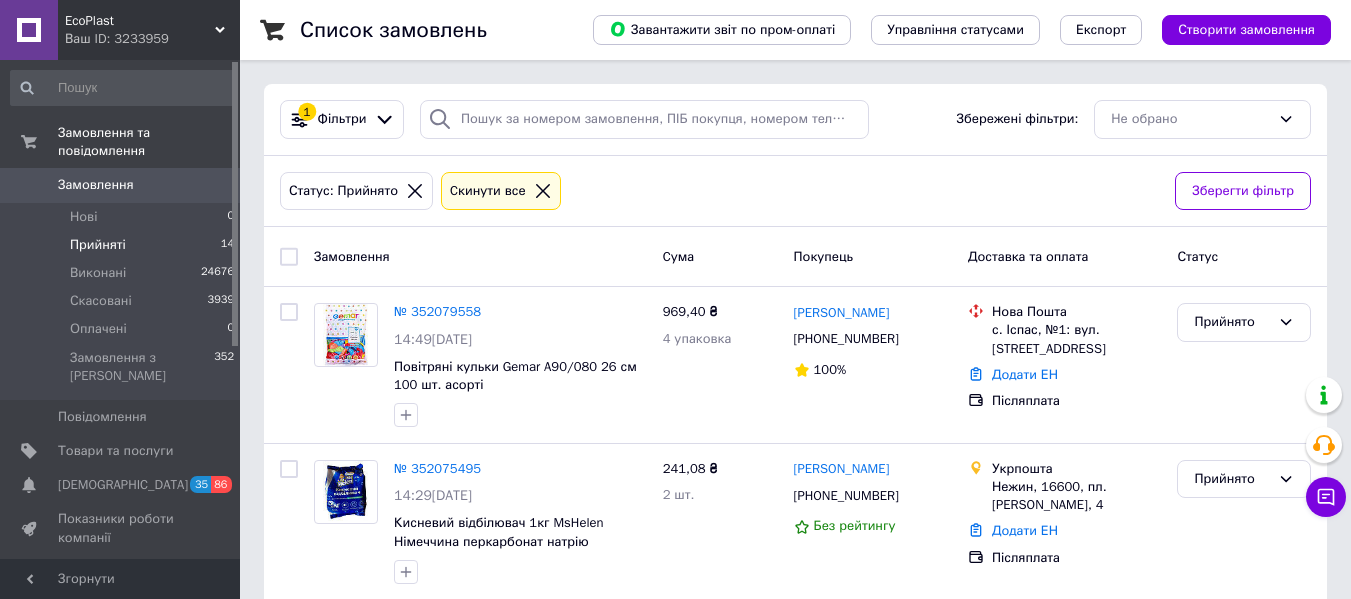 click on "Прийняті 14" at bounding box center [123, 245] 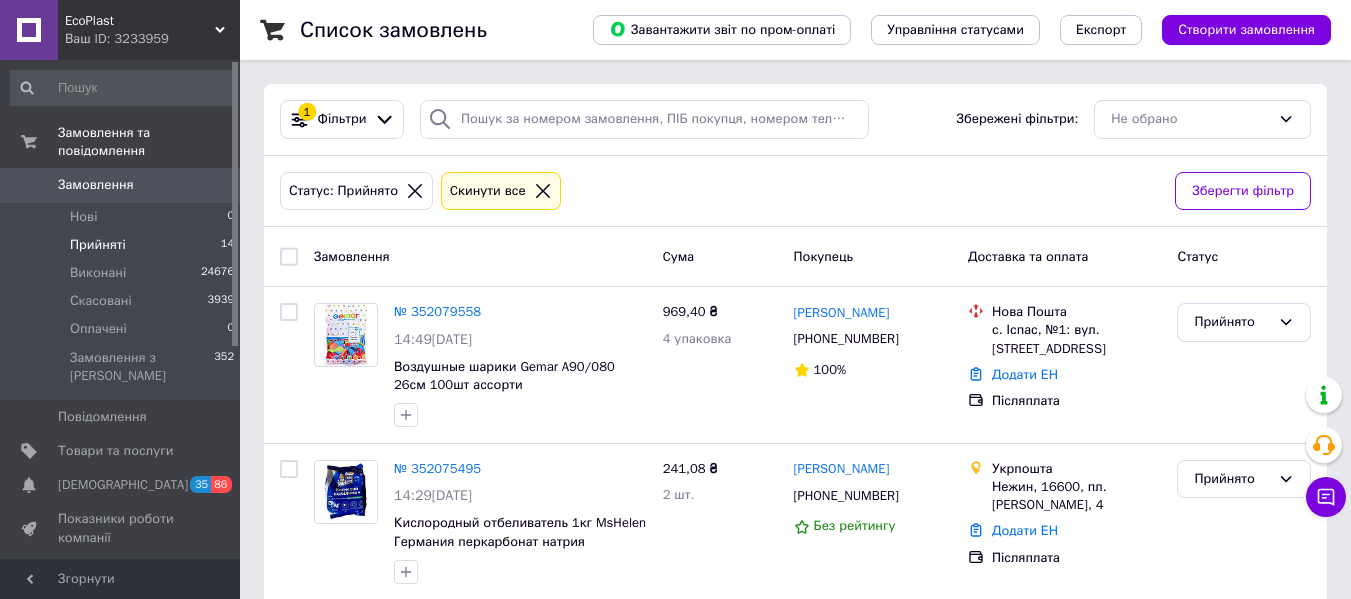 click on "Прийняті 14" at bounding box center (123, 245) 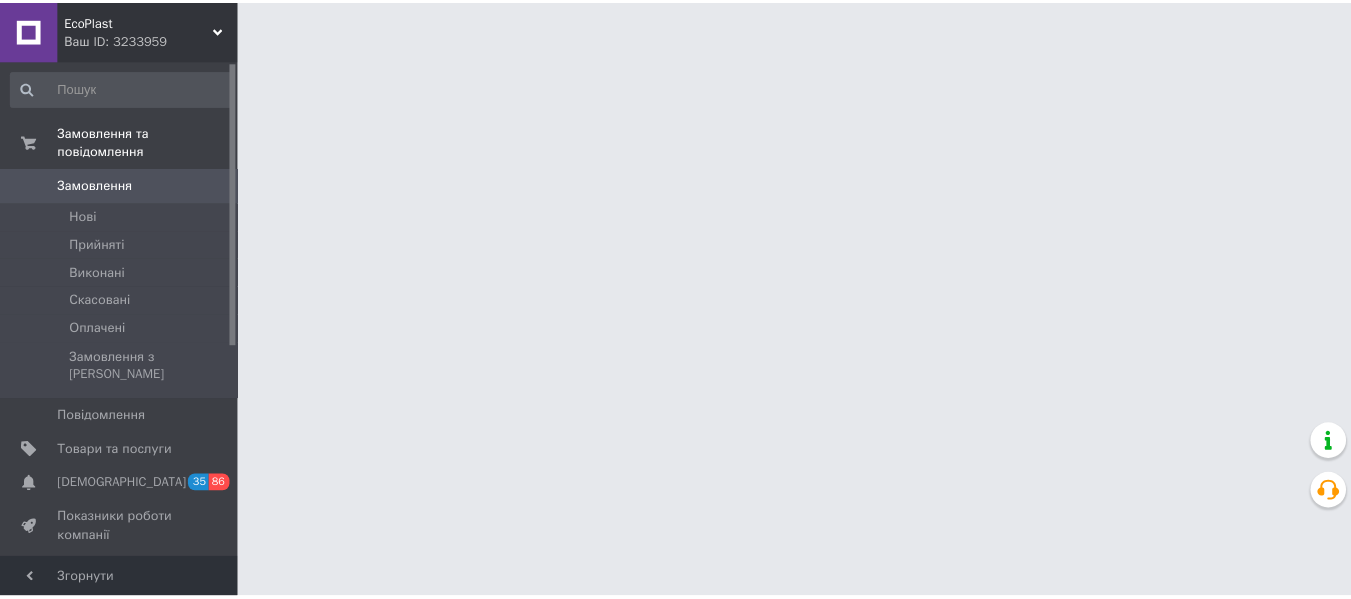 scroll, scrollTop: 0, scrollLeft: 0, axis: both 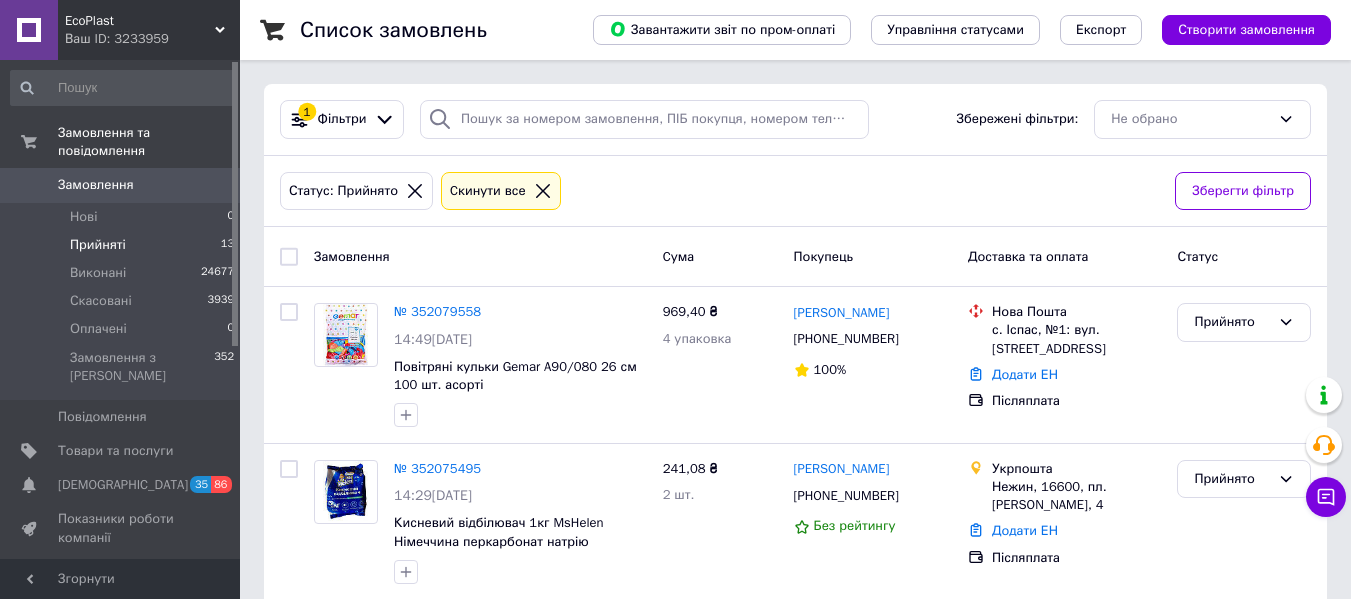 click on "EcoPlast Ваш ID: 3233959" at bounding box center [149, 30] 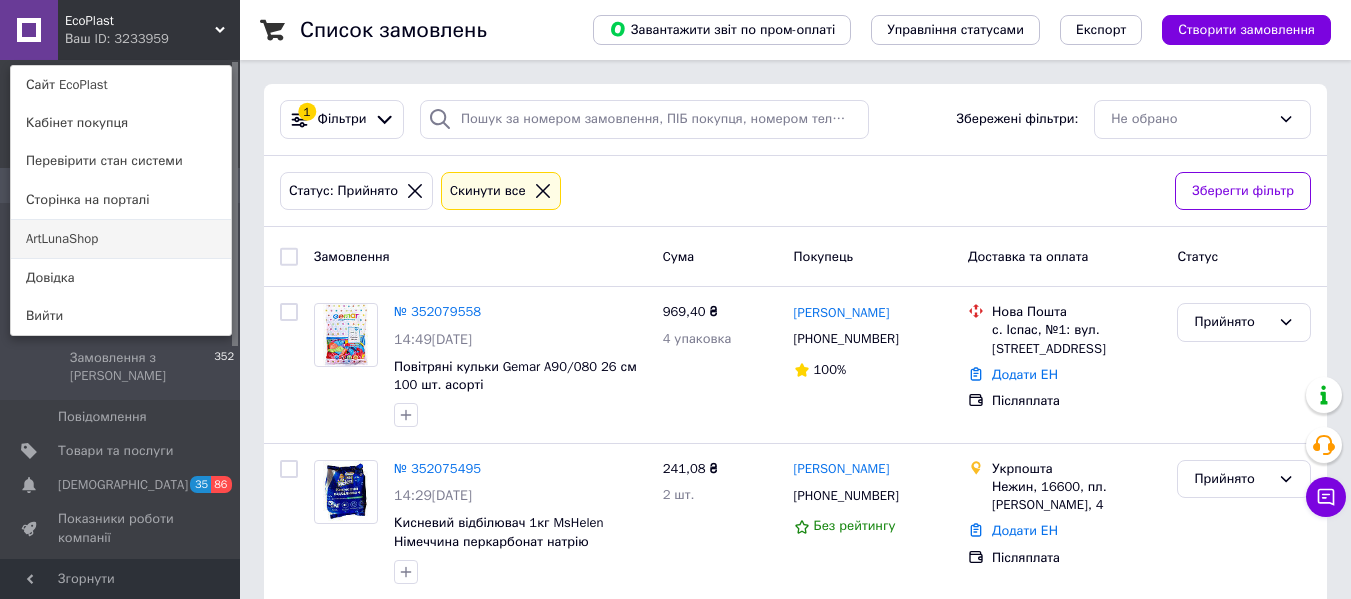 click on "ArtLunaShop" at bounding box center (121, 239) 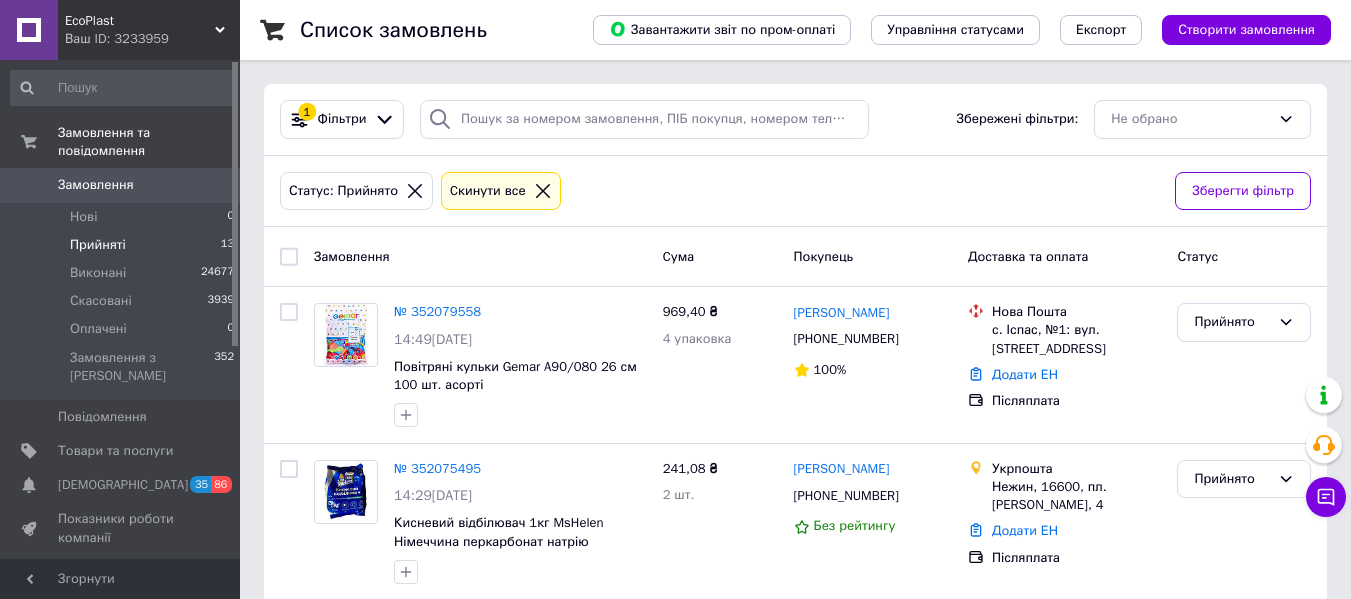 click on "Прийняті 13" at bounding box center (123, 245) 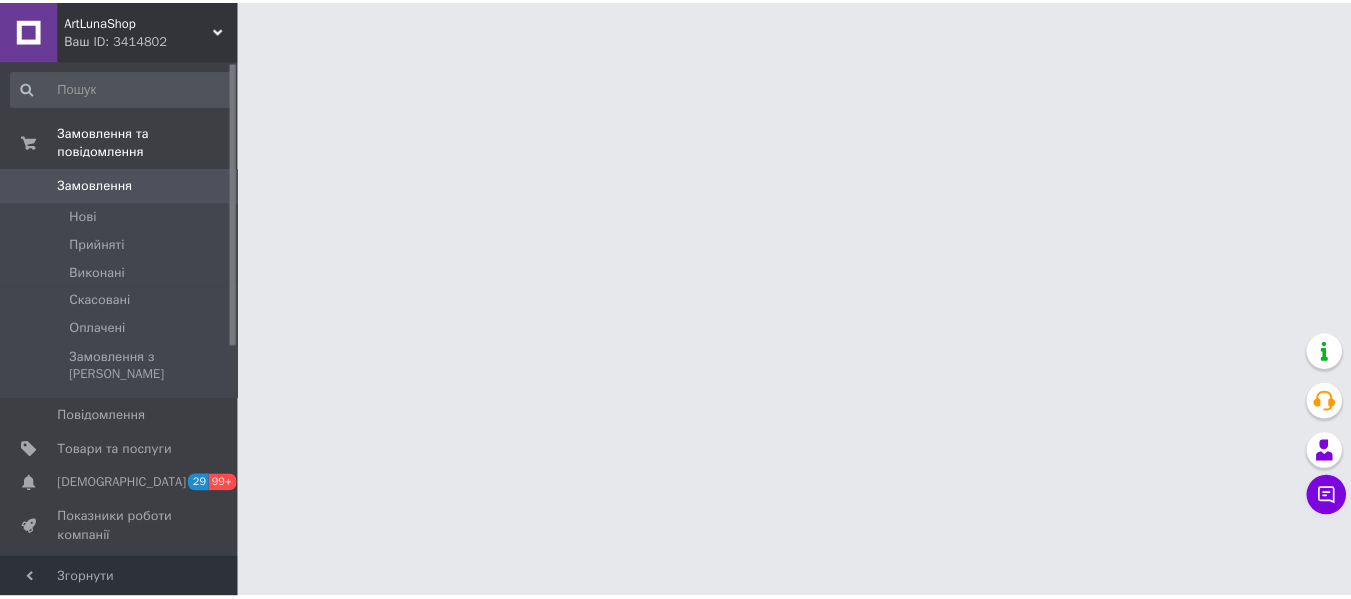 scroll, scrollTop: 0, scrollLeft: 0, axis: both 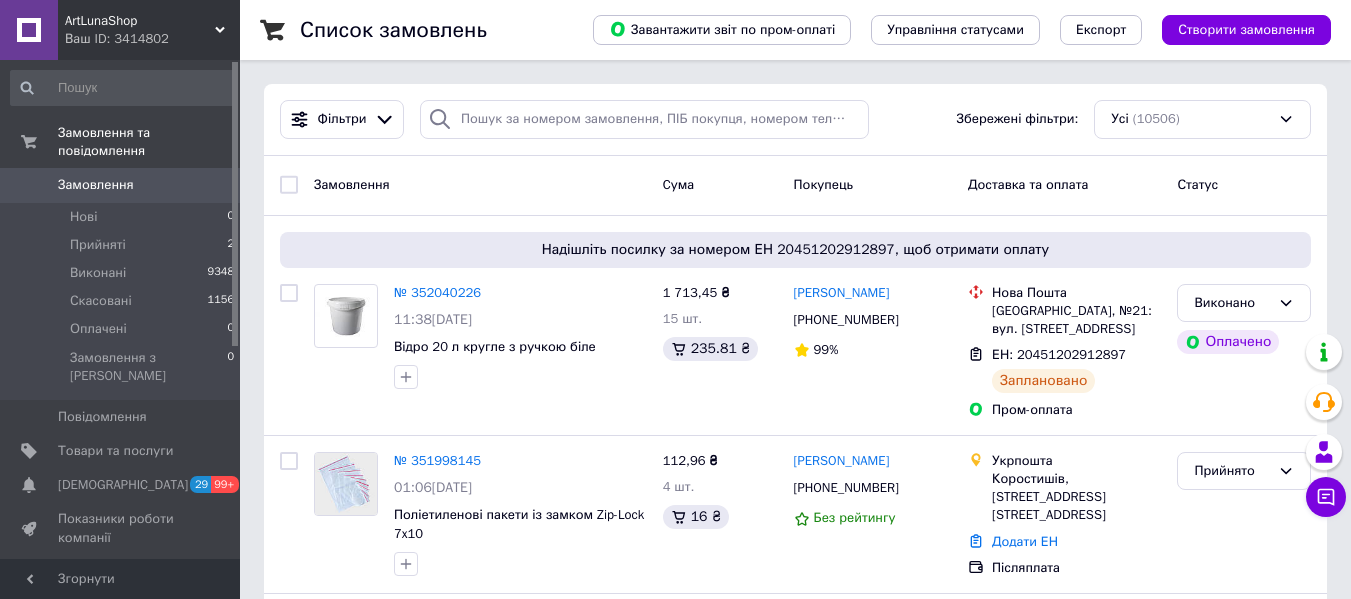drag, startPoint x: 232, startPoint y: 107, endPoint x: 235, endPoint y: 78, distance: 29.15476 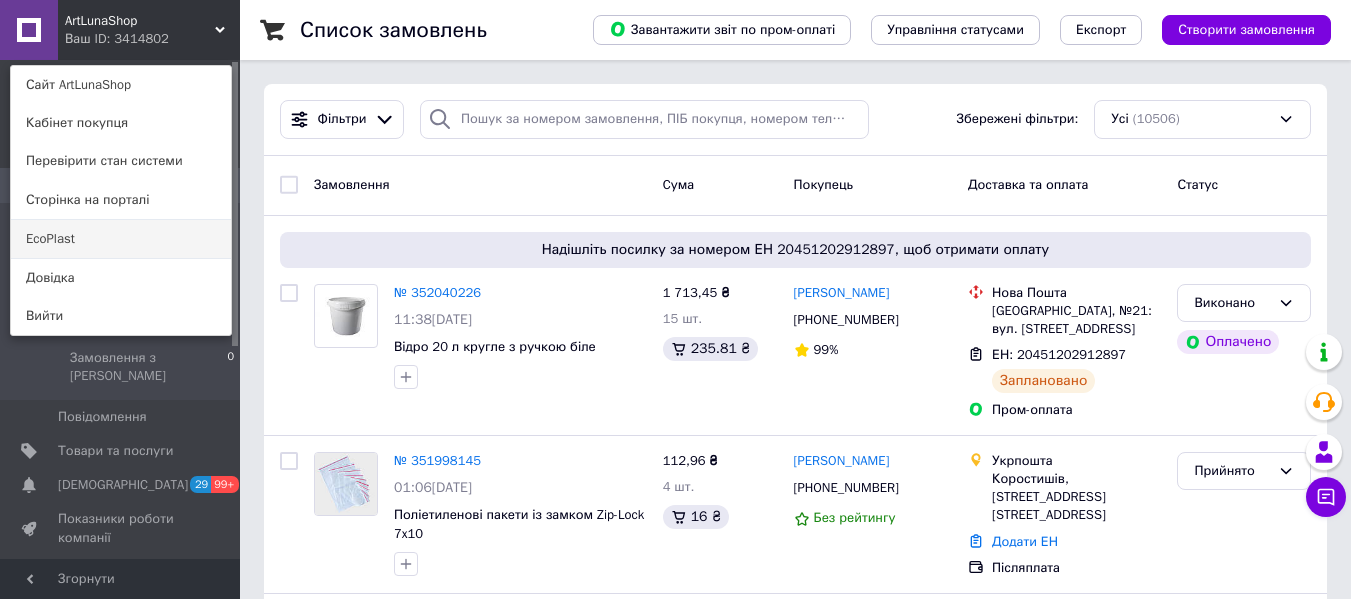 click on "EcoPlast" at bounding box center [121, 239] 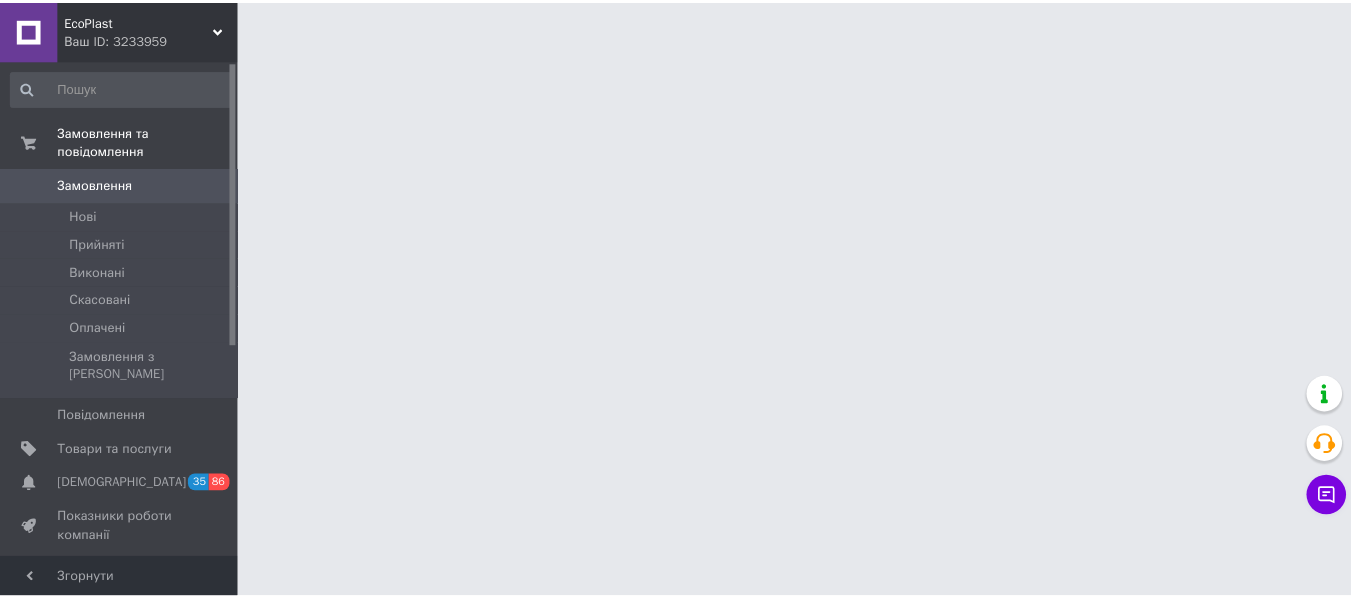 scroll, scrollTop: 0, scrollLeft: 0, axis: both 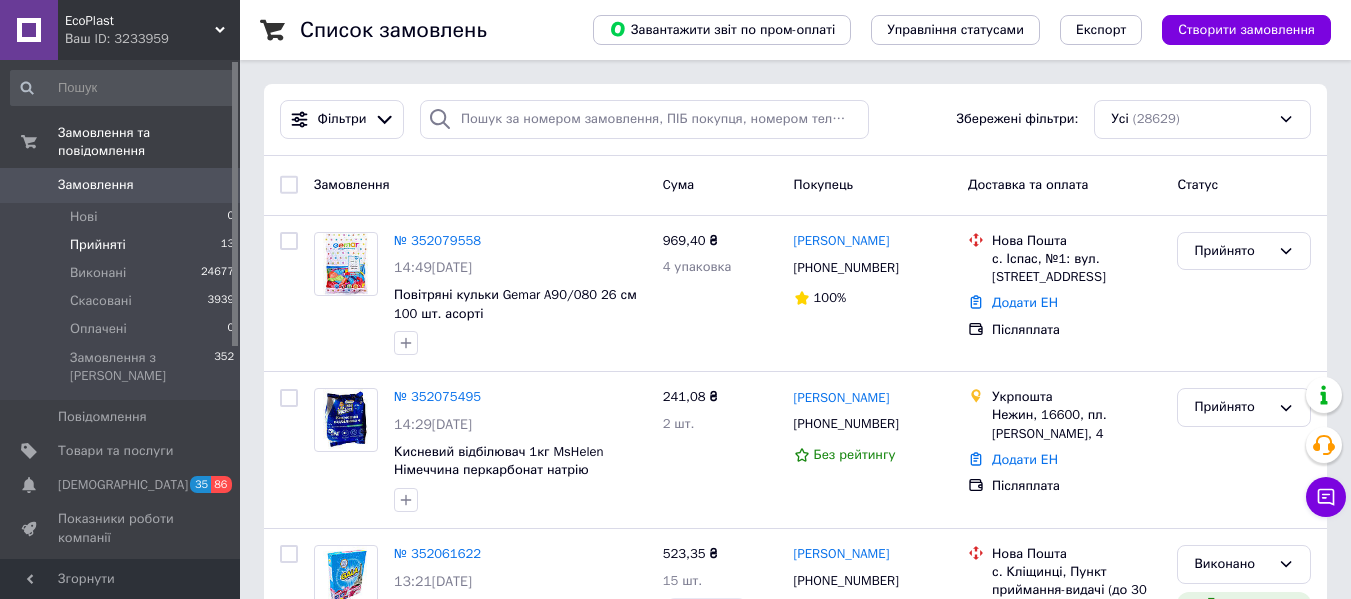 click on "Прийняті" at bounding box center (98, 245) 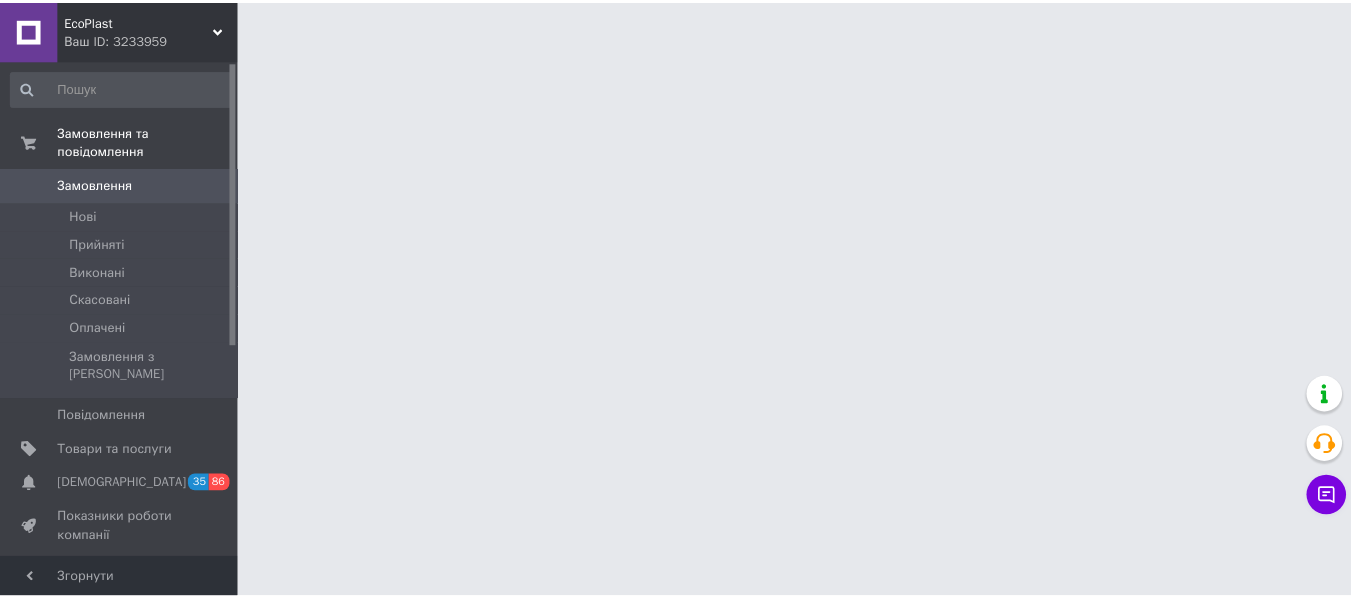 scroll, scrollTop: 0, scrollLeft: 0, axis: both 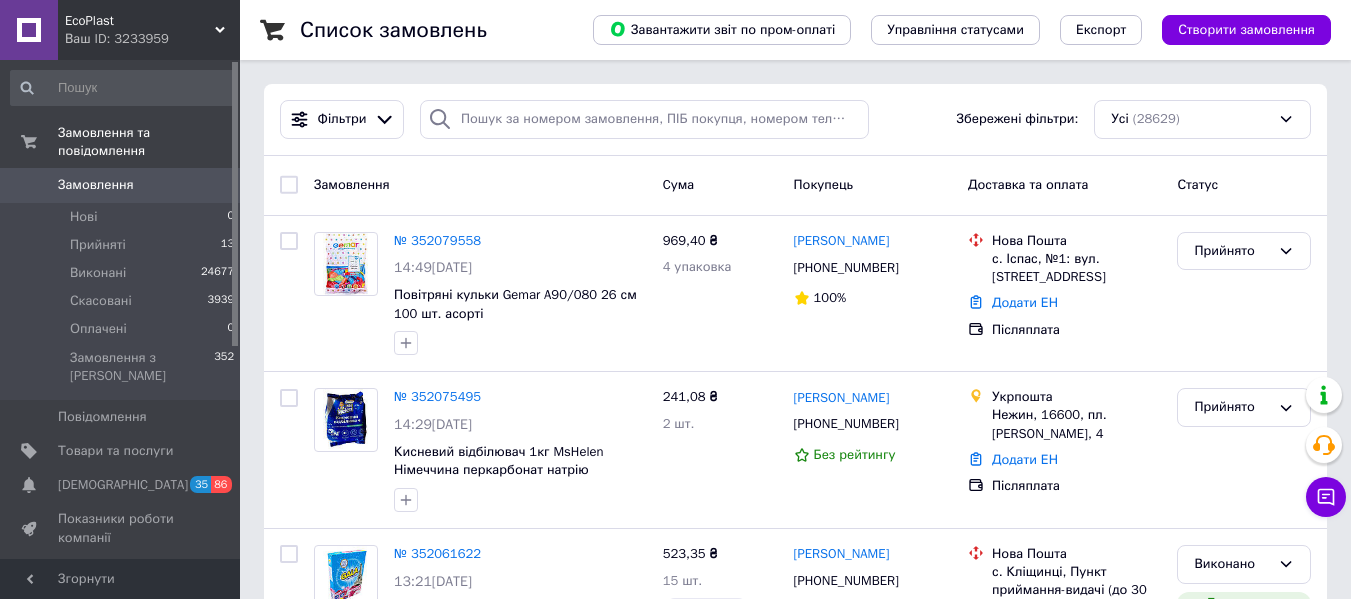click on "Ваш ID: 3233959" at bounding box center (152, 39) 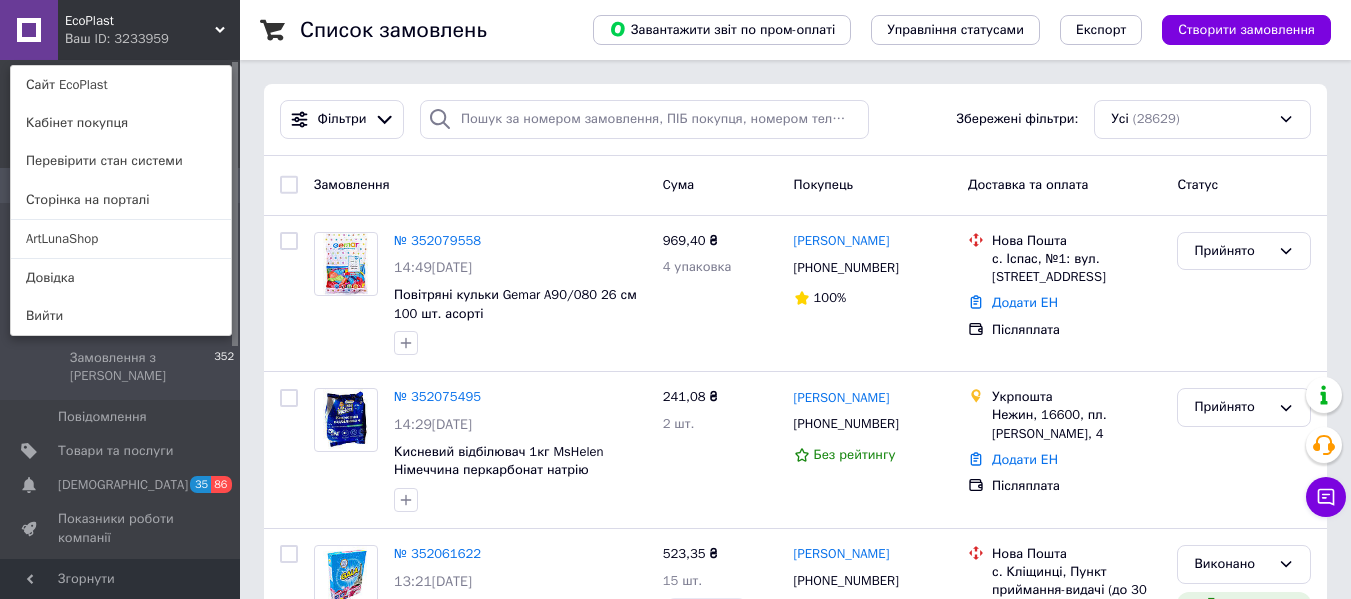 click on "ArtLunaShop" at bounding box center (121, 239) 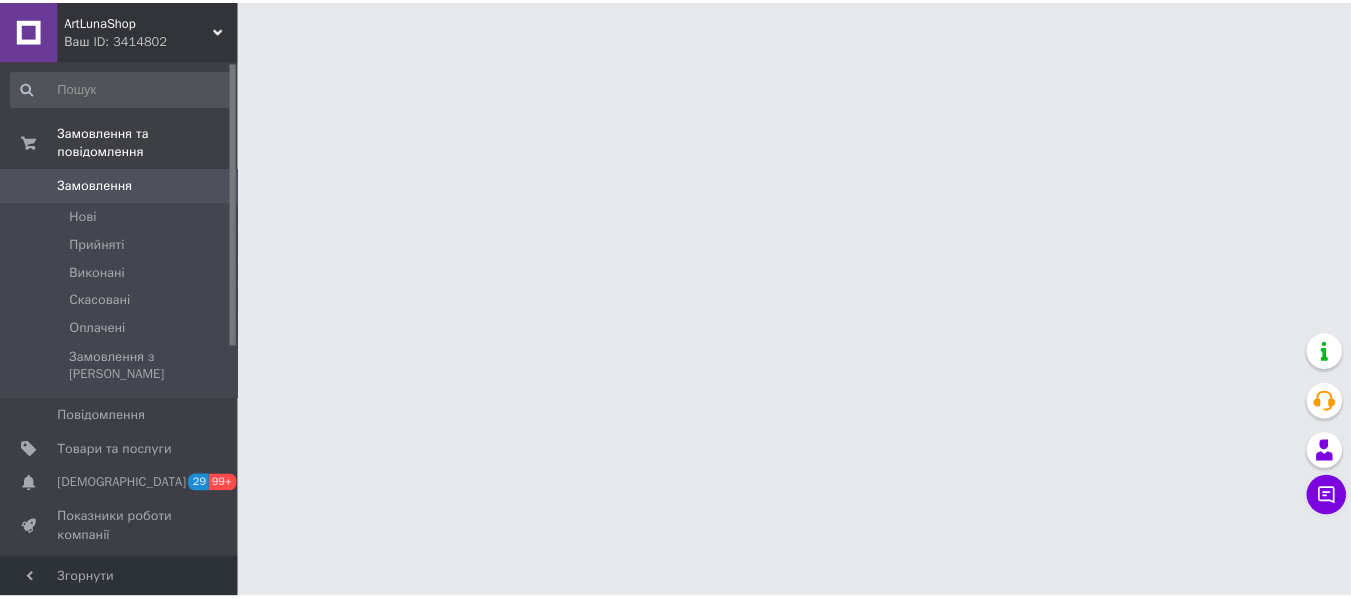 scroll, scrollTop: 0, scrollLeft: 0, axis: both 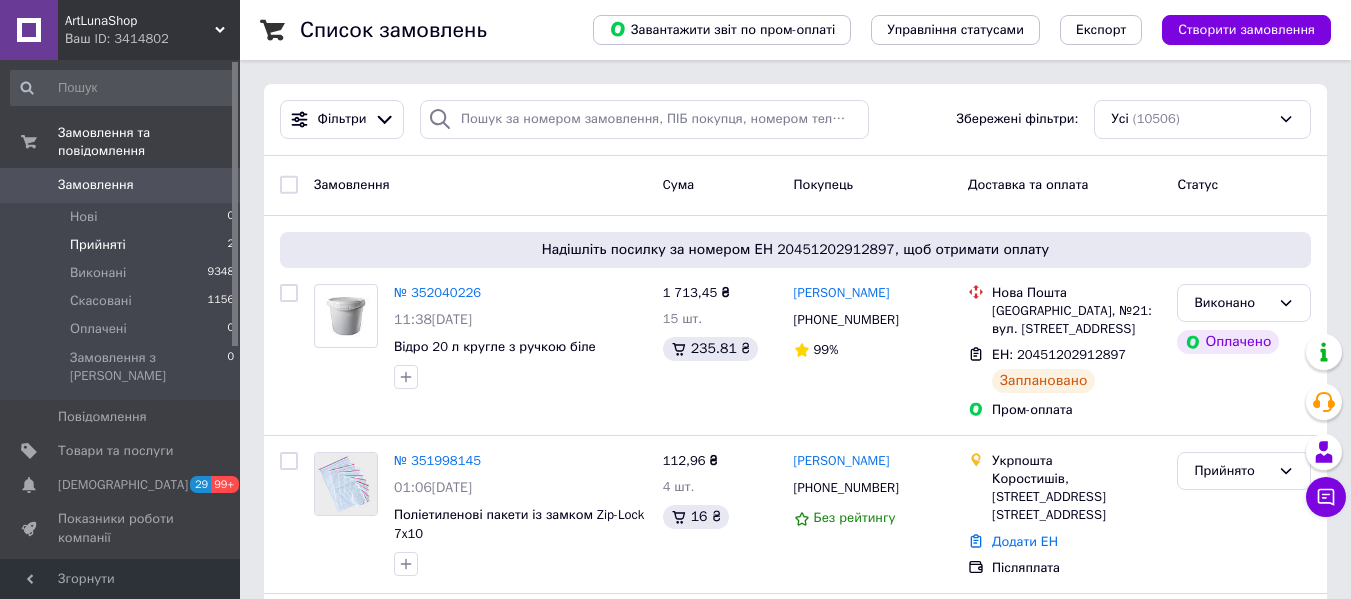 click on "Прийняті 2" at bounding box center [123, 245] 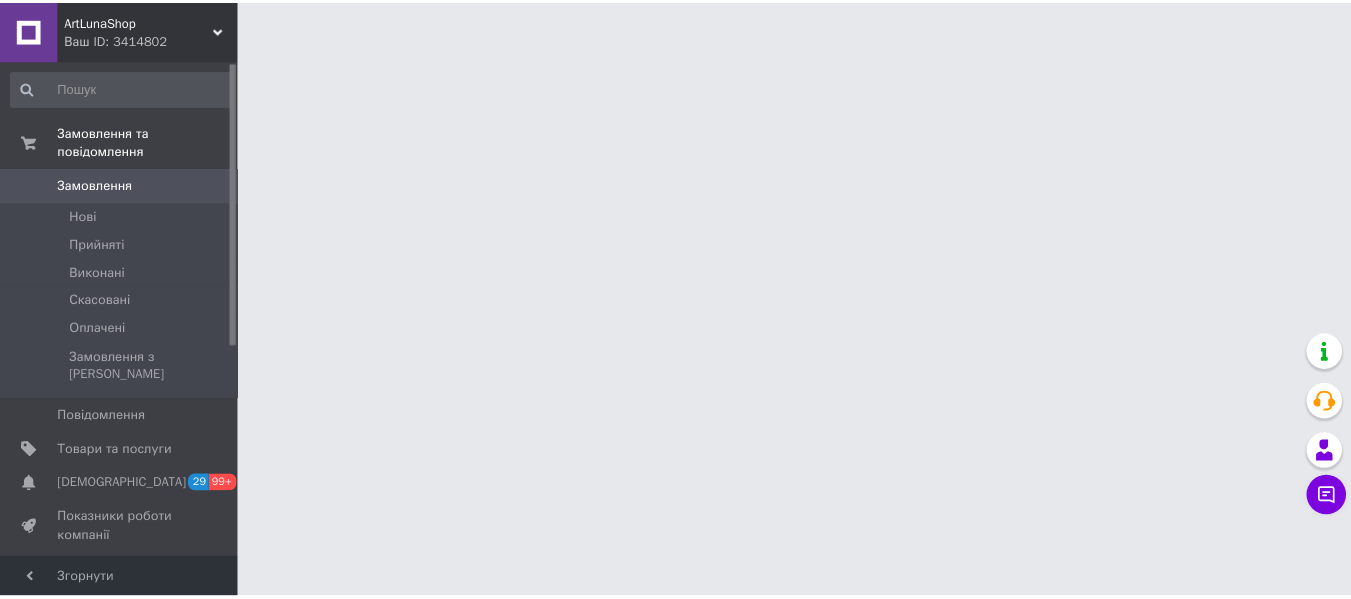 scroll, scrollTop: 0, scrollLeft: 0, axis: both 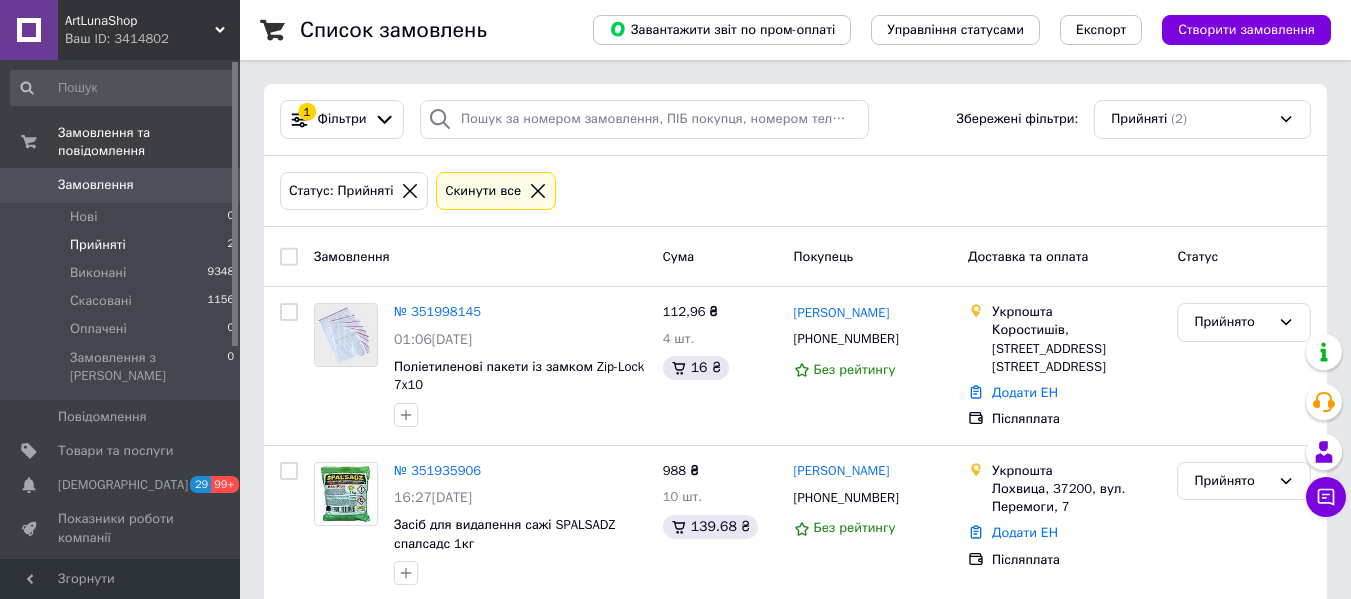 click on "Прийняті" at bounding box center [98, 245] 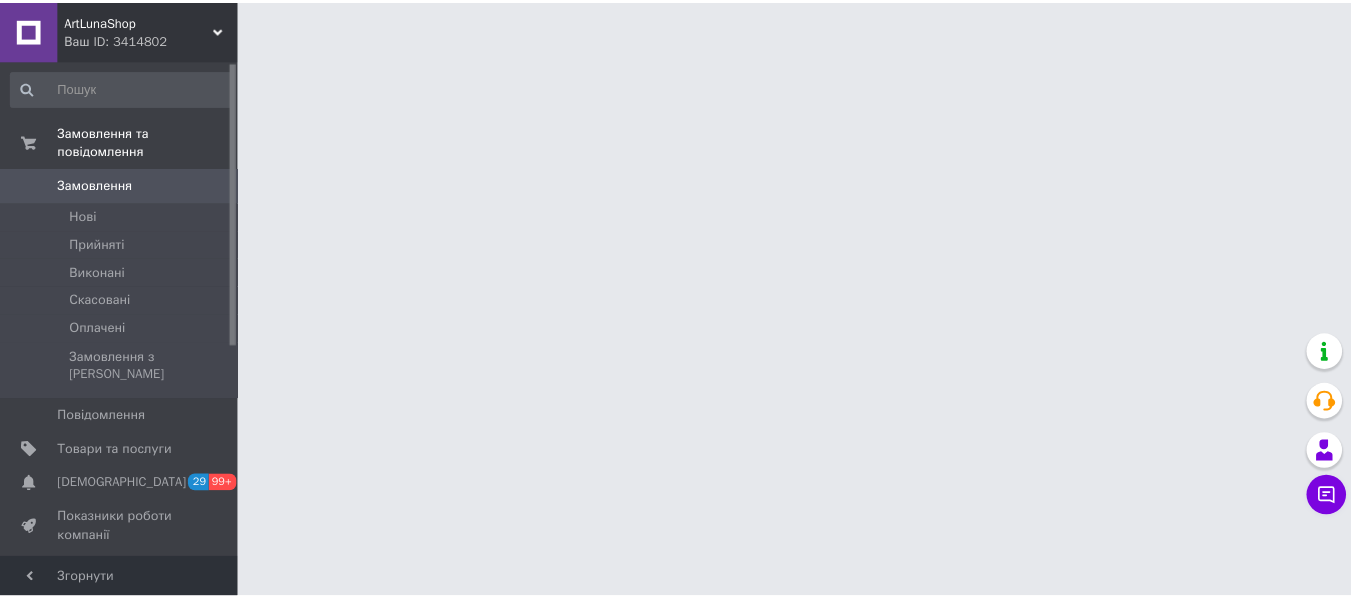 scroll, scrollTop: 0, scrollLeft: 0, axis: both 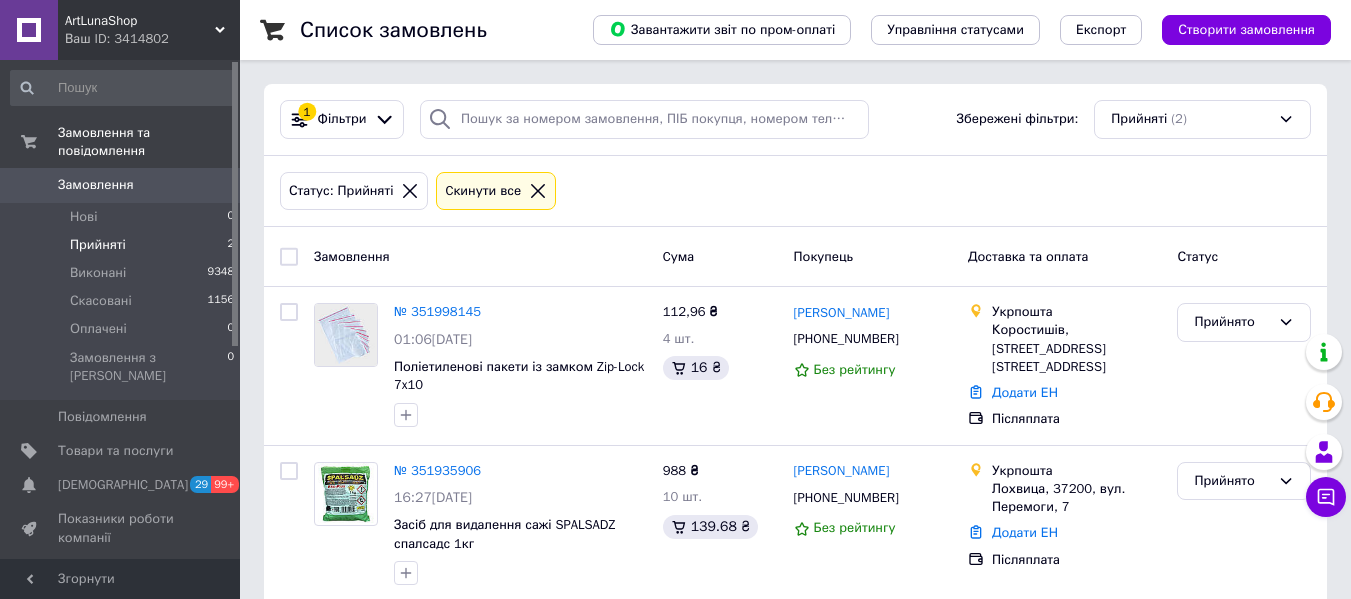 click on "ArtLunaShop Ваш ID: 3414802" at bounding box center (149, 30) 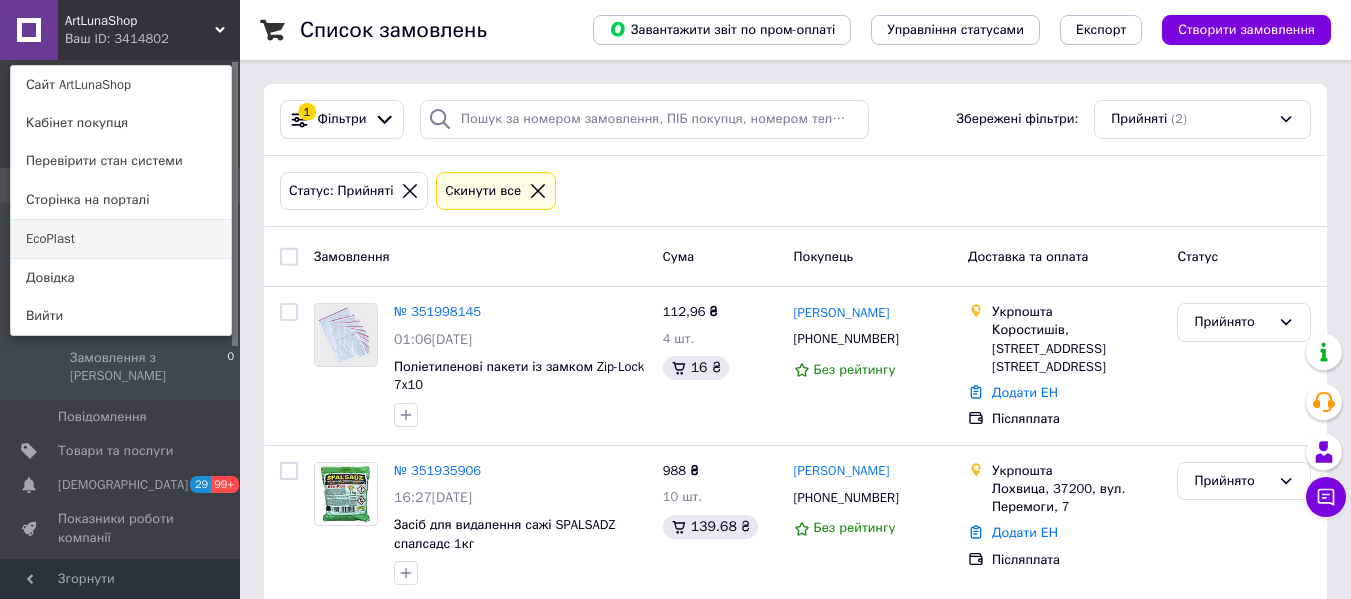 click on "EcoPlast" at bounding box center [121, 239] 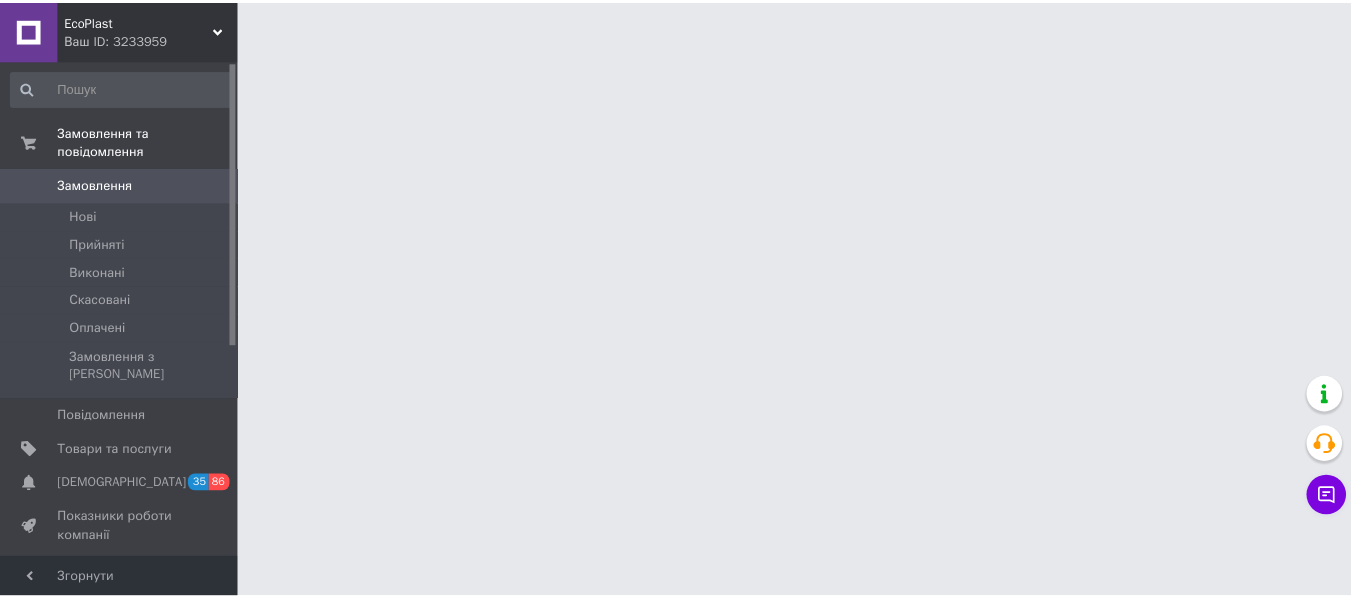 scroll, scrollTop: 0, scrollLeft: 0, axis: both 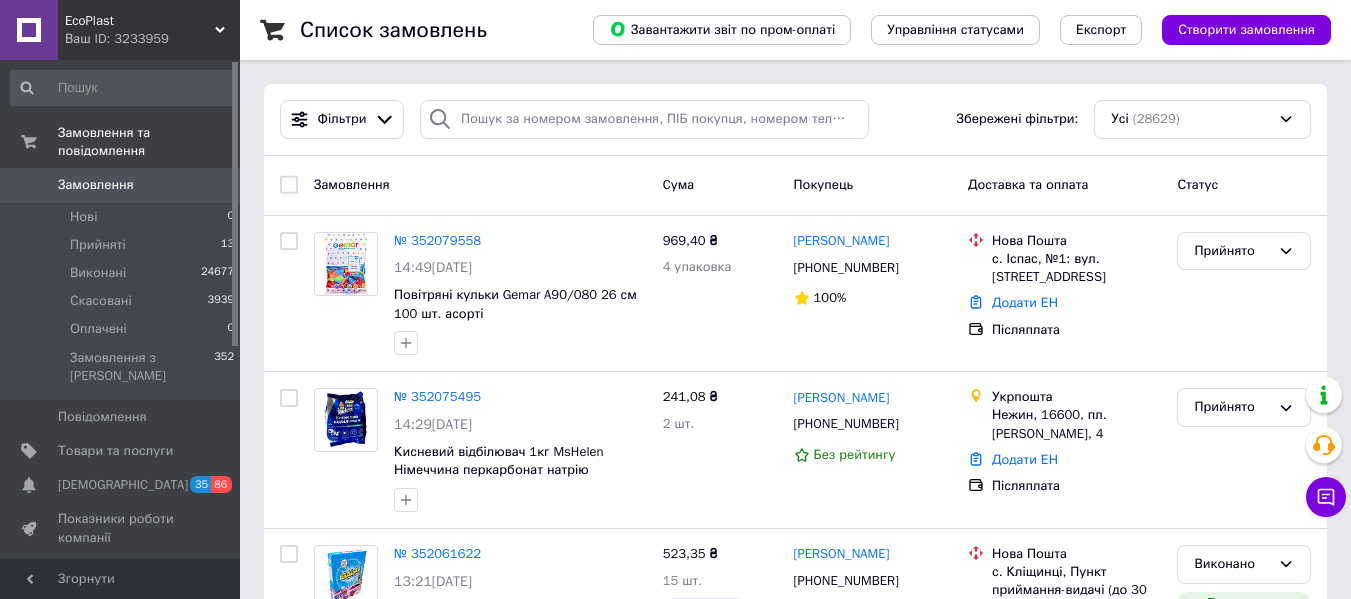 drag, startPoint x: 235, startPoint y: 124, endPoint x: 233, endPoint y: 101, distance: 23.086792 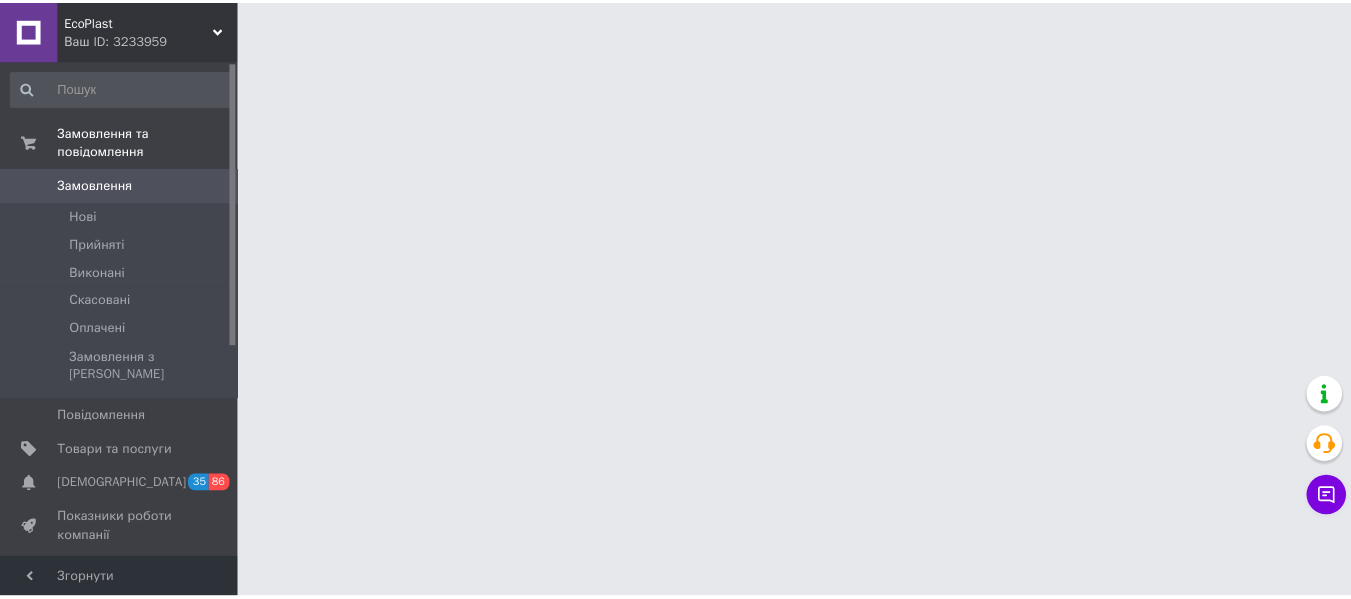 scroll, scrollTop: 0, scrollLeft: 0, axis: both 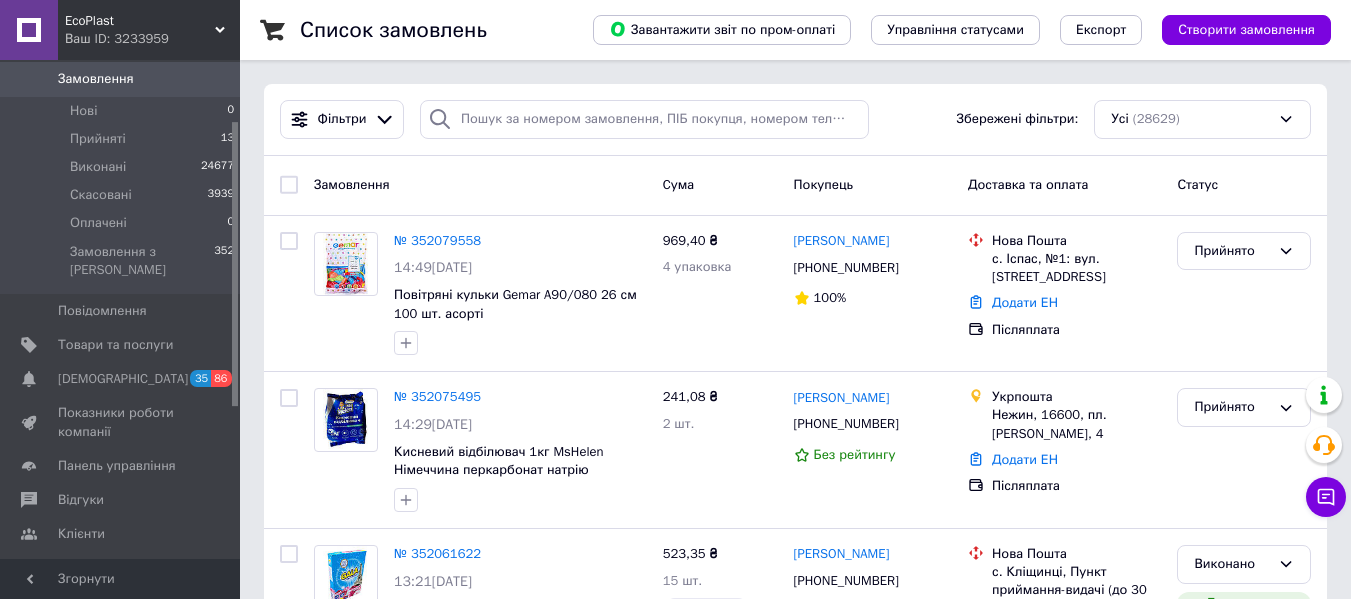 drag, startPoint x: 234, startPoint y: 85, endPoint x: 235, endPoint y: 145, distance: 60.00833 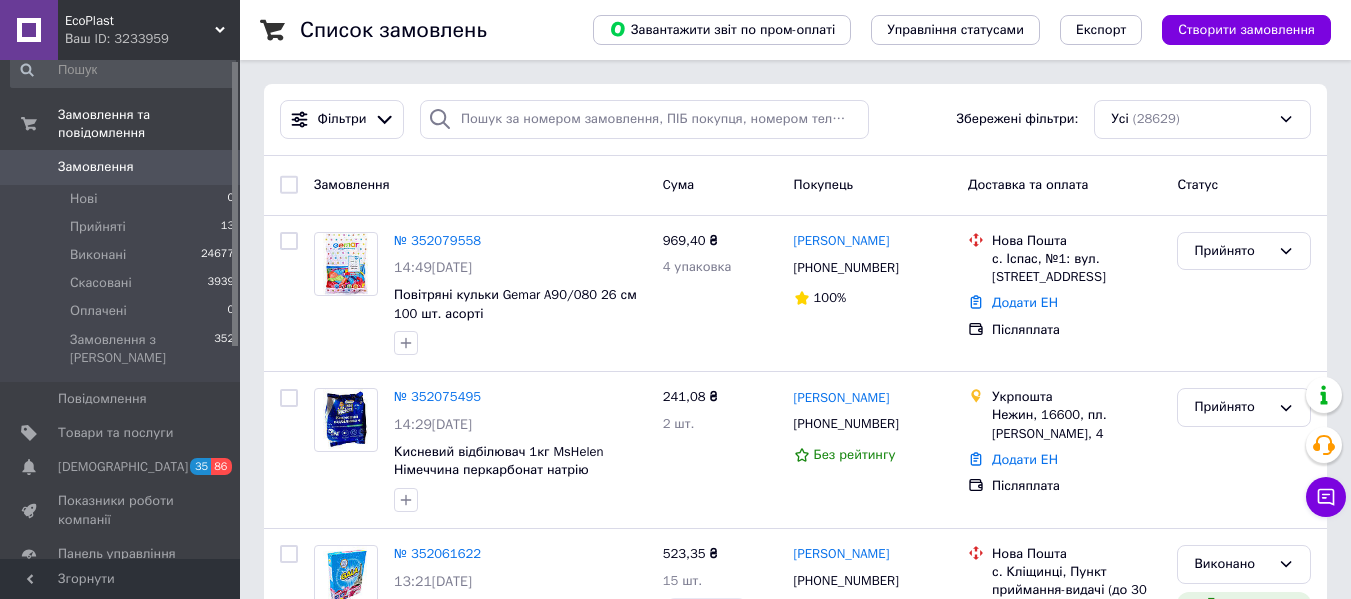 scroll, scrollTop: 0, scrollLeft: 0, axis: both 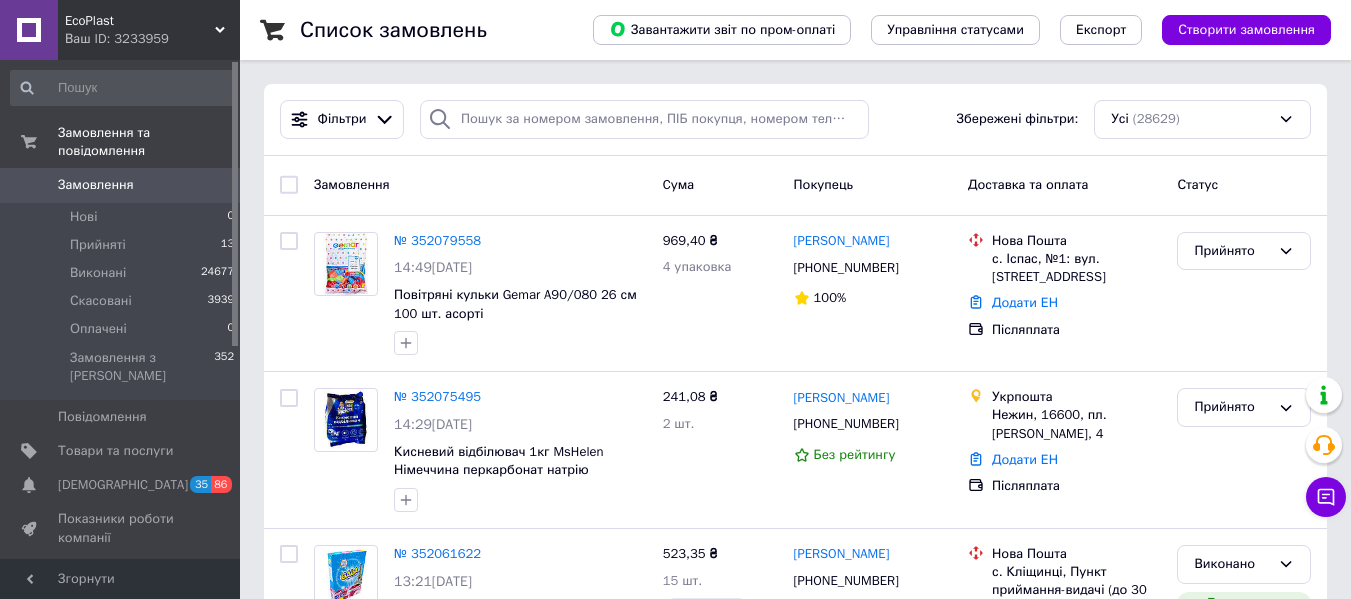 drag, startPoint x: 235, startPoint y: 145, endPoint x: 232, endPoint y: 62, distance: 83.0542 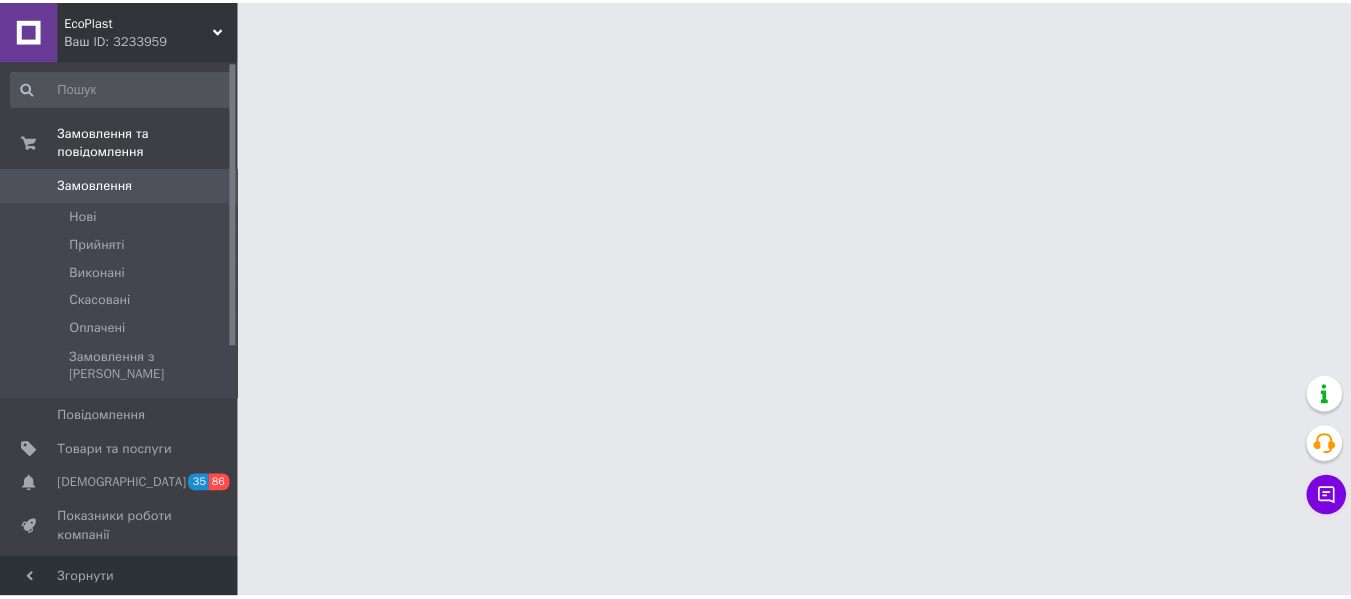 scroll, scrollTop: 0, scrollLeft: 0, axis: both 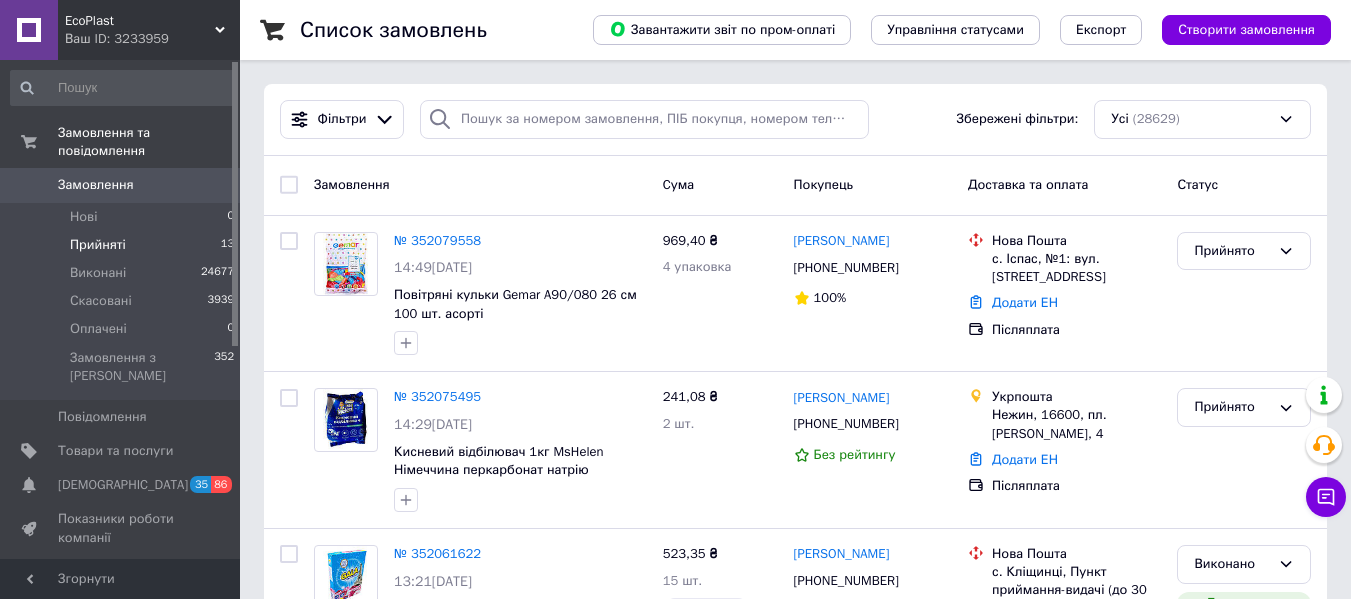 click on "Прийняті" at bounding box center [98, 245] 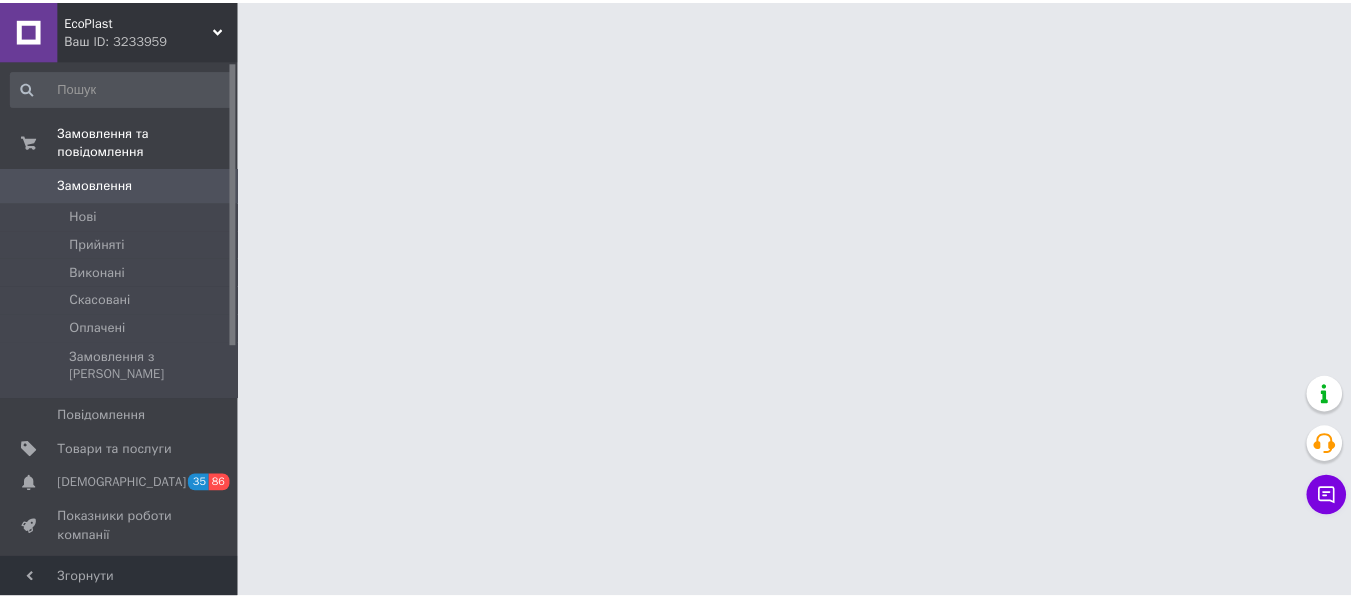 scroll, scrollTop: 0, scrollLeft: 0, axis: both 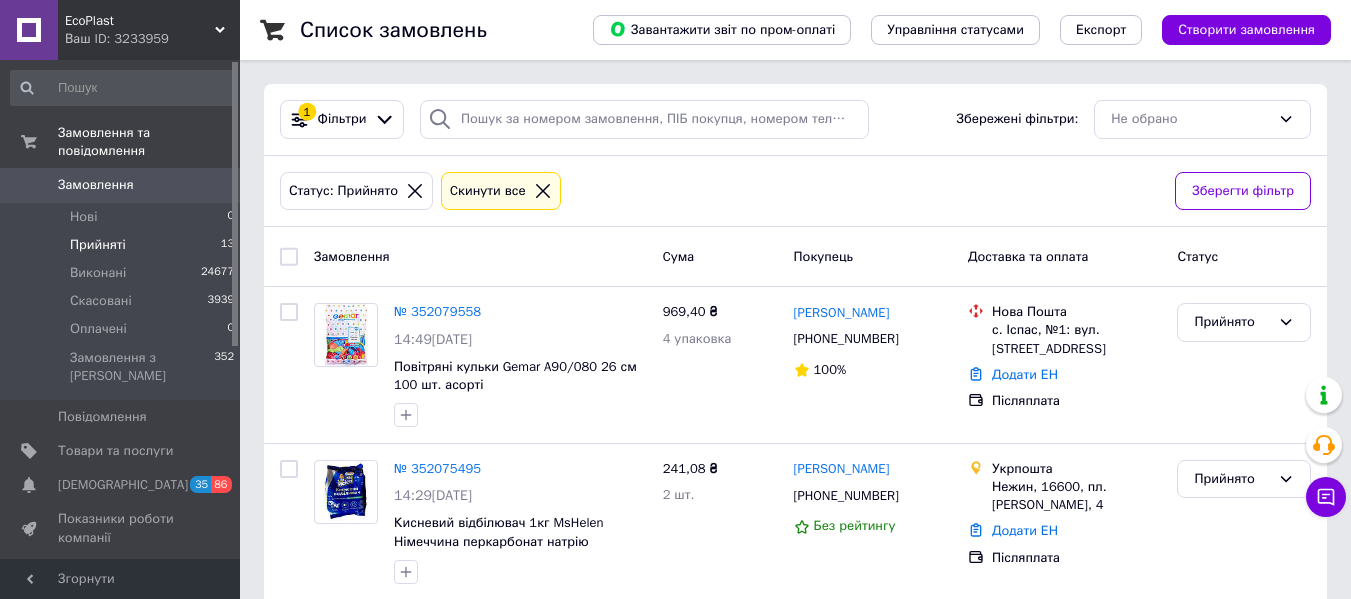 drag, startPoint x: 236, startPoint y: 176, endPoint x: 236, endPoint y: 160, distance: 16 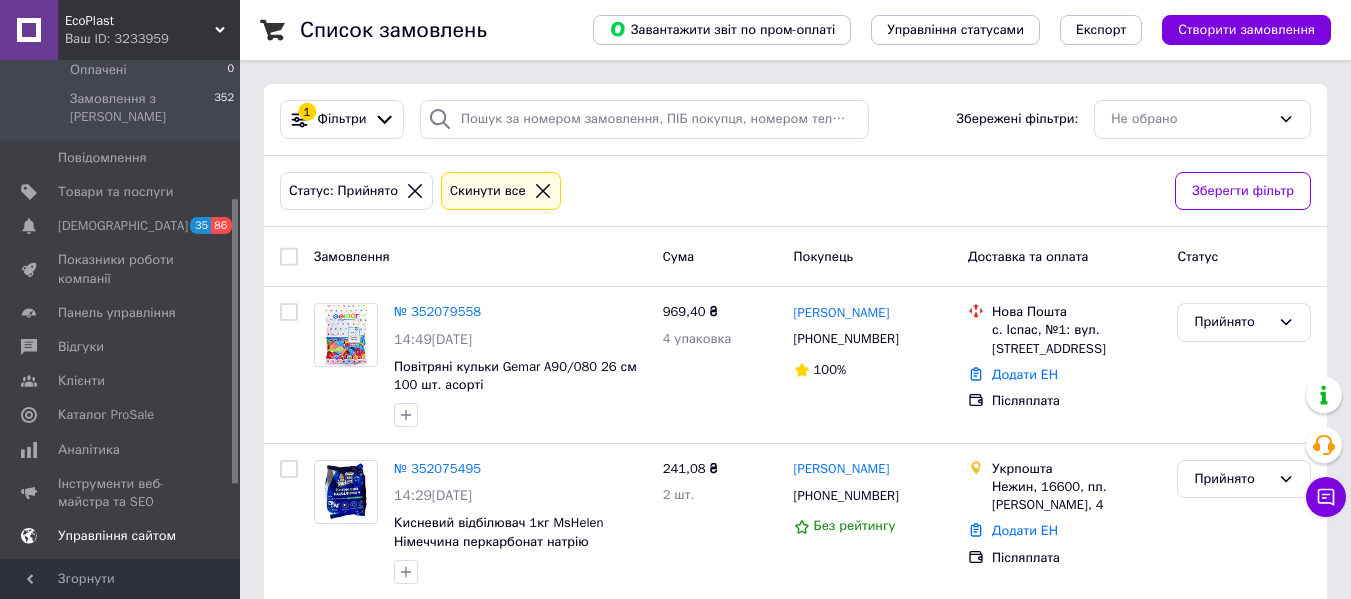scroll, scrollTop: 372, scrollLeft: 0, axis: vertical 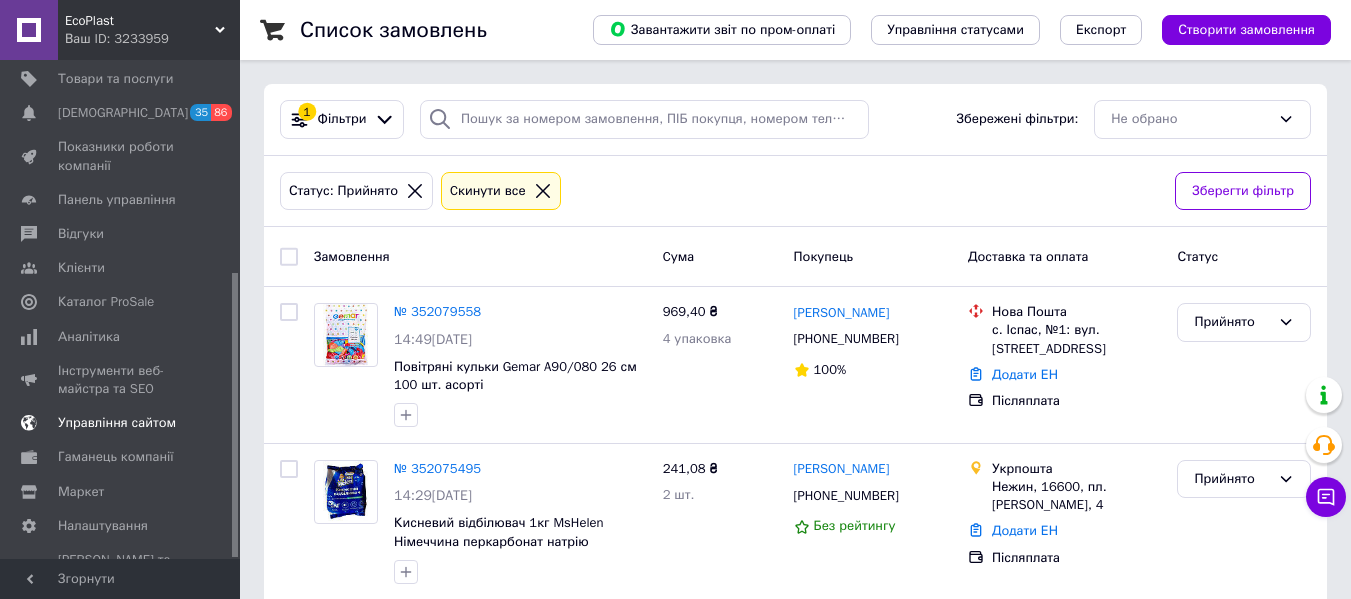 drag, startPoint x: 235, startPoint y: 102, endPoint x: 218, endPoint y: 388, distance: 286.5048 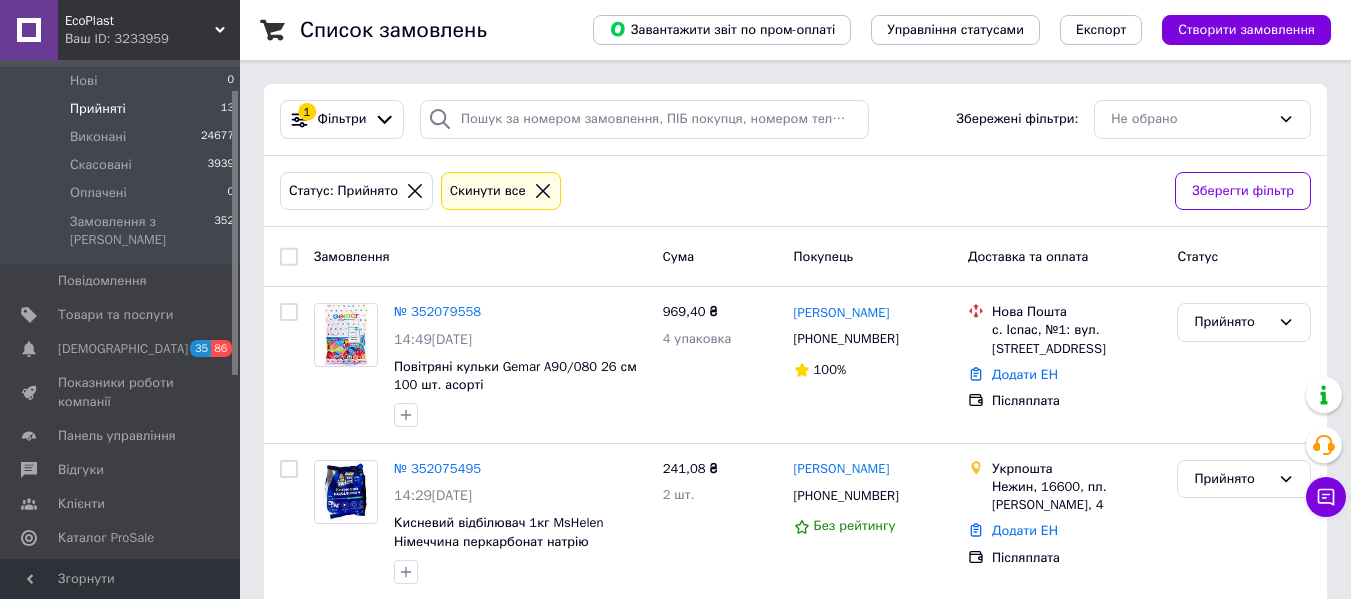 scroll, scrollTop: 0, scrollLeft: 0, axis: both 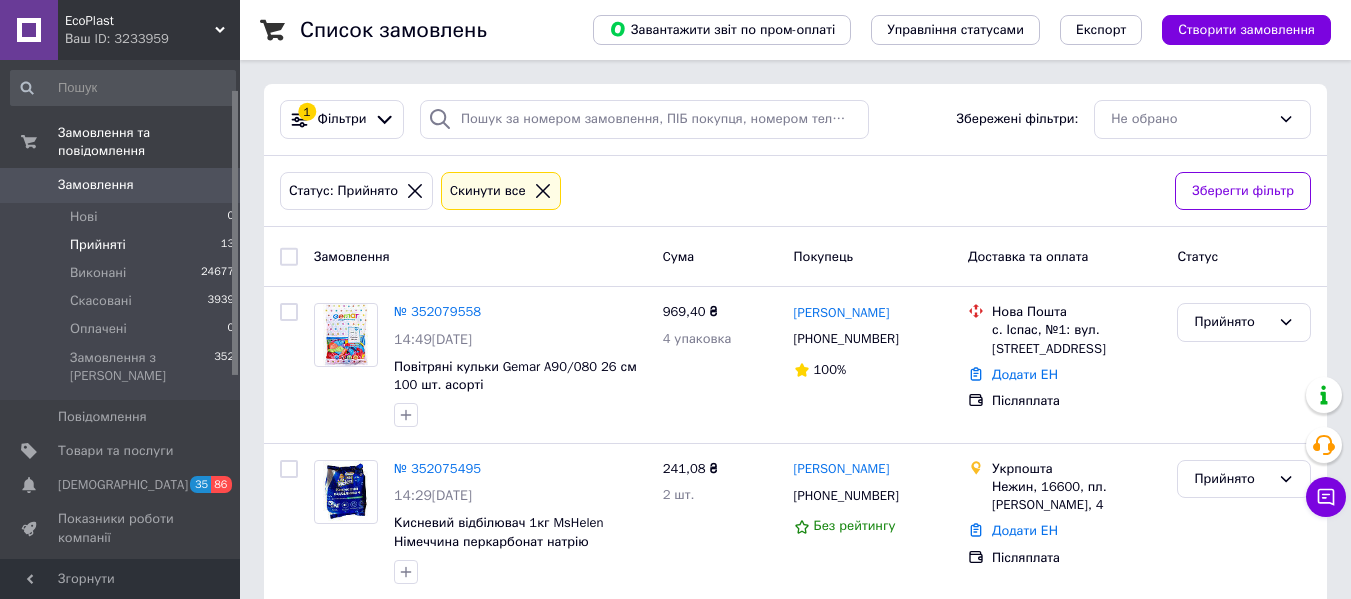 drag, startPoint x: 233, startPoint y: 320, endPoint x: 260, endPoint y: 96, distance: 225.62137 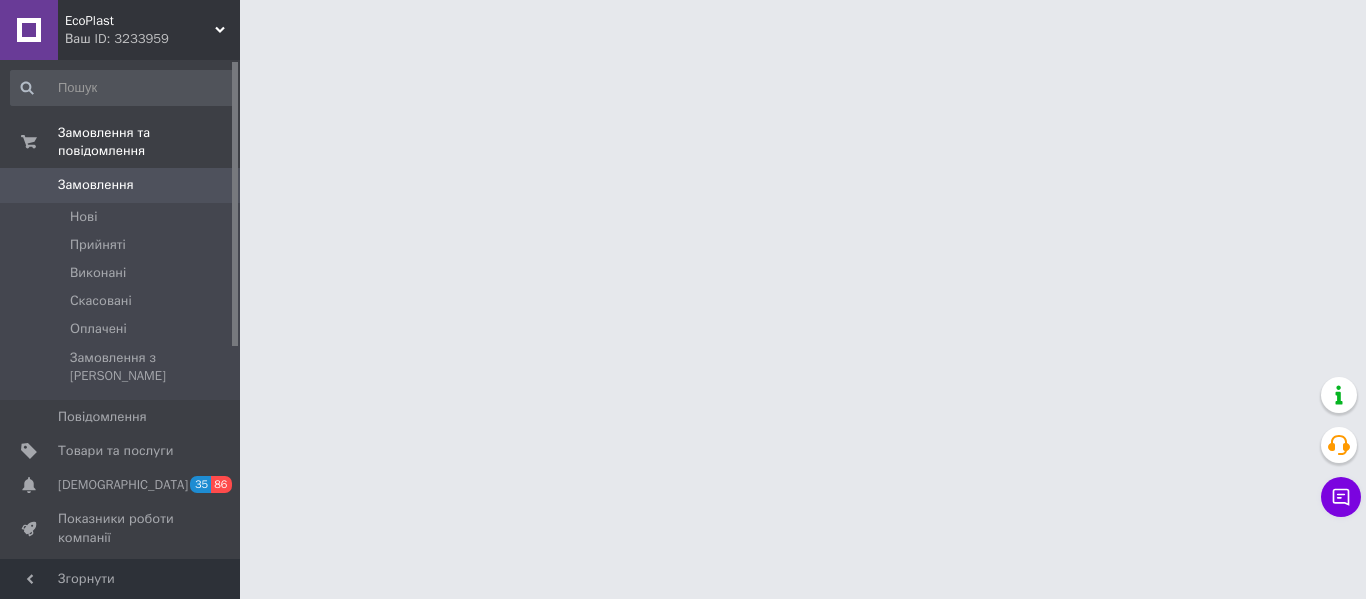 scroll, scrollTop: 0, scrollLeft: 0, axis: both 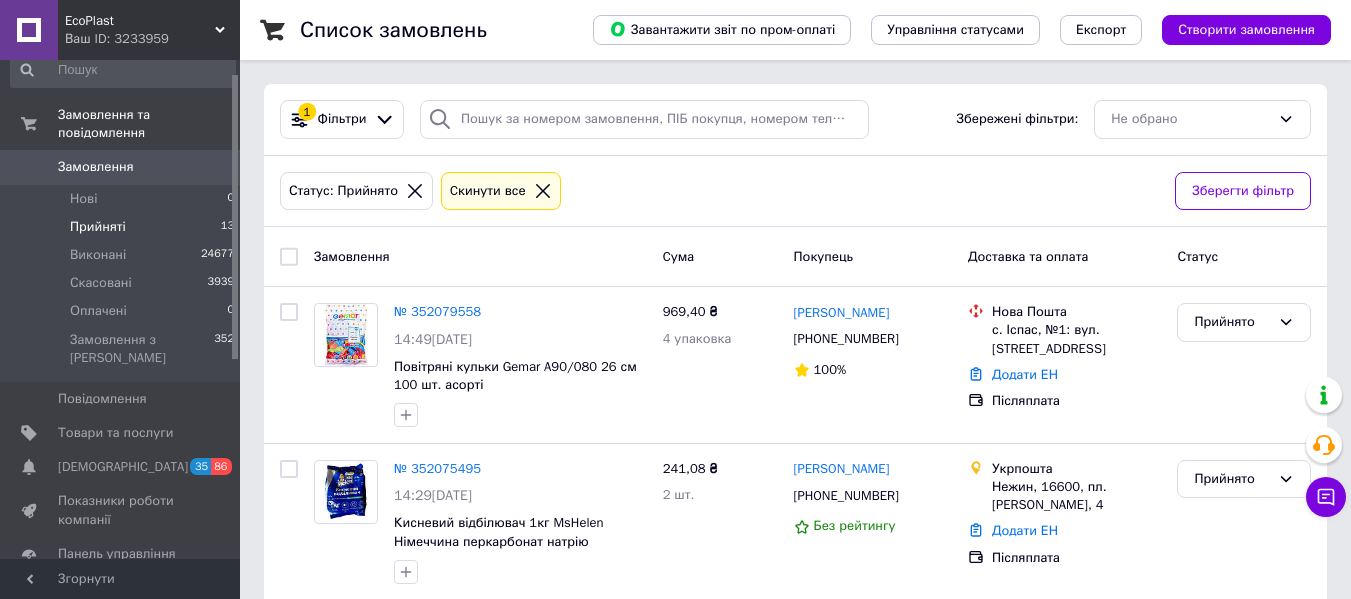 drag, startPoint x: 232, startPoint y: 69, endPoint x: 235, endPoint y: 79, distance: 10.440307 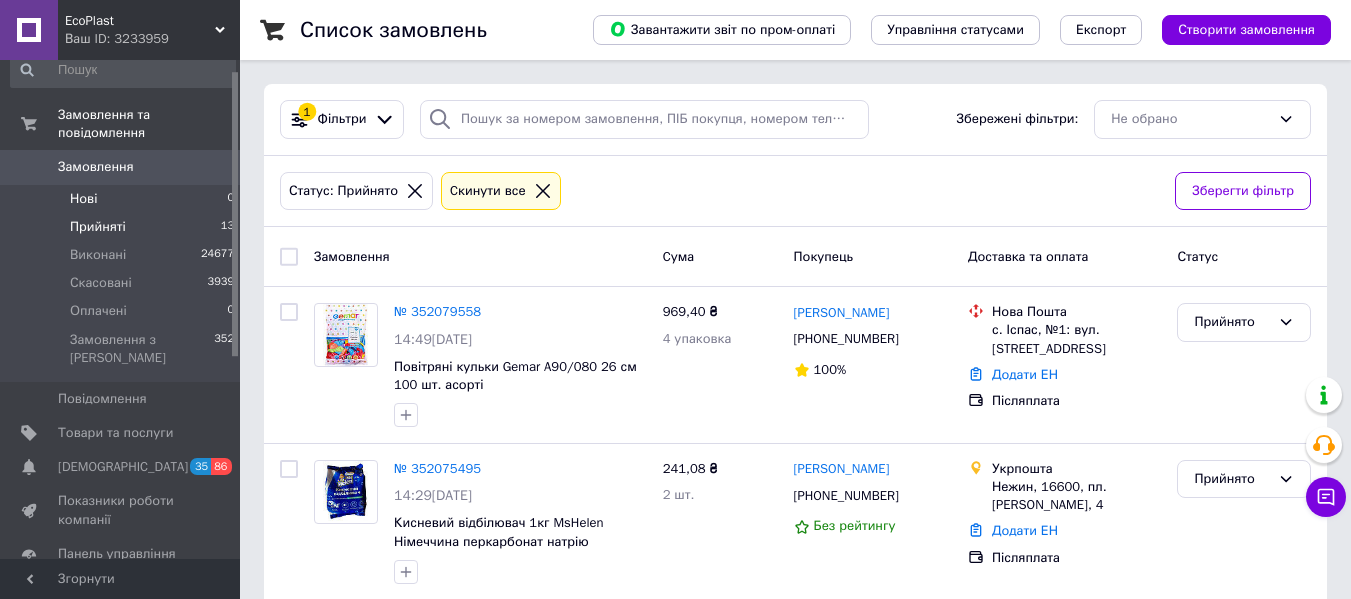 click on "Нові 0" at bounding box center (123, 199) 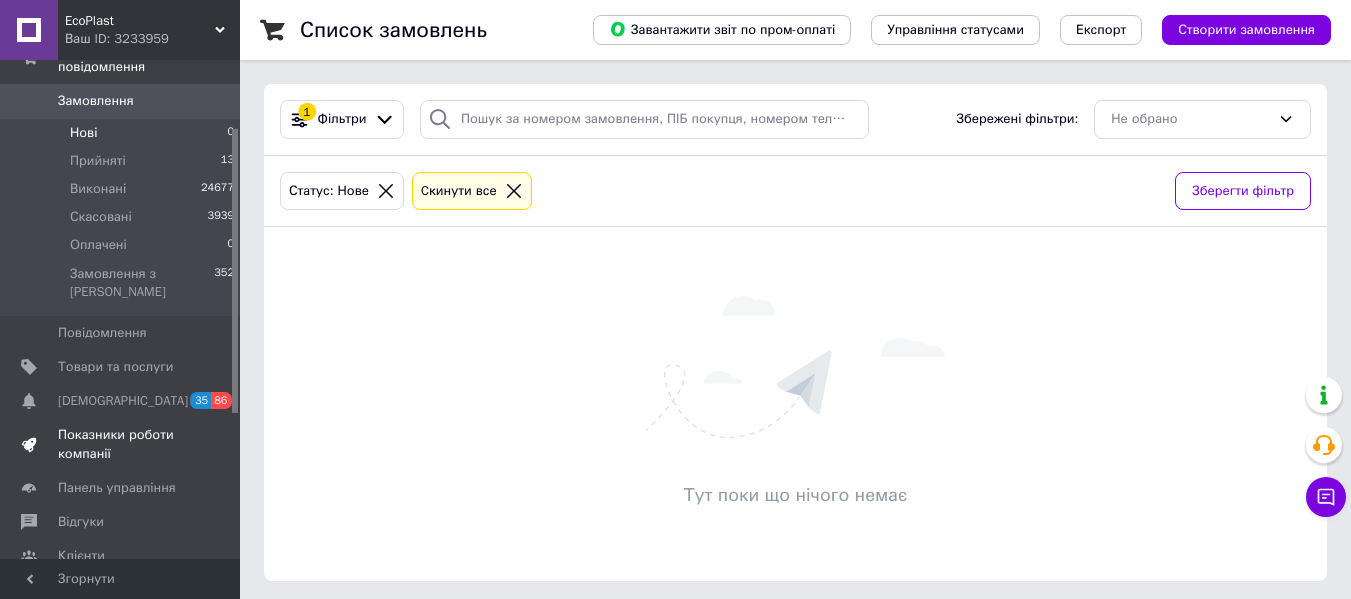 scroll, scrollTop: 118, scrollLeft: 0, axis: vertical 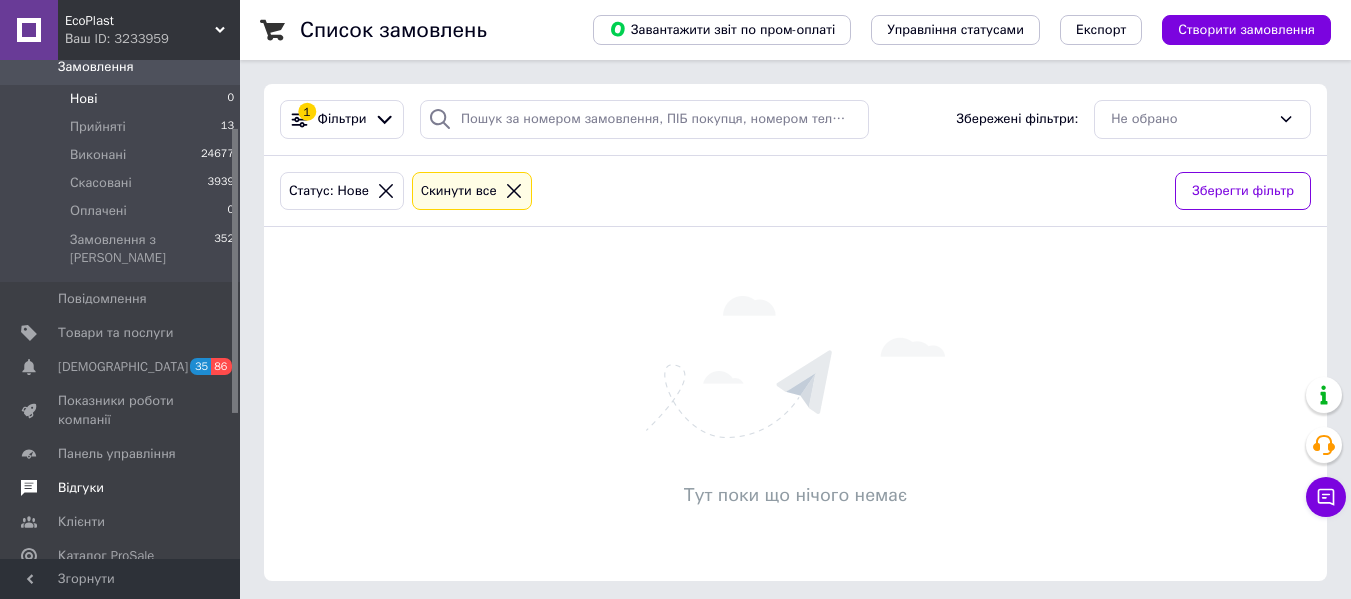 click on "Відгуки" at bounding box center [81, 488] 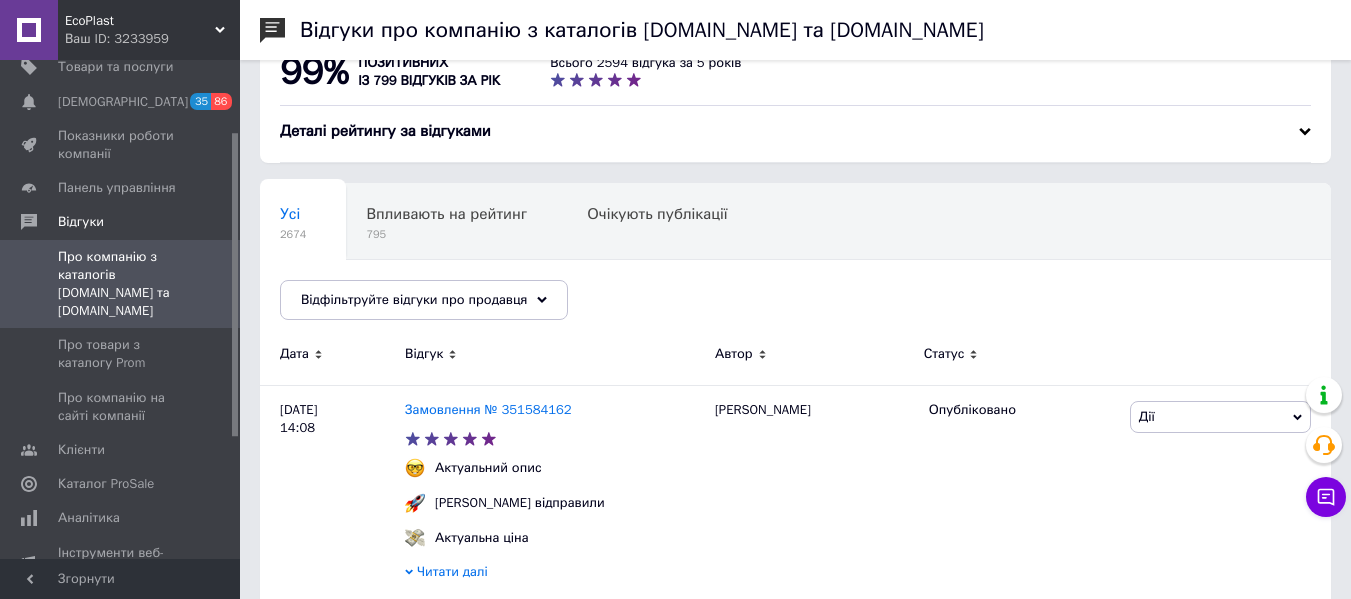 scroll, scrollTop: 0, scrollLeft: 0, axis: both 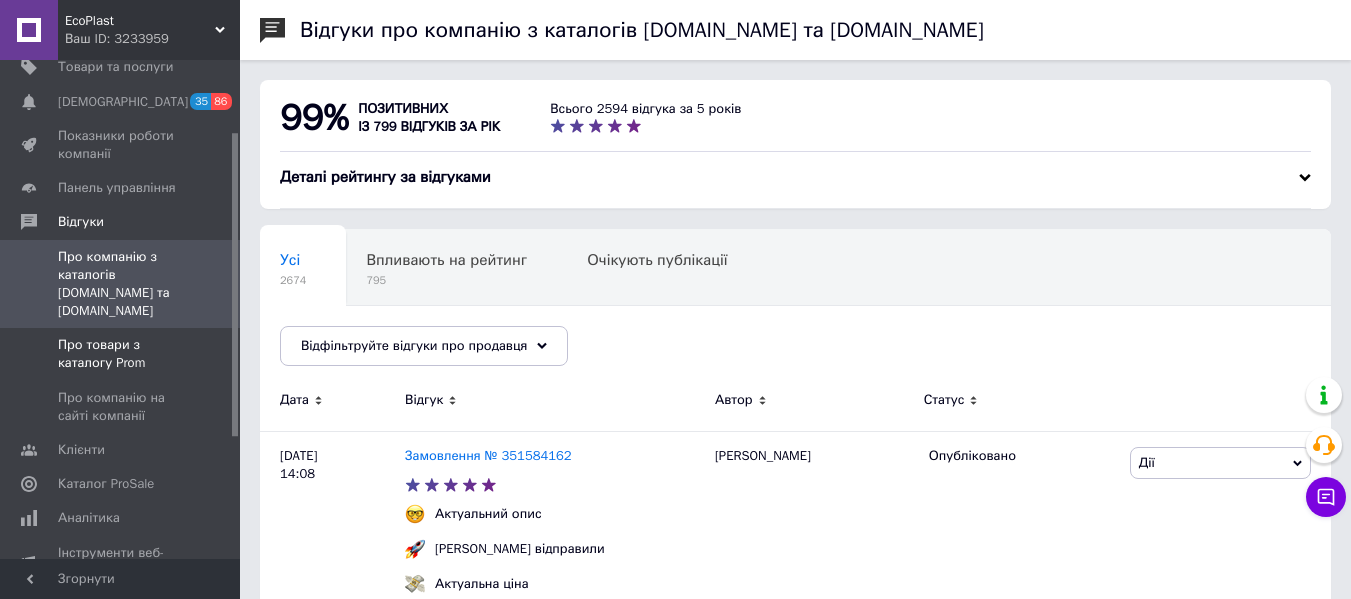 click on "Про товари з каталогу Prom" at bounding box center (121, 354) 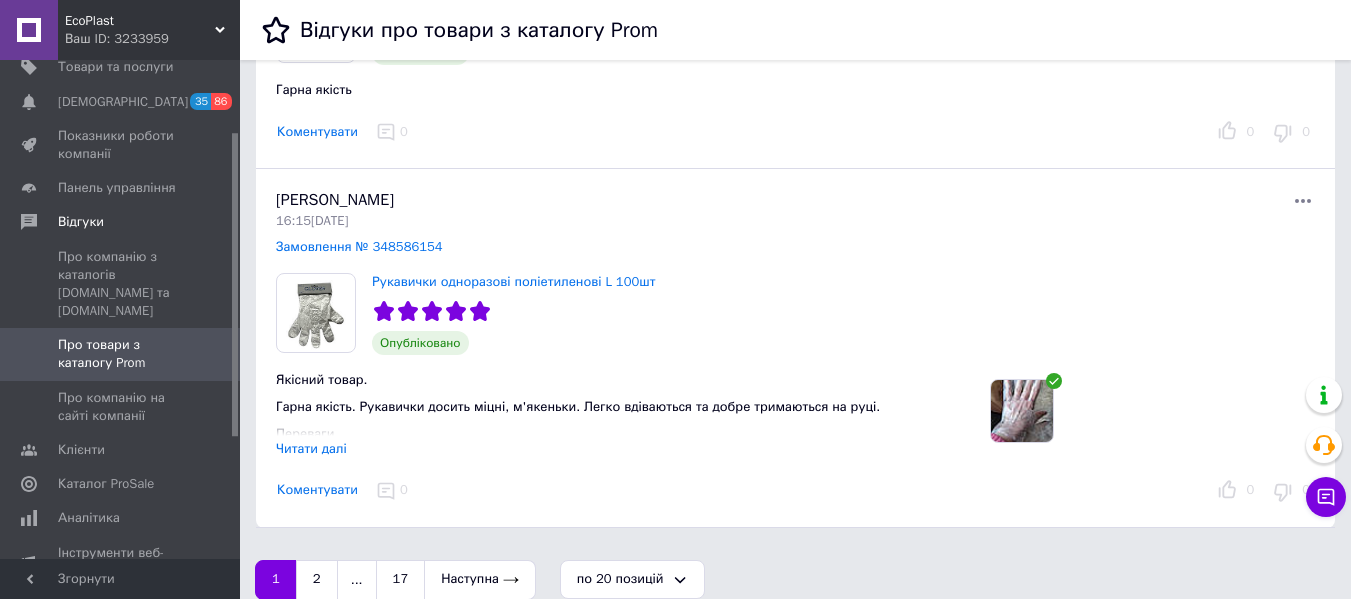 scroll, scrollTop: 5733, scrollLeft: 0, axis: vertical 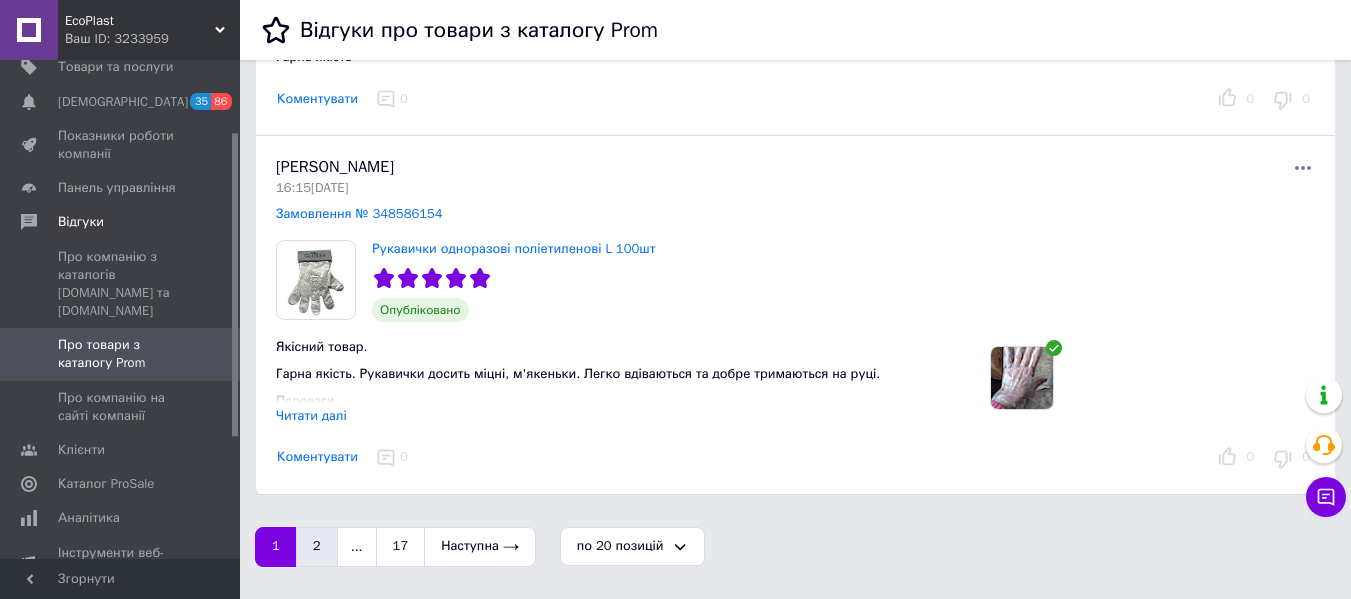 click on "2" at bounding box center [317, 547] 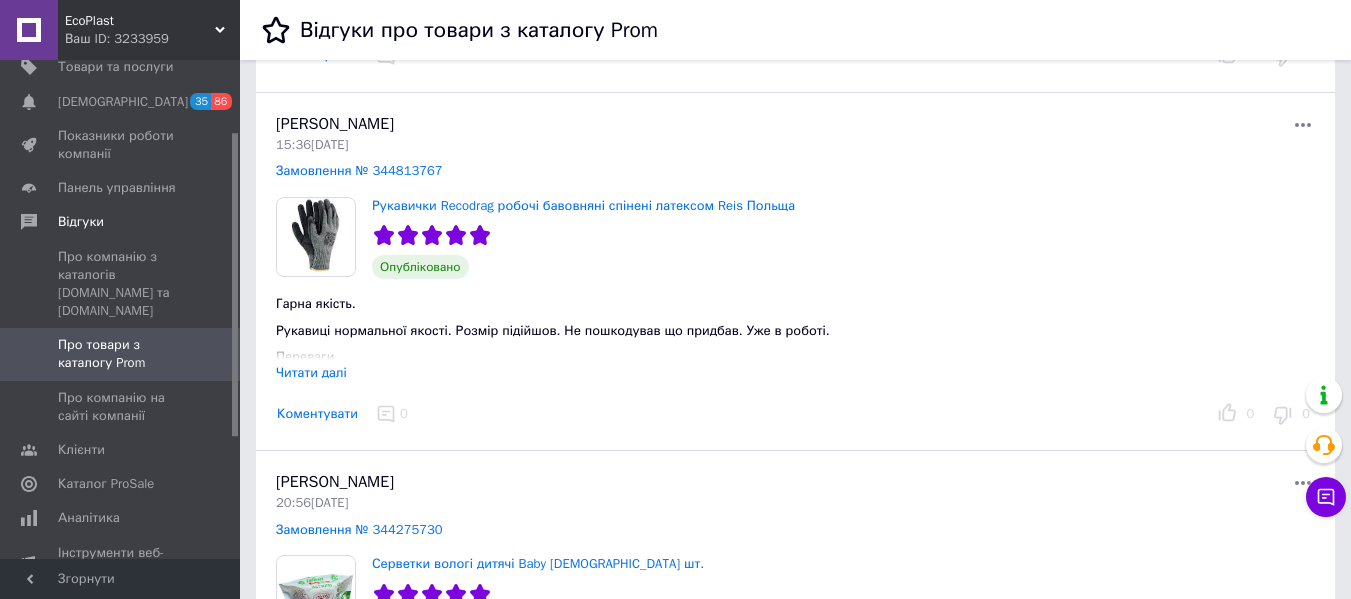 scroll, scrollTop: 4200, scrollLeft: 0, axis: vertical 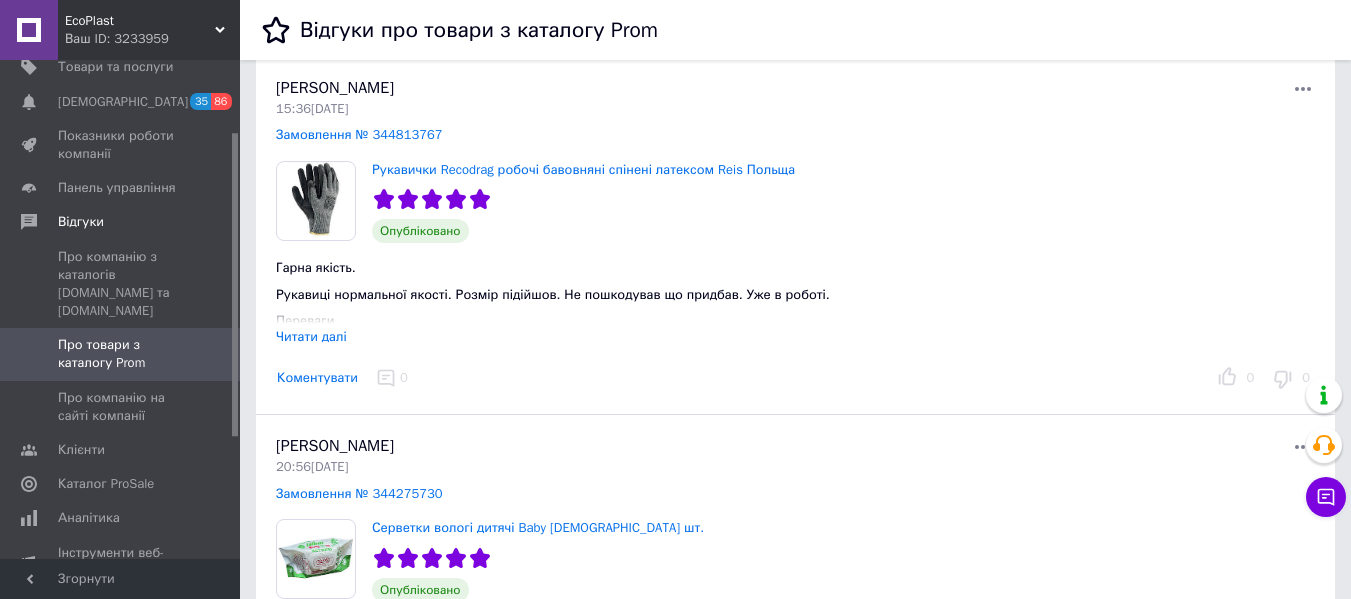 click on "Читати далі" at bounding box center [311, 336] 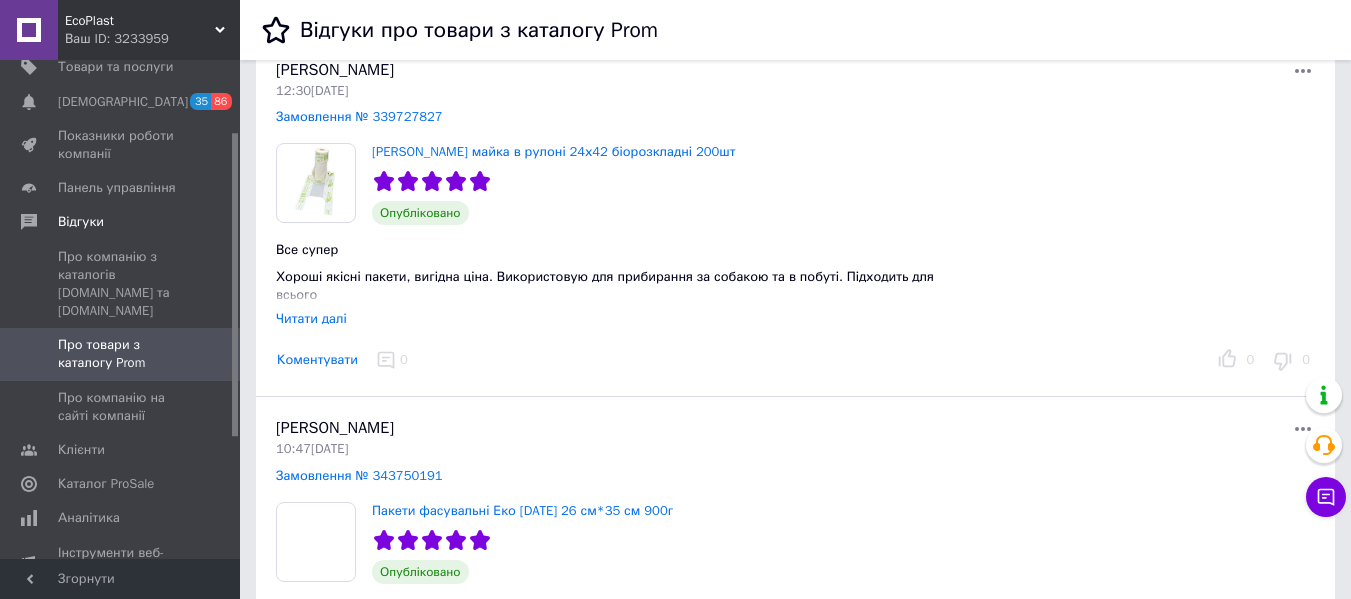 scroll, scrollTop: 5000, scrollLeft: 0, axis: vertical 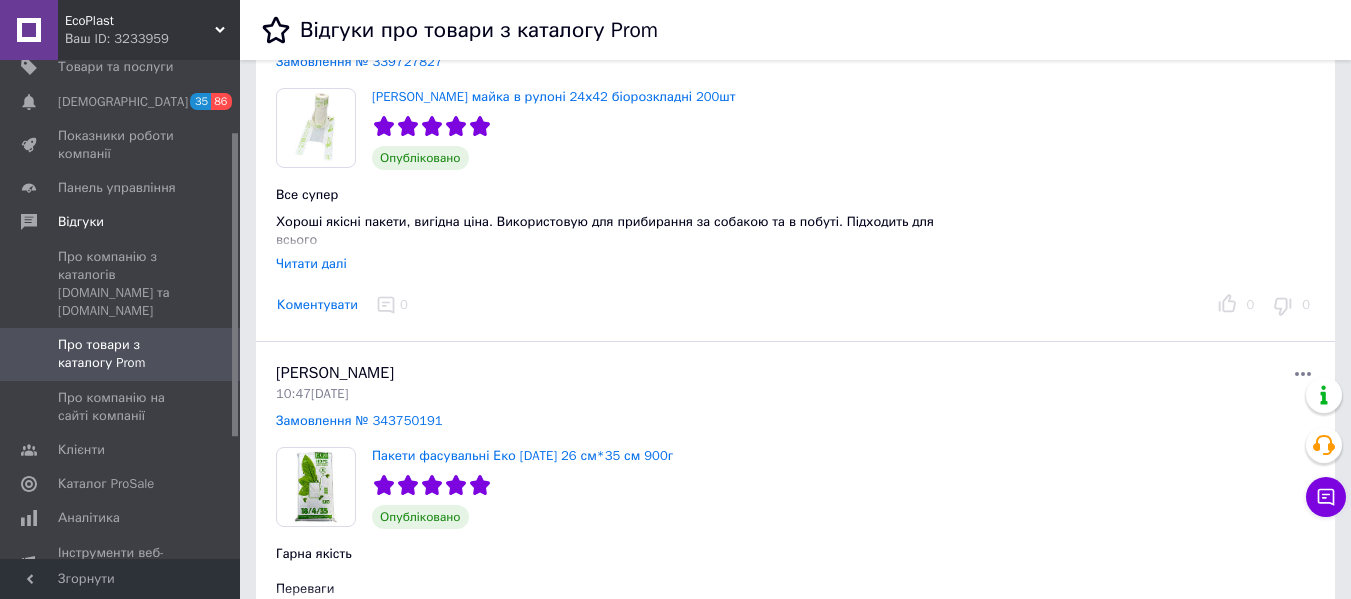 click on "Читати далі" at bounding box center [311, 263] 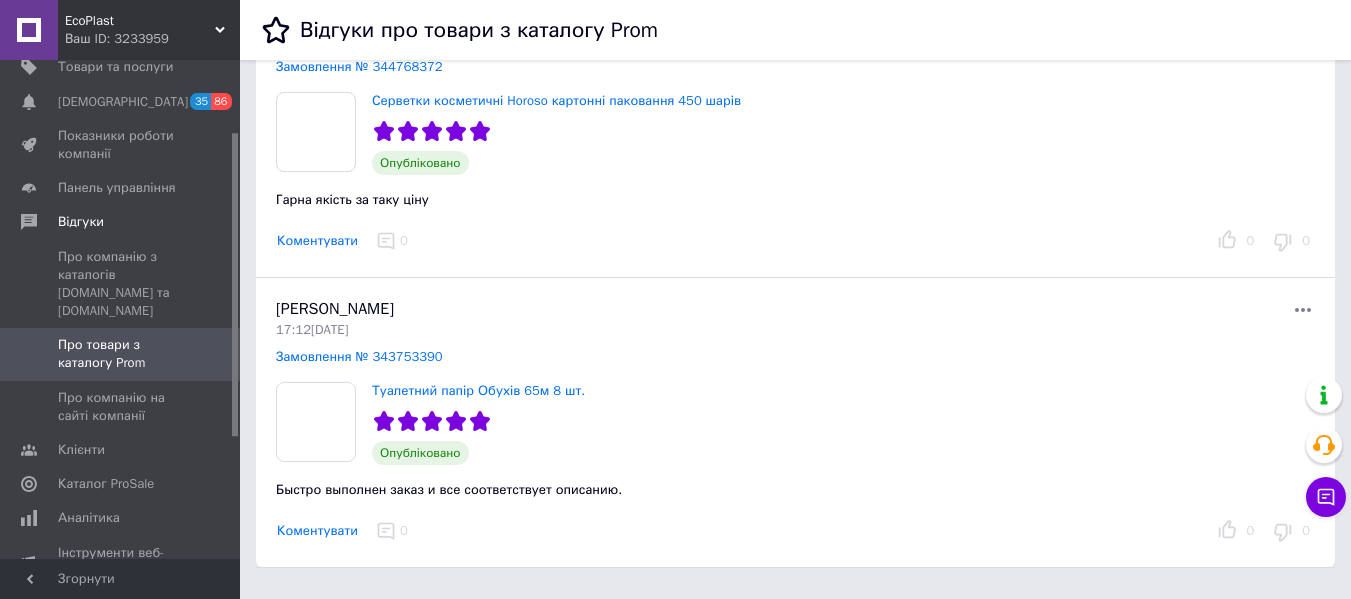 scroll, scrollTop: 6155, scrollLeft: 0, axis: vertical 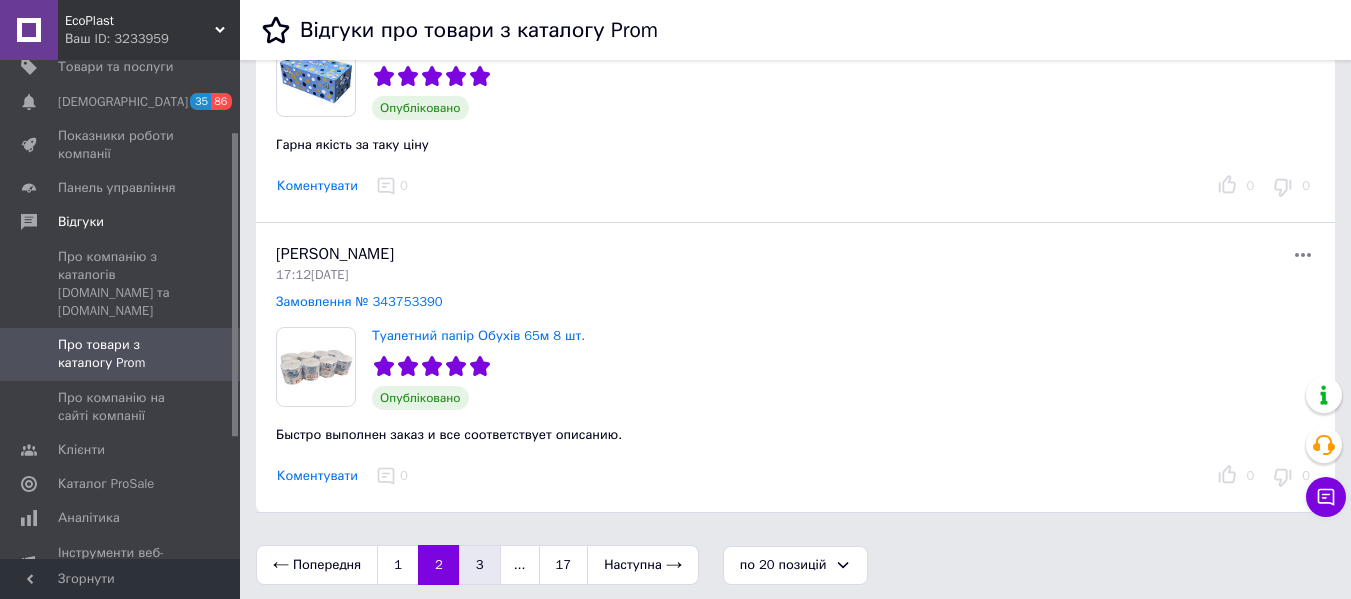 click on "3" at bounding box center (480, 565) 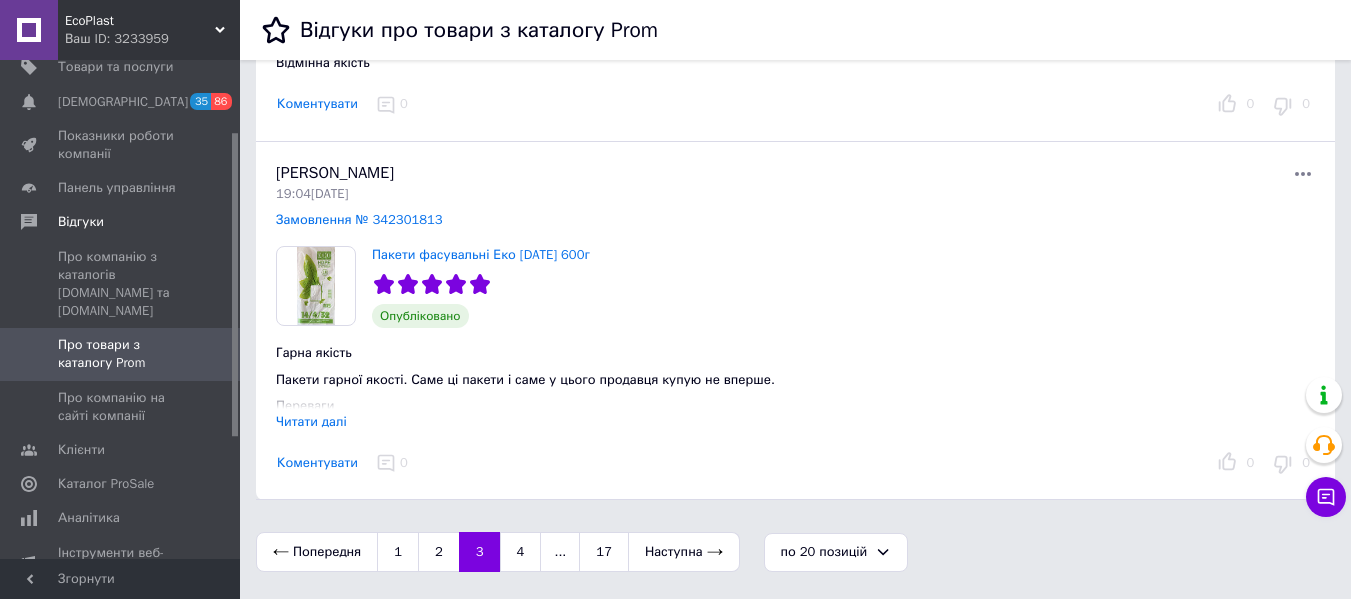 scroll, scrollTop: 5701, scrollLeft: 0, axis: vertical 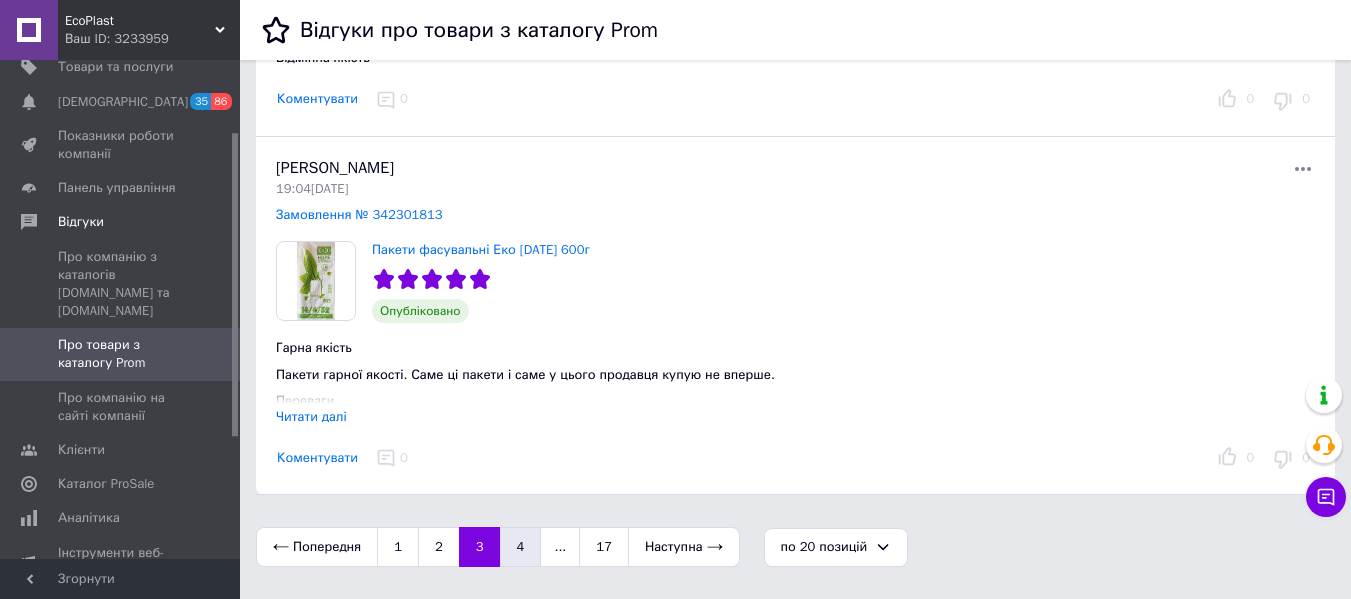 click on "4" at bounding box center [521, 547] 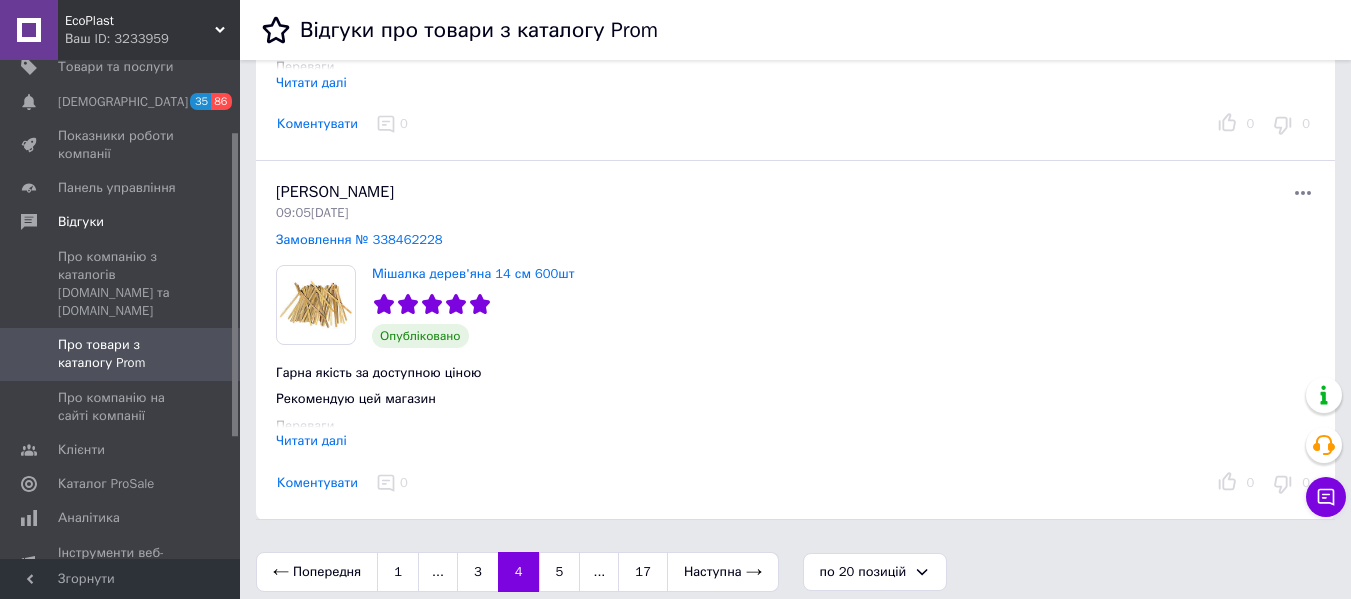 scroll, scrollTop: 5800, scrollLeft: 0, axis: vertical 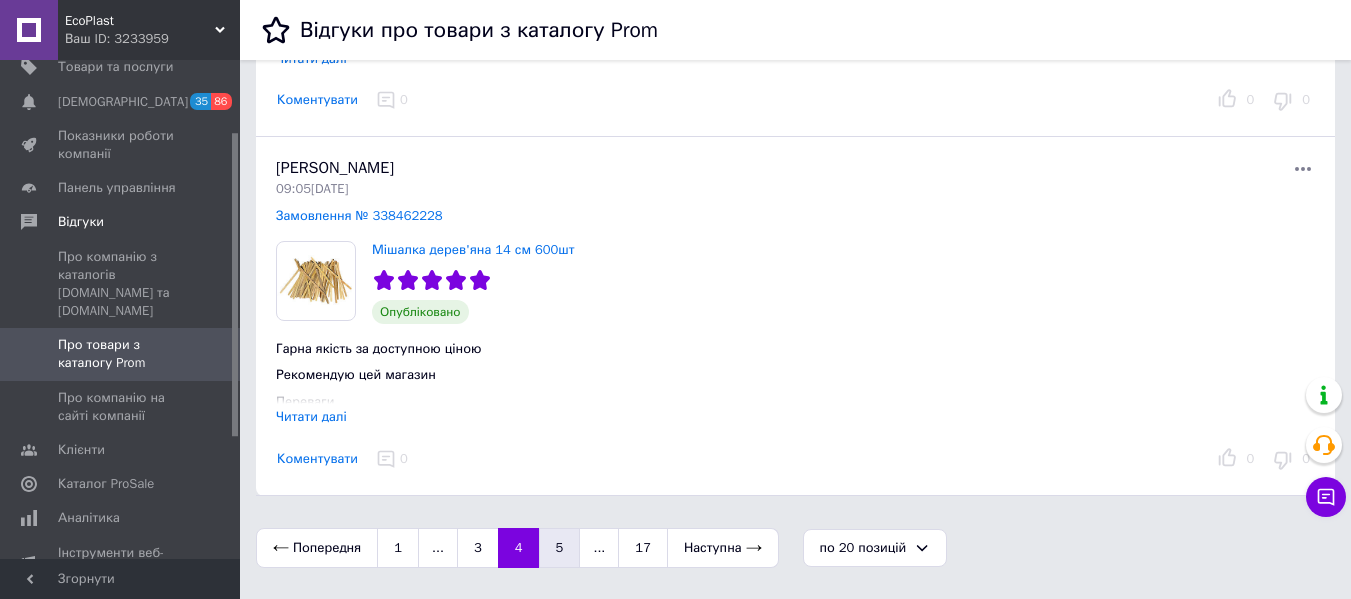 click on "5" at bounding box center (560, 548) 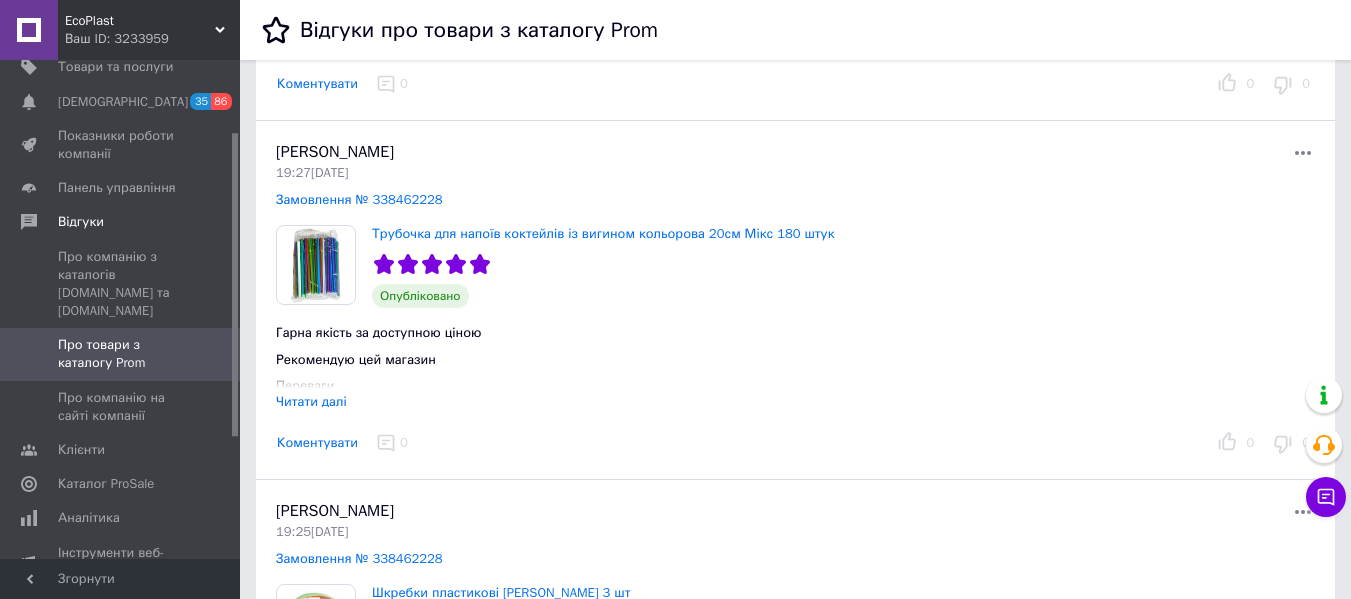 scroll, scrollTop: 4000, scrollLeft: 0, axis: vertical 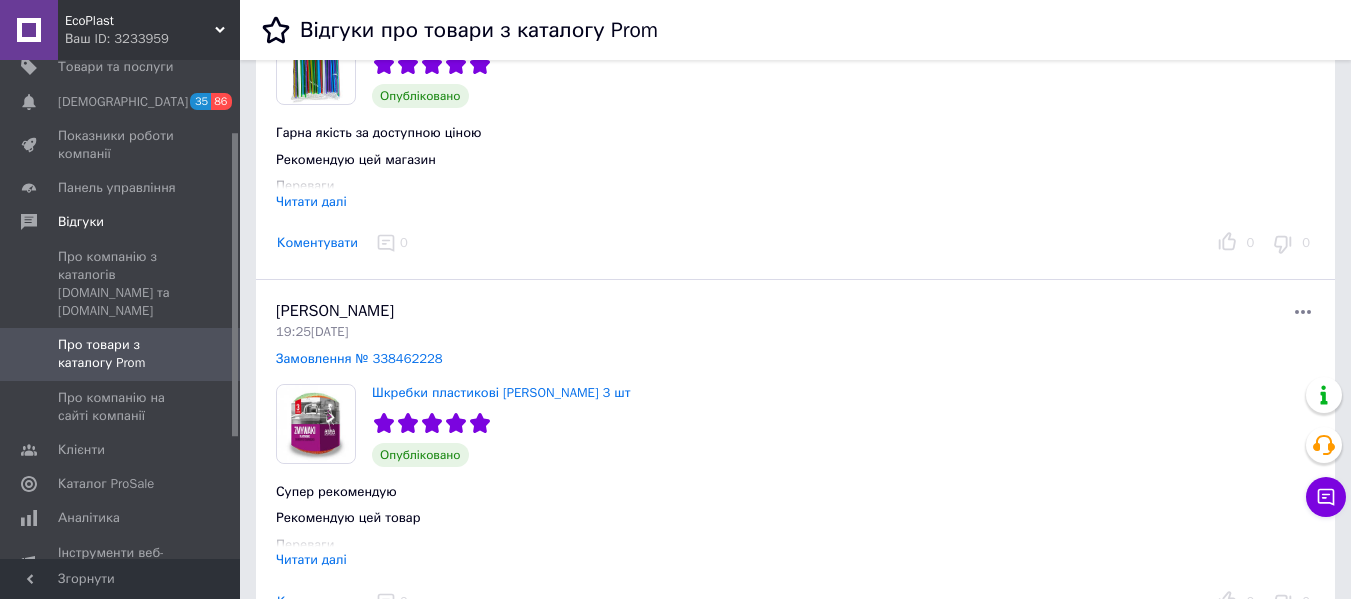 click on "EcoPlast" at bounding box center (140, 21) 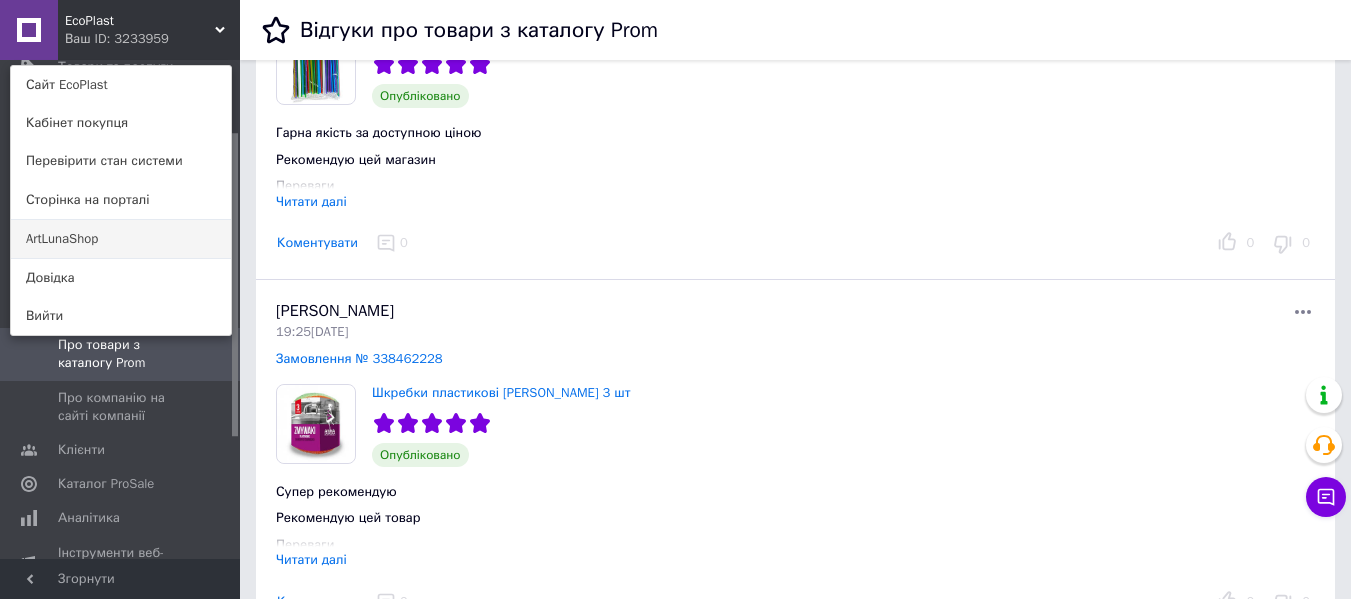 click on "ArtLunaShop" at bounding box center [121, 239] 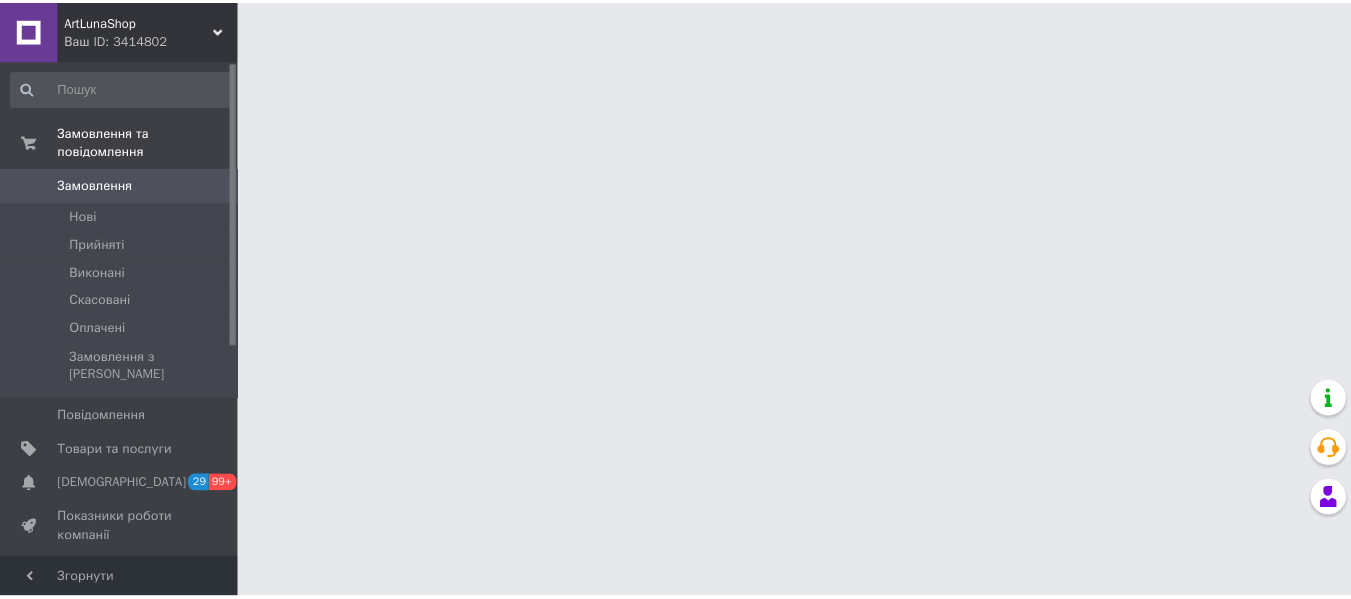 scroll, scrollTop: 0, scrollLeft: 0, axis: both 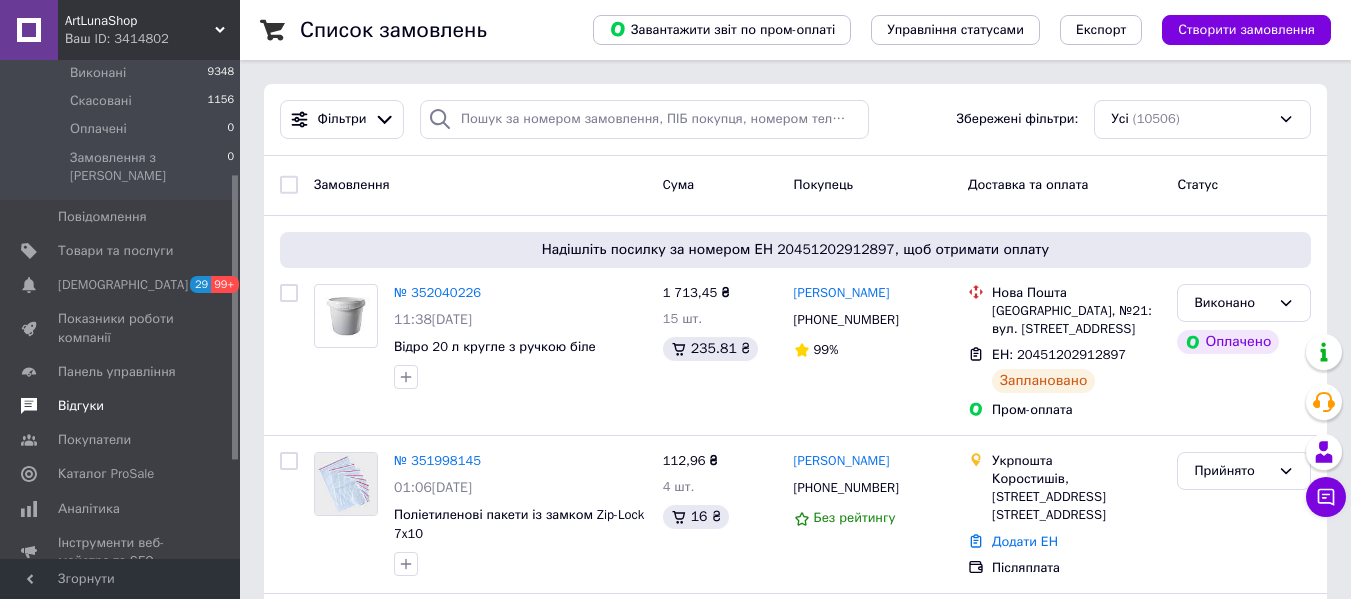 click on "Відгуки" at bounding box center (121, 406) 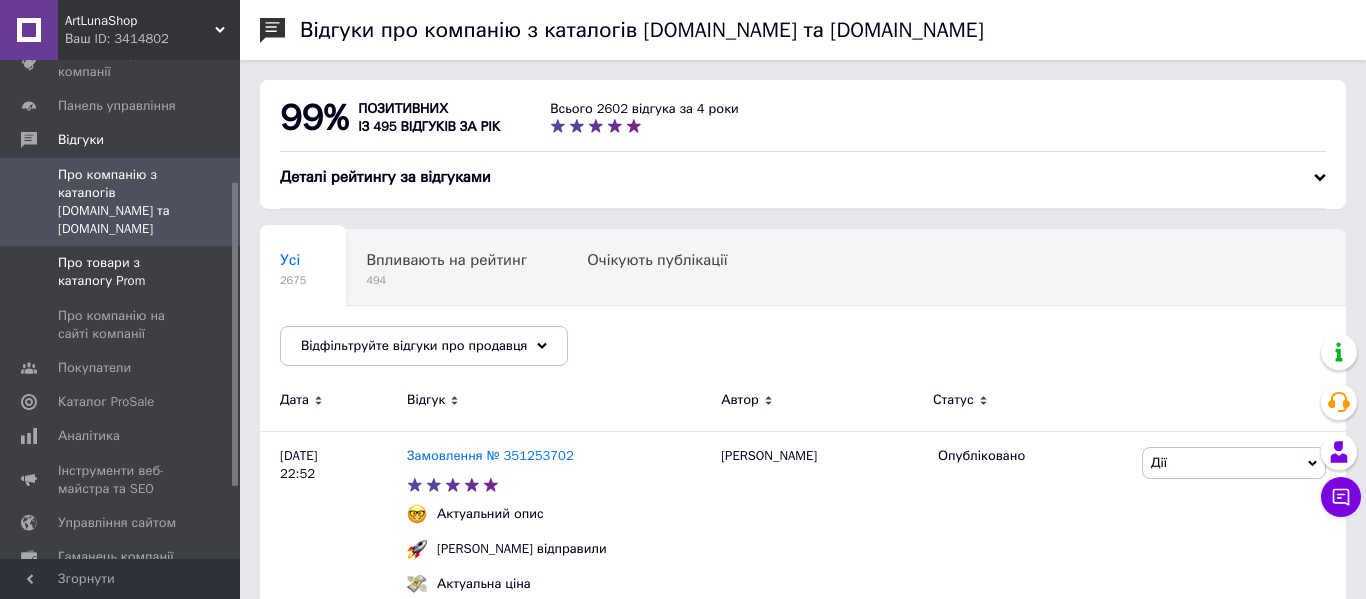 click on "Про товари з каталогу Prom" at bounding box center [121, 272] 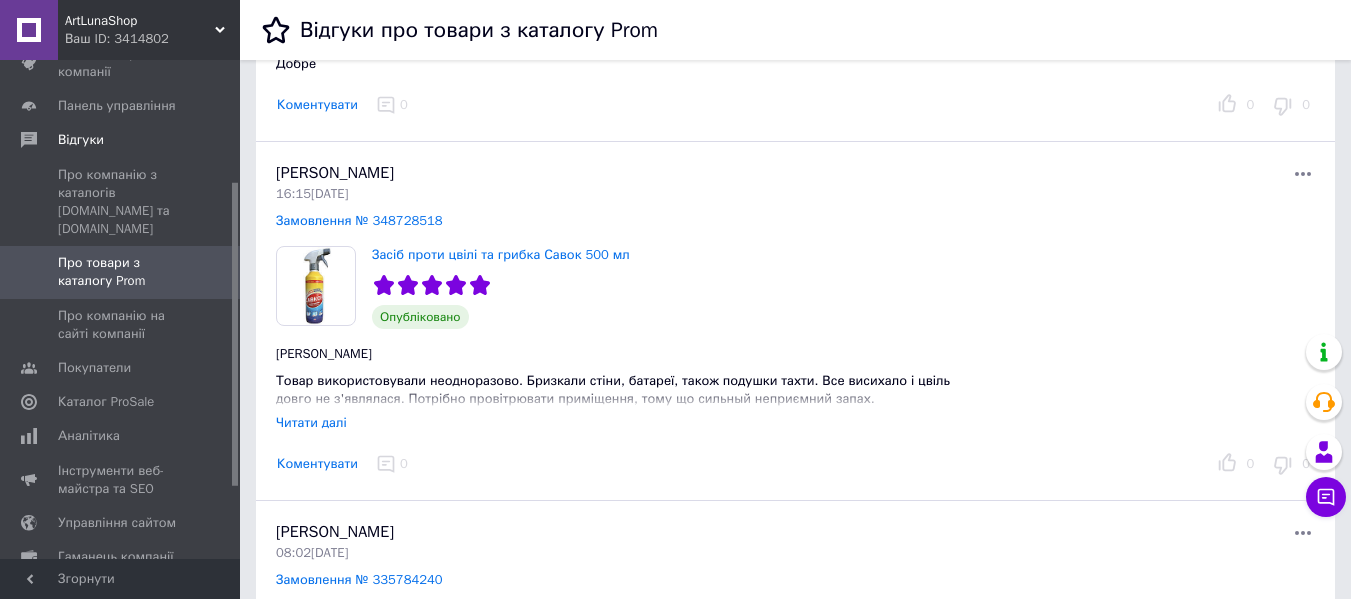 scroll, scrollTop: 1600, scrollLeft: 0, axis: vertical 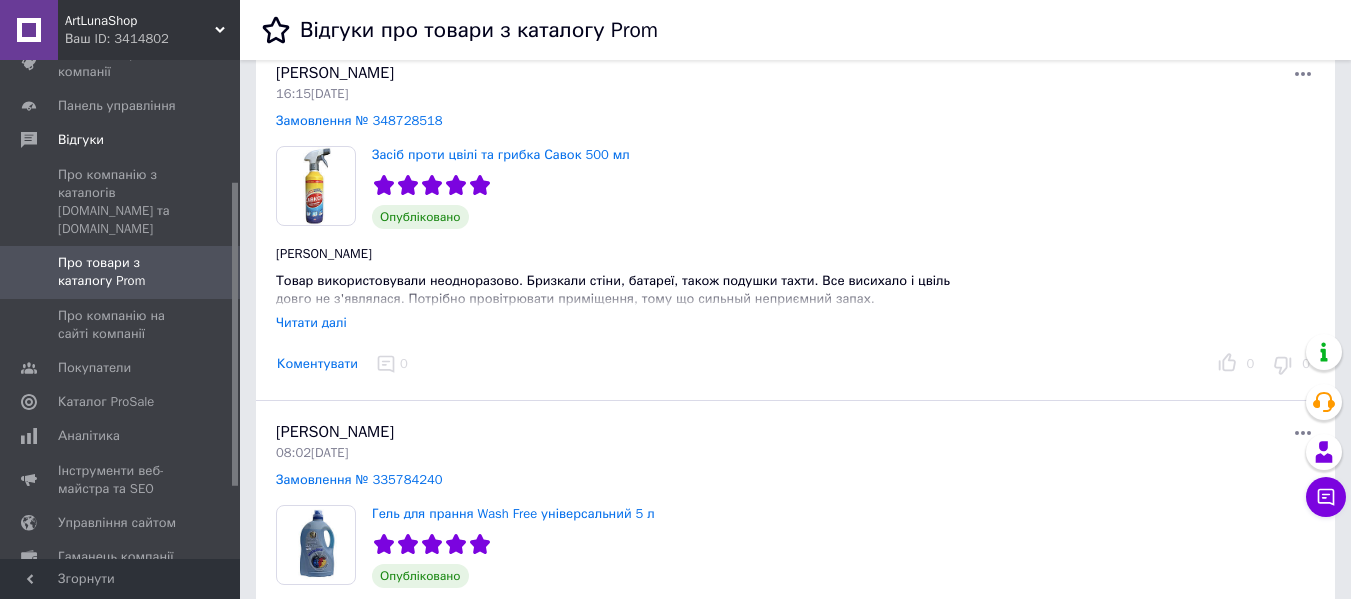 click on "Читати далі" at bounding box center [311, 322] 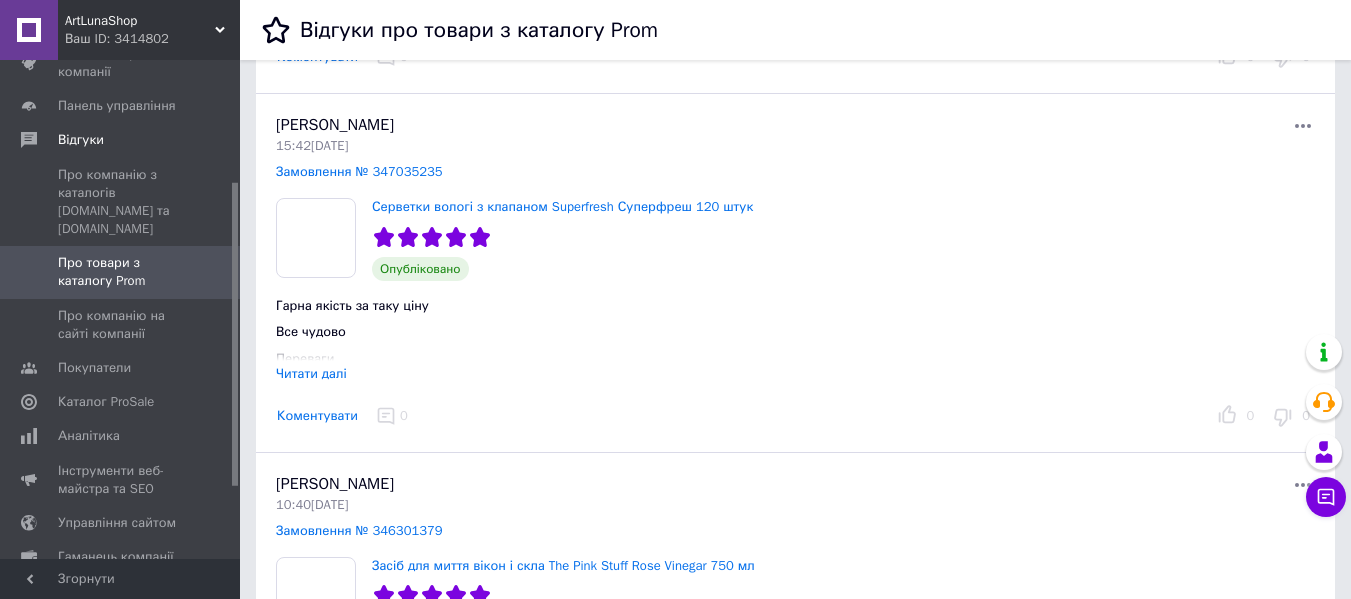 scroll, scrollTop: 2300, scrollLeft: 0, axis: vertical 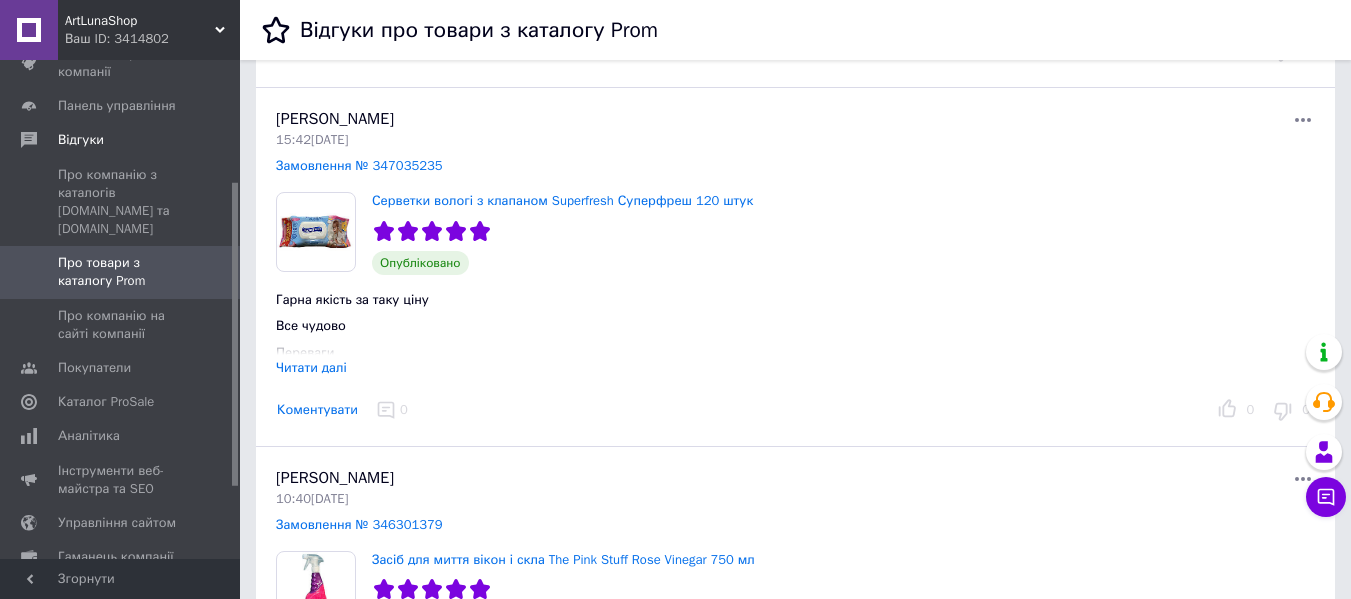 click on "Читати далі" at bounding box center [311, 367] 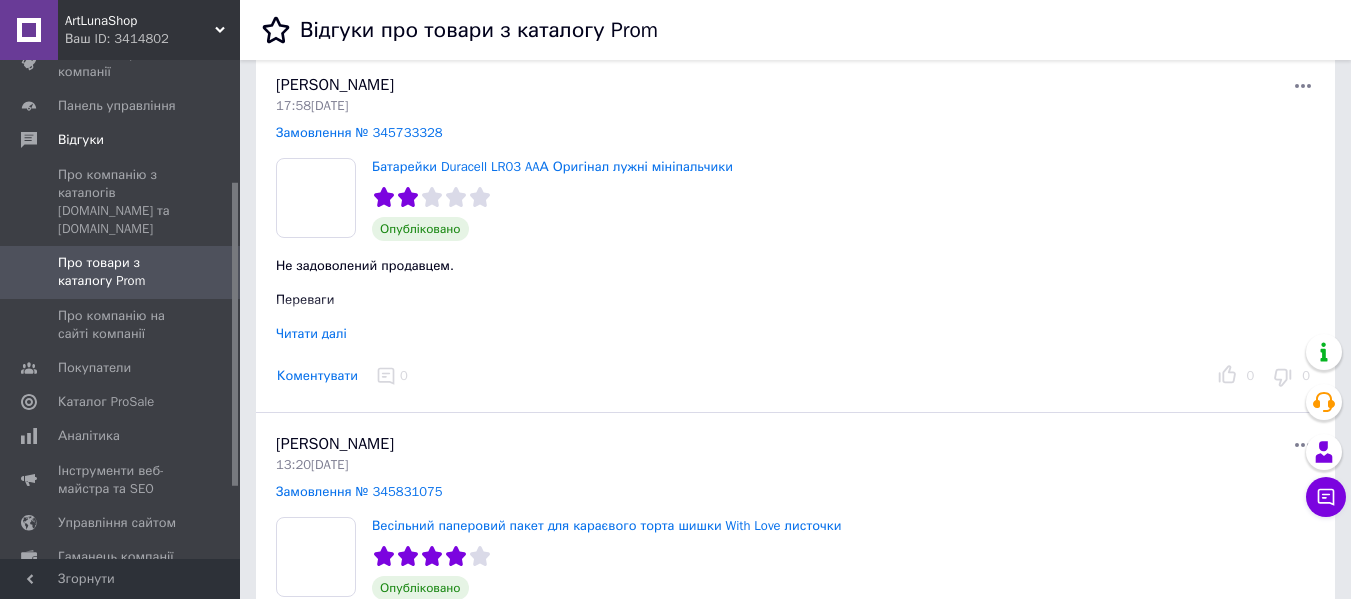 scroll, scrollTop: 3000, scrollLeft: 0, axis: vertical 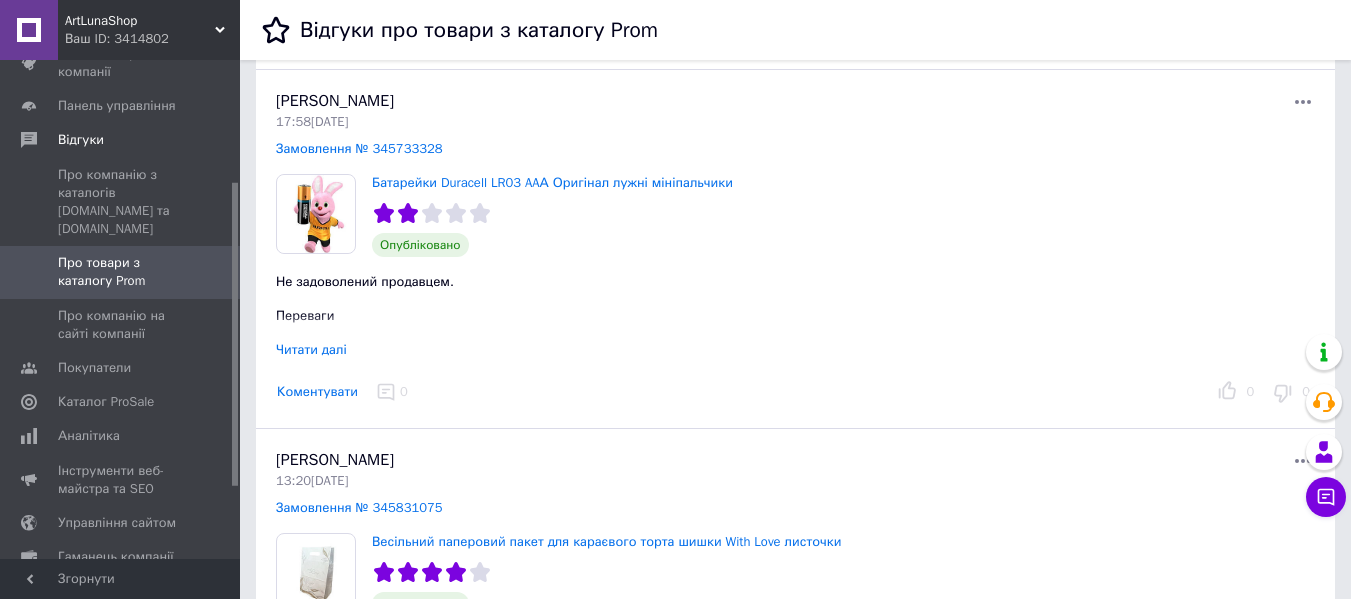 click on "Читати далі" at bounding box center (311, 349) 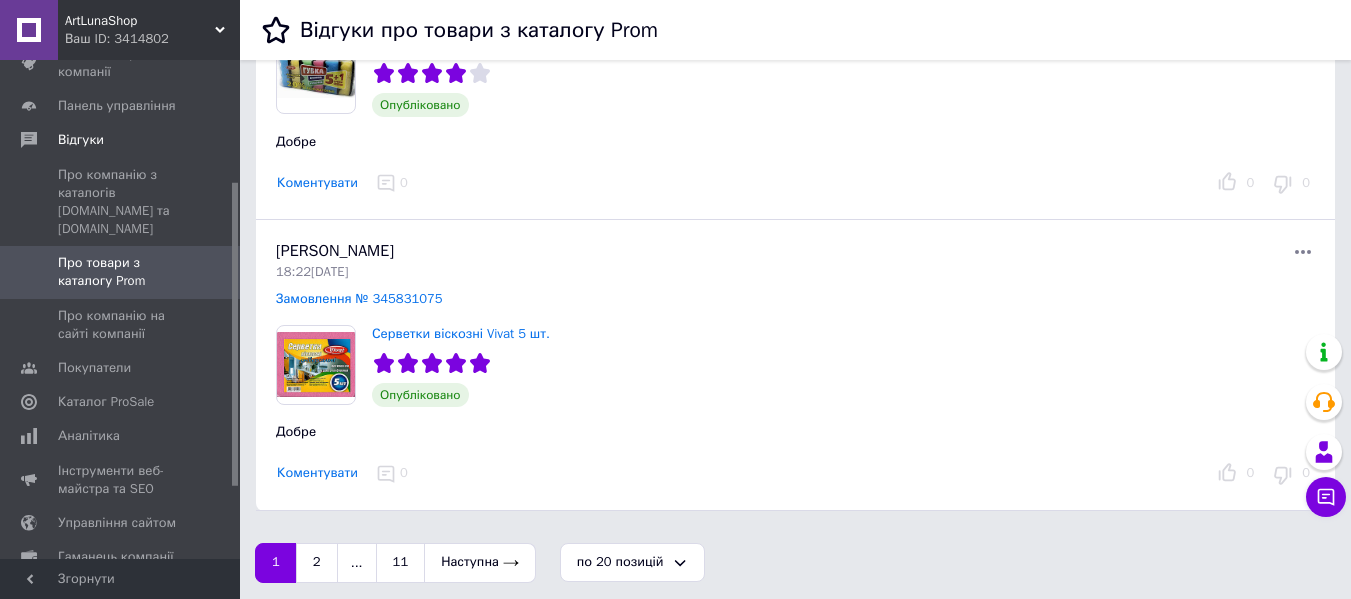 scroll, scrollTop: 6051, scrollLeft: 0, axis: vertical 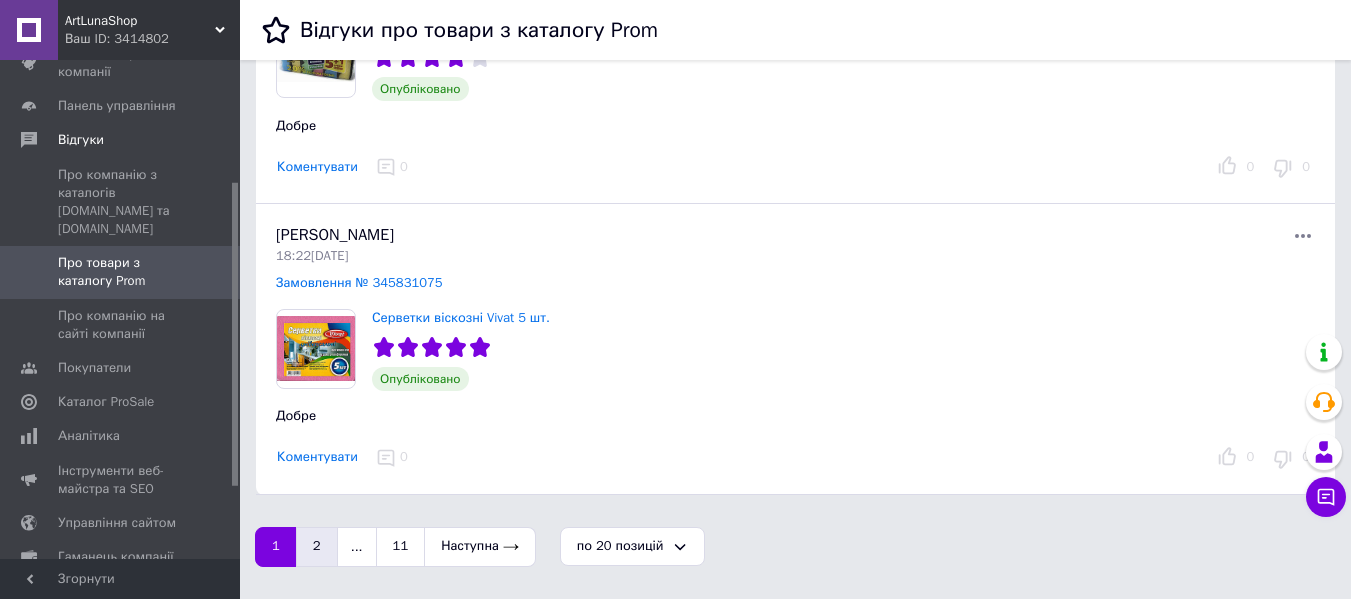 click on "2" at bounding box center [317, 547] 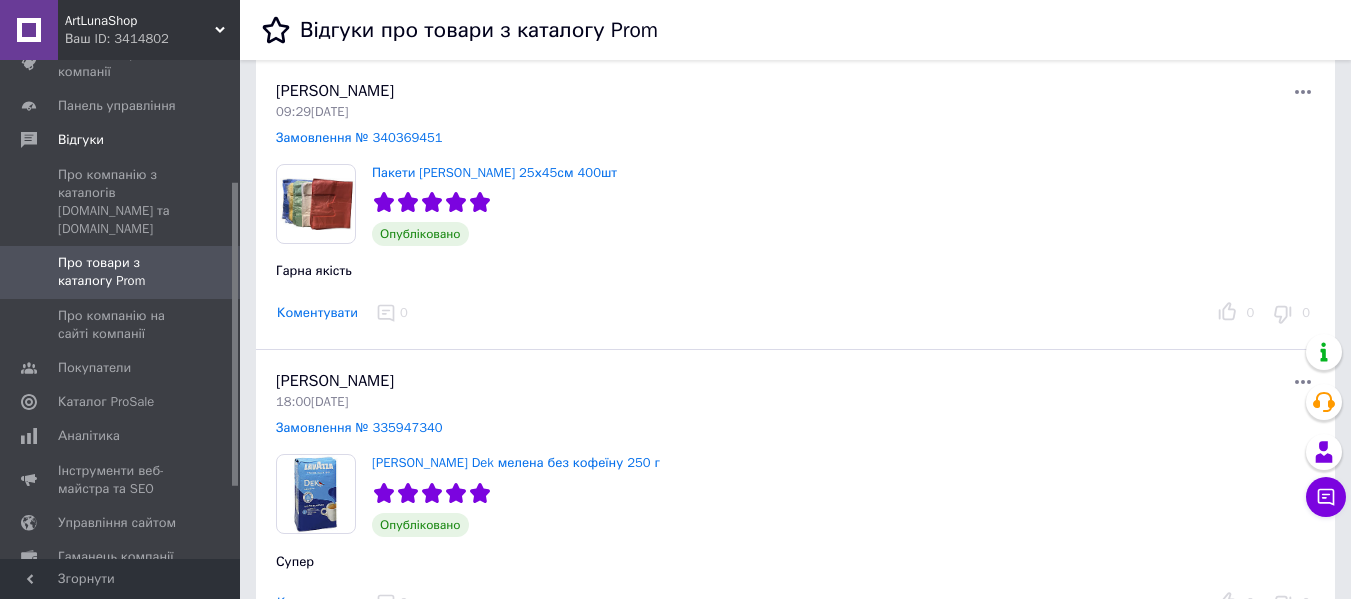 scroll, scrollTop: 5545, scrollLeft: 0, axis: vertical 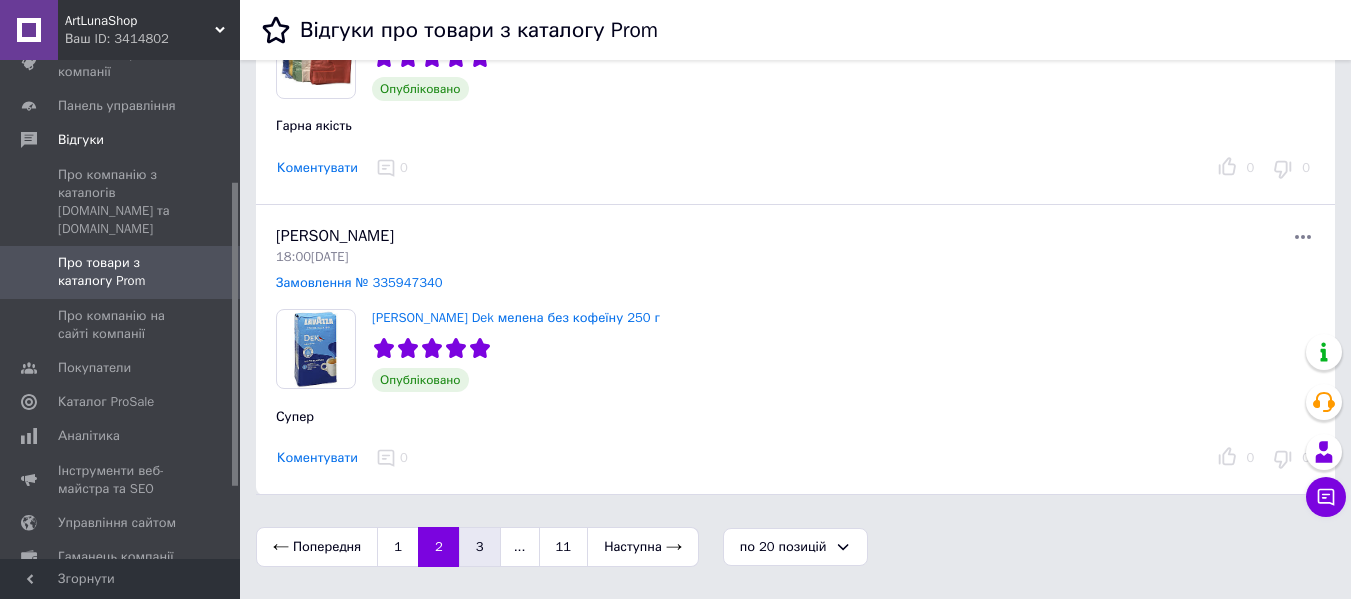 click on "3" at bounding box center (480, 547) 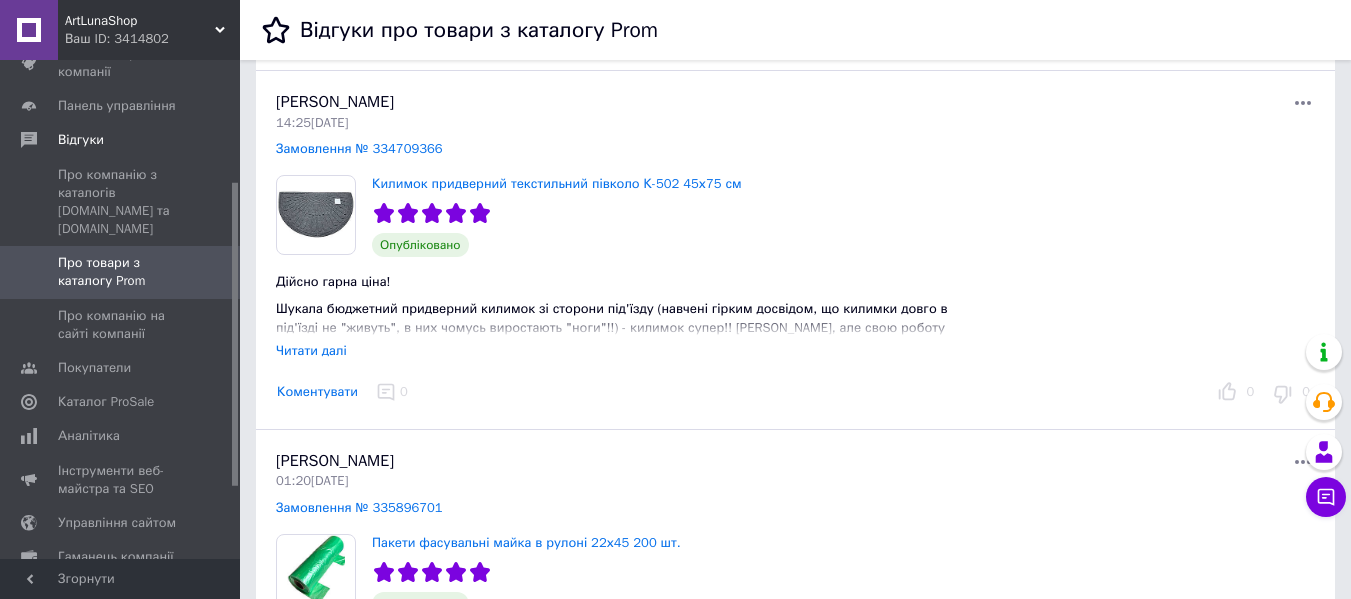 scroll, scrollTop: 4700, scrollLeft: 0, axis: vertical 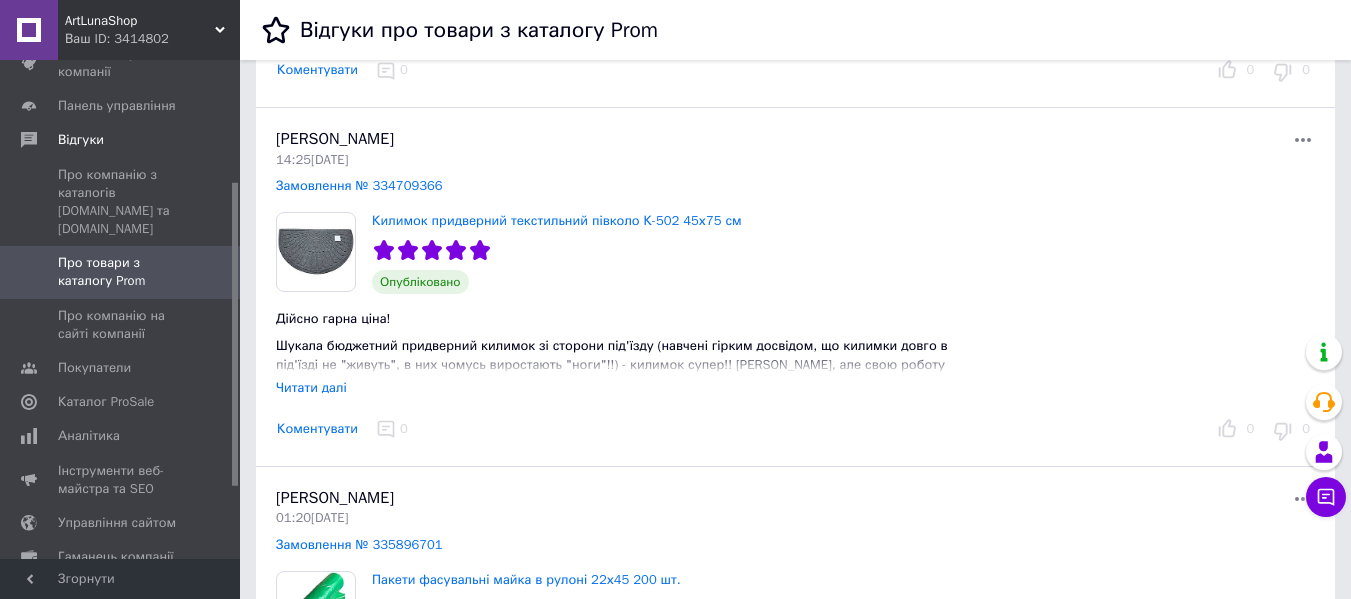 click on "Читати далі" at bounding box center [311, 387] 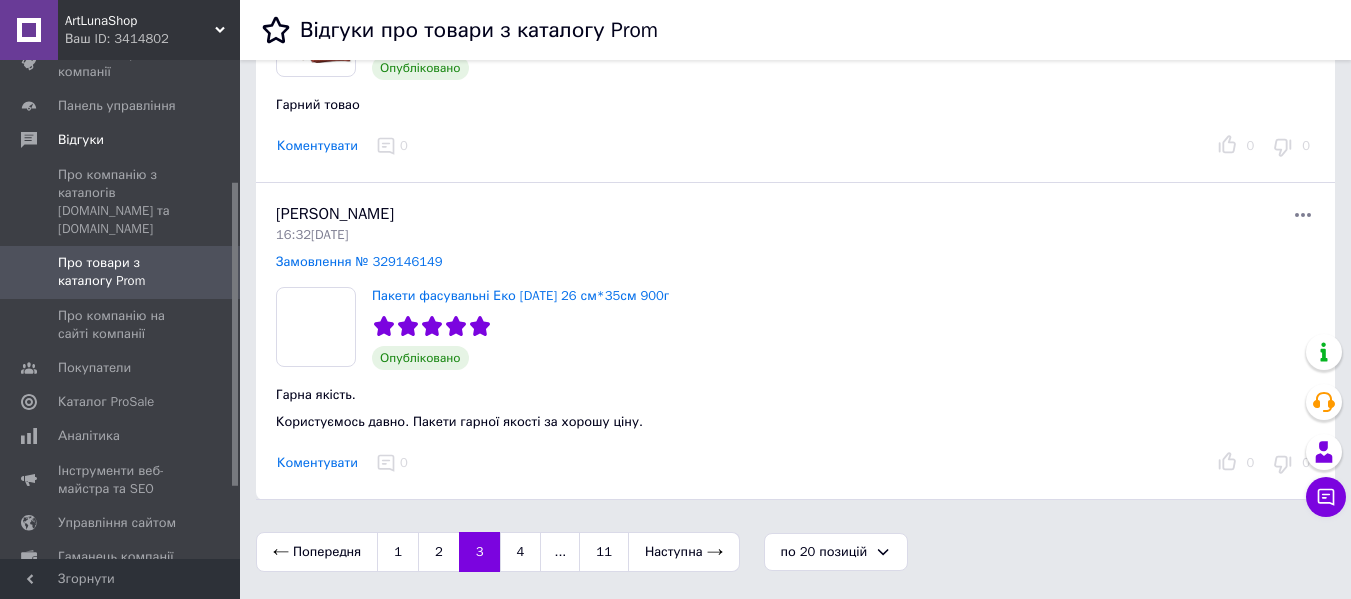 scroll, scrollTop: 5631, scrollLeft: 0, axis: vertical 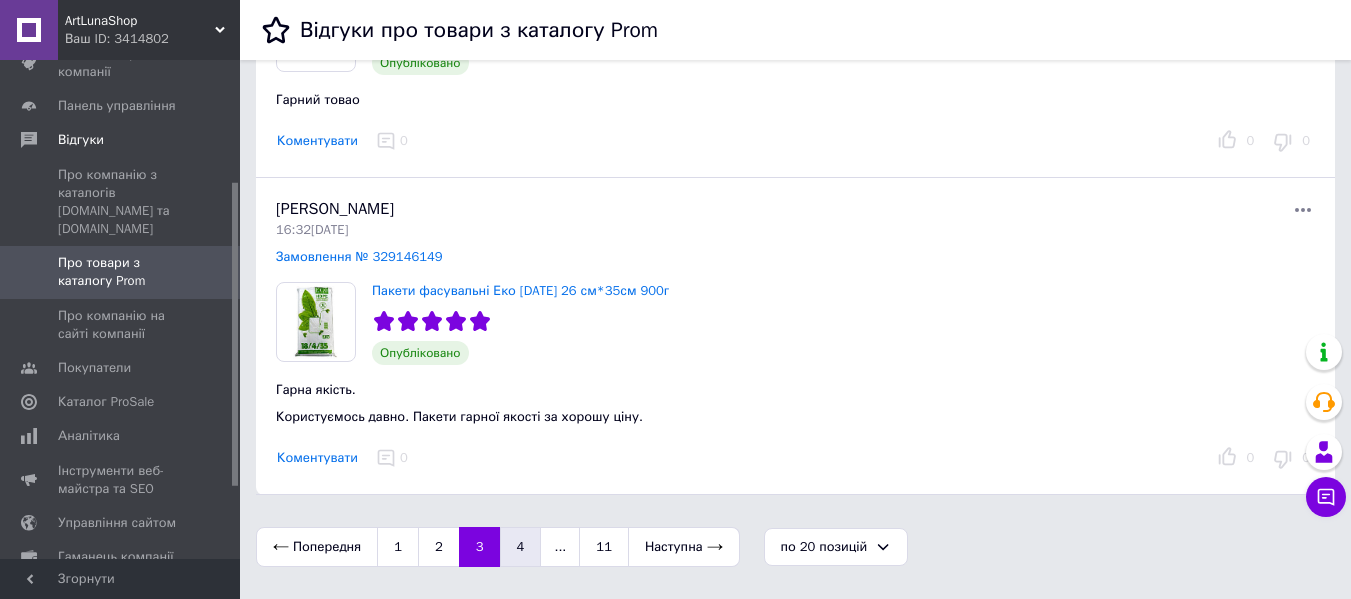 click on "4" at bounding box center (521, 547) 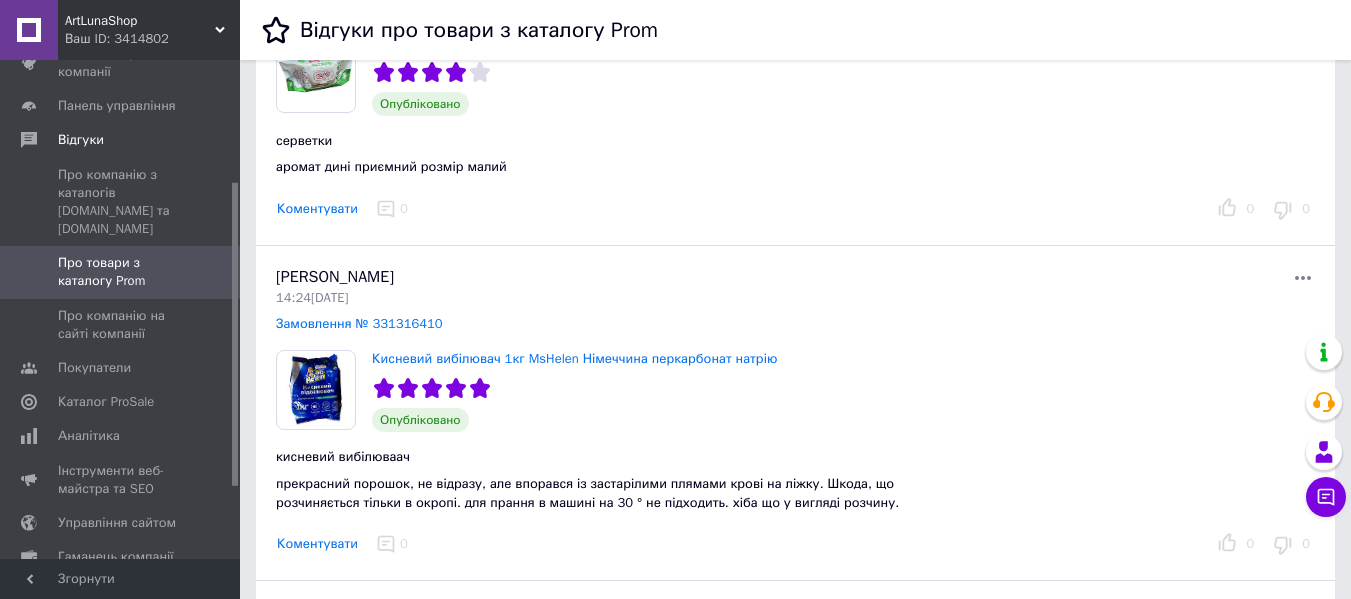 scroll, scrollTop: 4600, scrollLeft: 0, axis: vertical 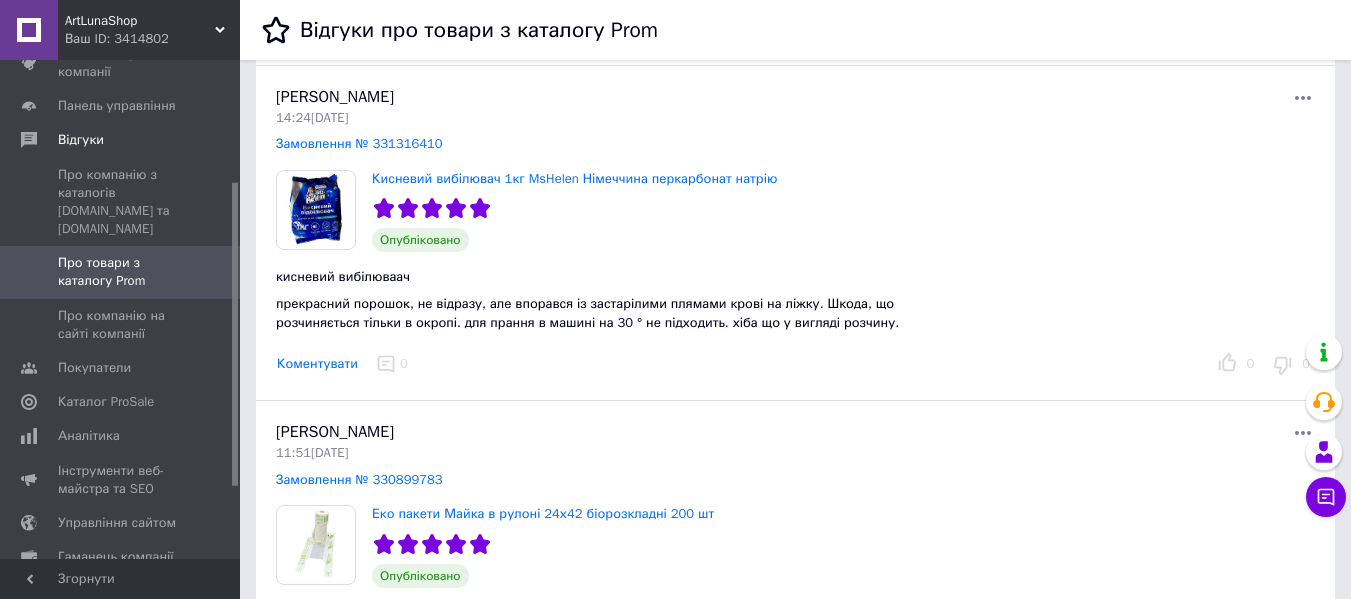 click on "Коментувати 0" at bounding box center (737, 364) 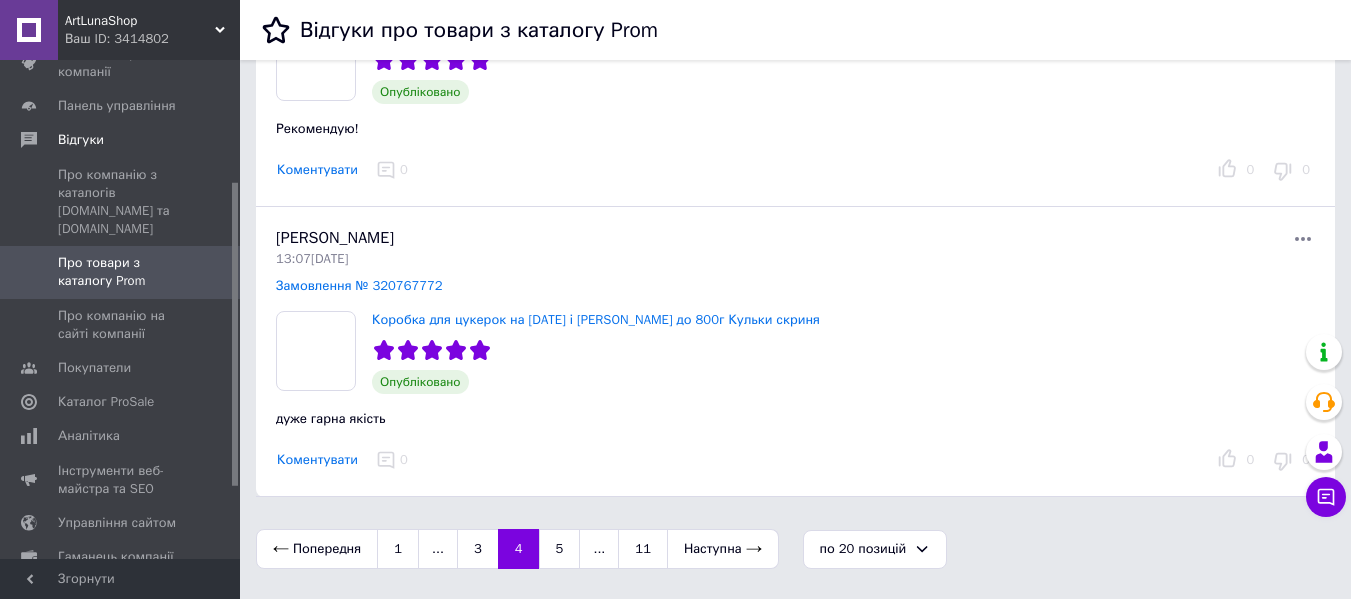 scroll, scrollTop: 5735, scrollLeft: 0, axis: vertical 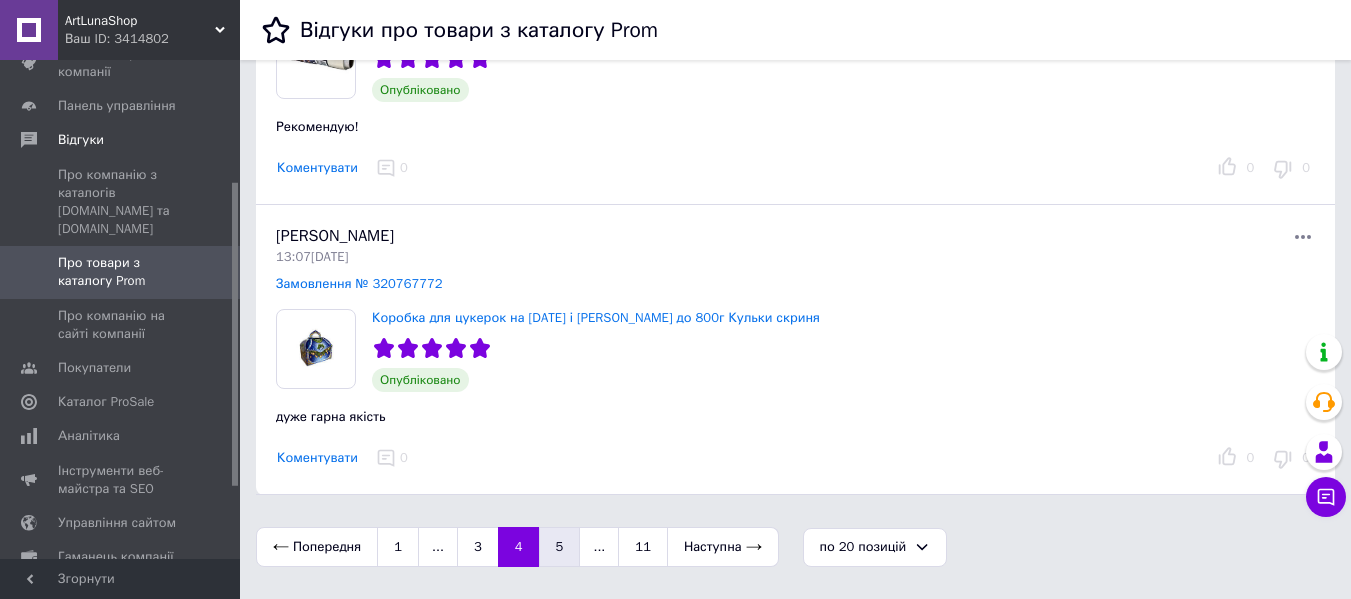 click on "5" at bounding box center [560, 547] 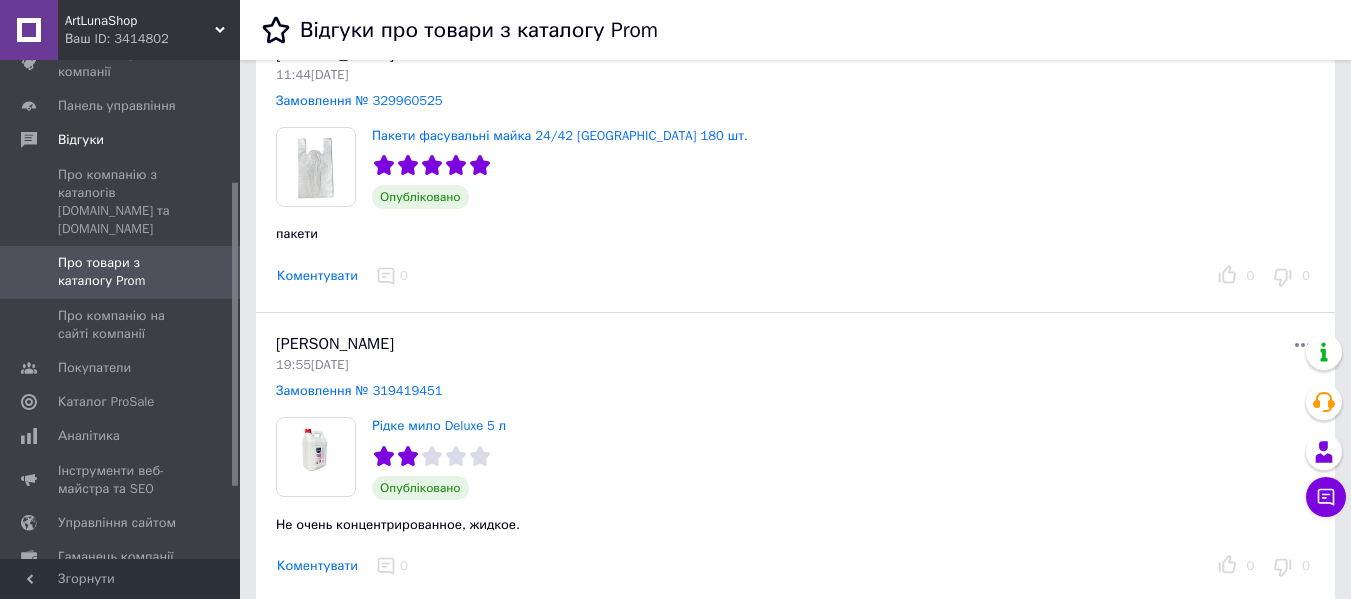 scroll, scrollTop: 1700, scrollLeft: 0, axis: vertical 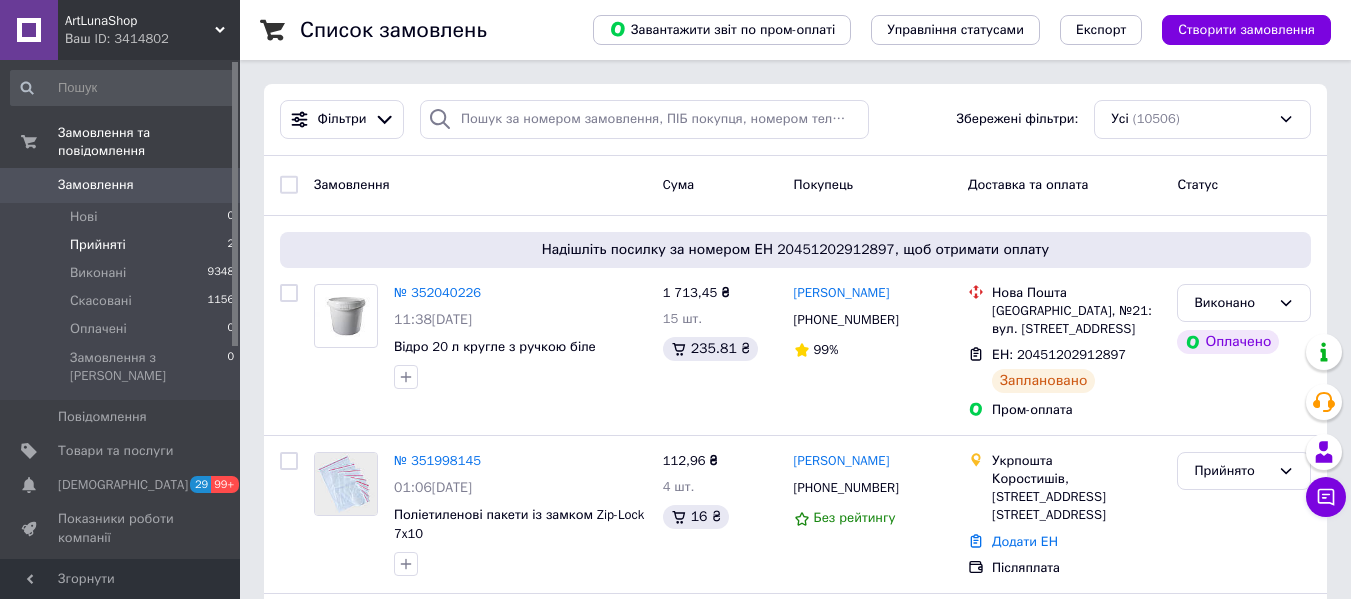 click on "Прийняті" at bounding box center [98, 245] 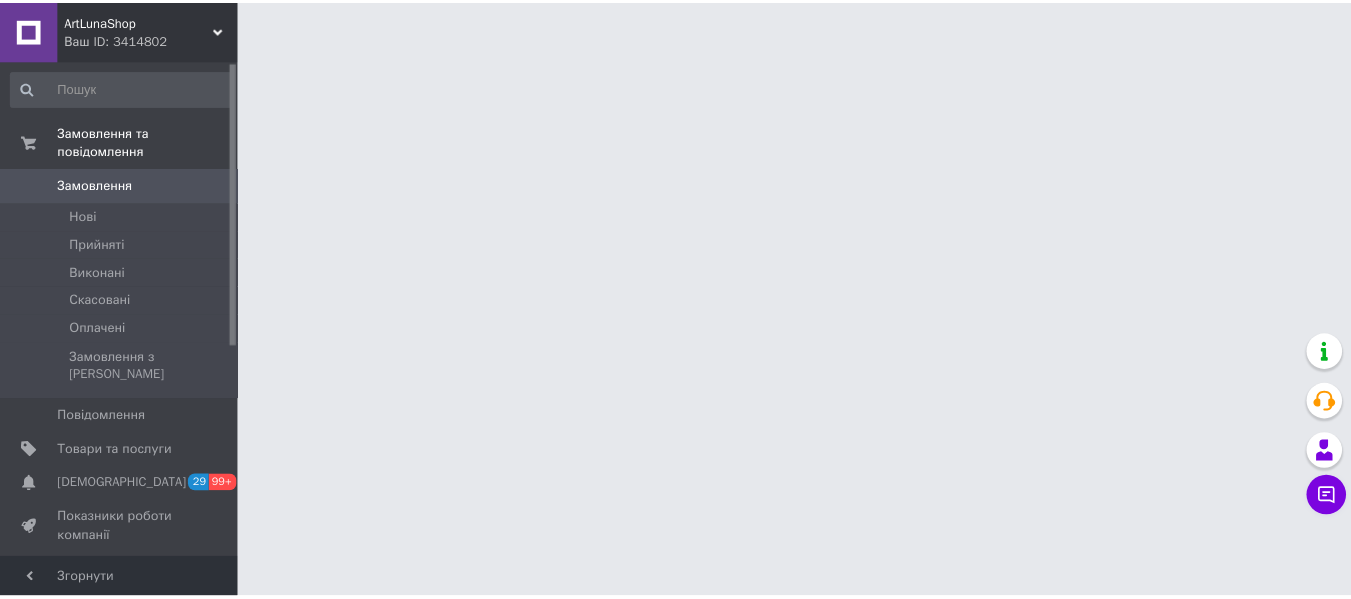 scroll, scrollTop: 0, scrollLeft: 0, axis: both 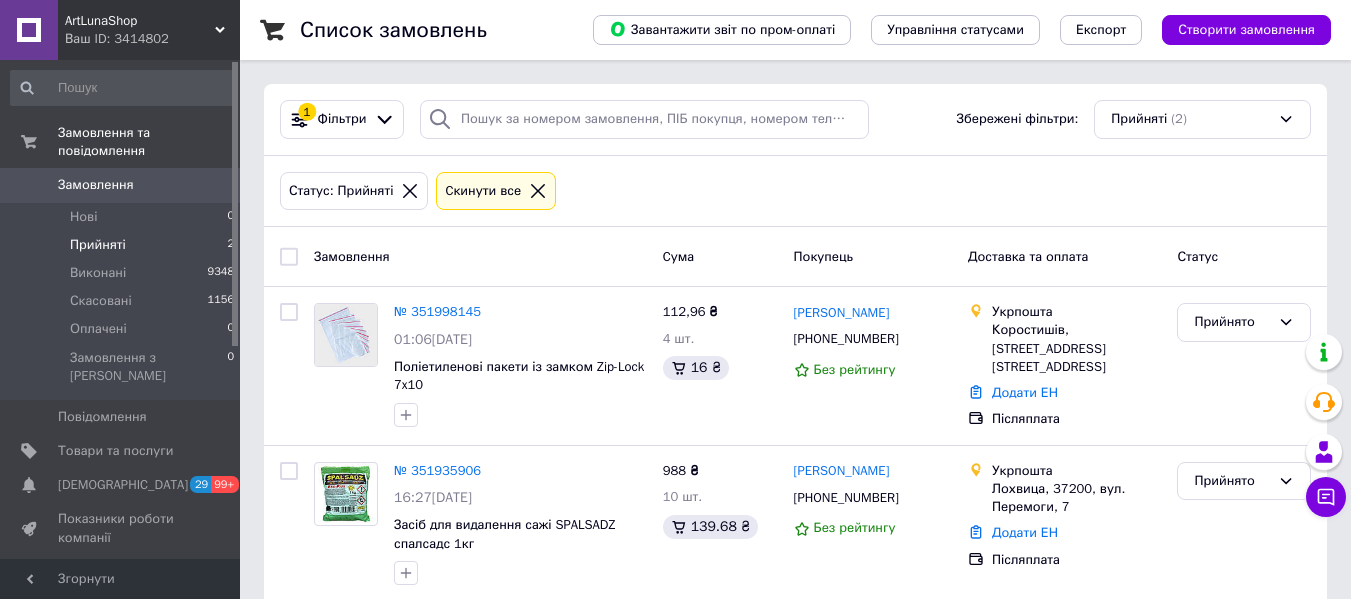 click on "ArtLunaShop" at bounding box center (140, 21) 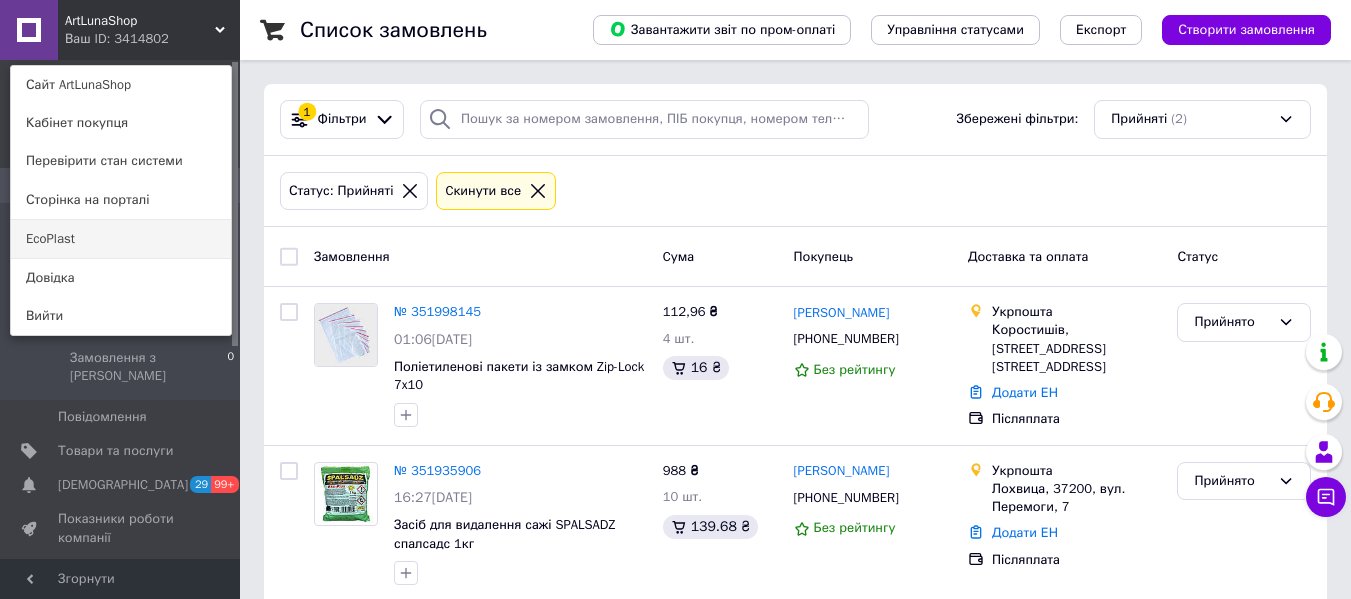 click on "EcoPlast" at bounding box center (121, 239) 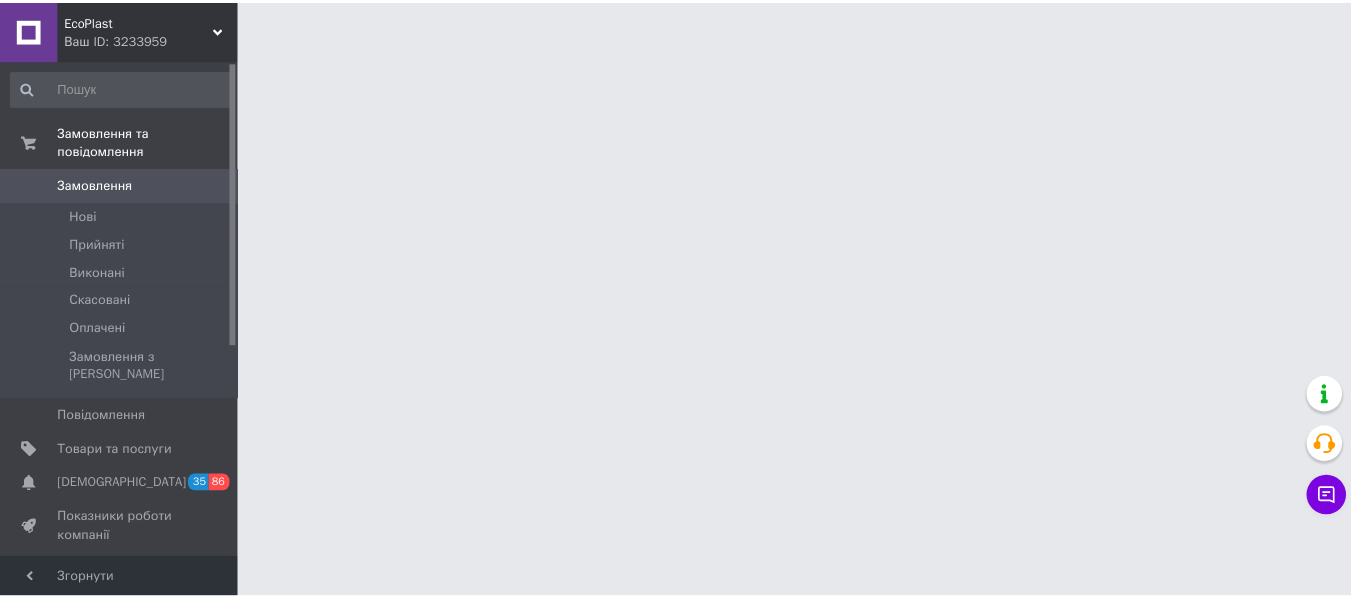 scroll, scrollTop: 0, scrollLeft: 0, axis: both 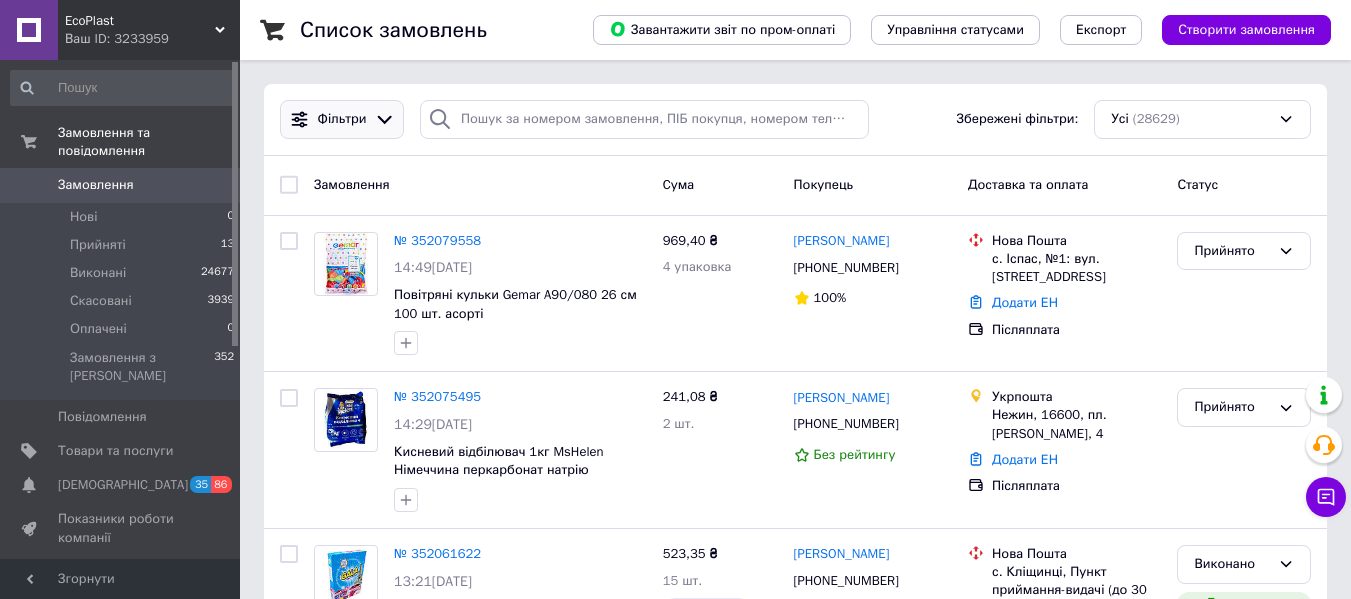click 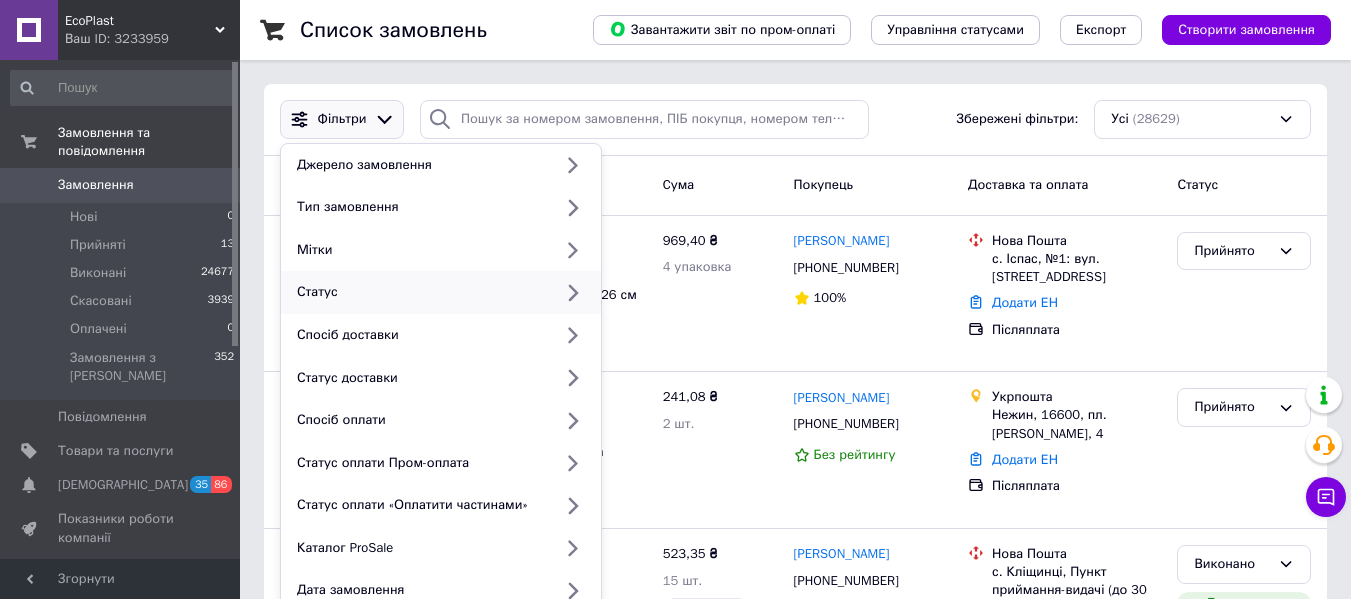 click on "Статус" at bounding box center [420, 292] 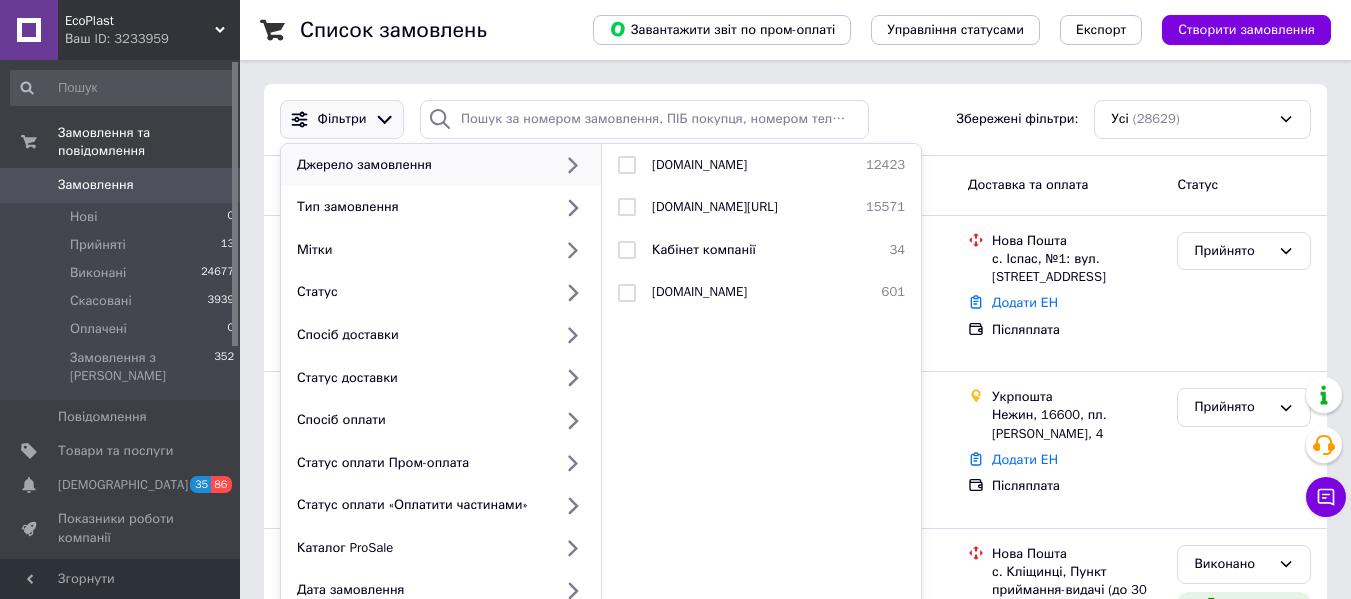 click on "EcoPlast Ваш ID: 3233959" at bounding box center (149, 30) 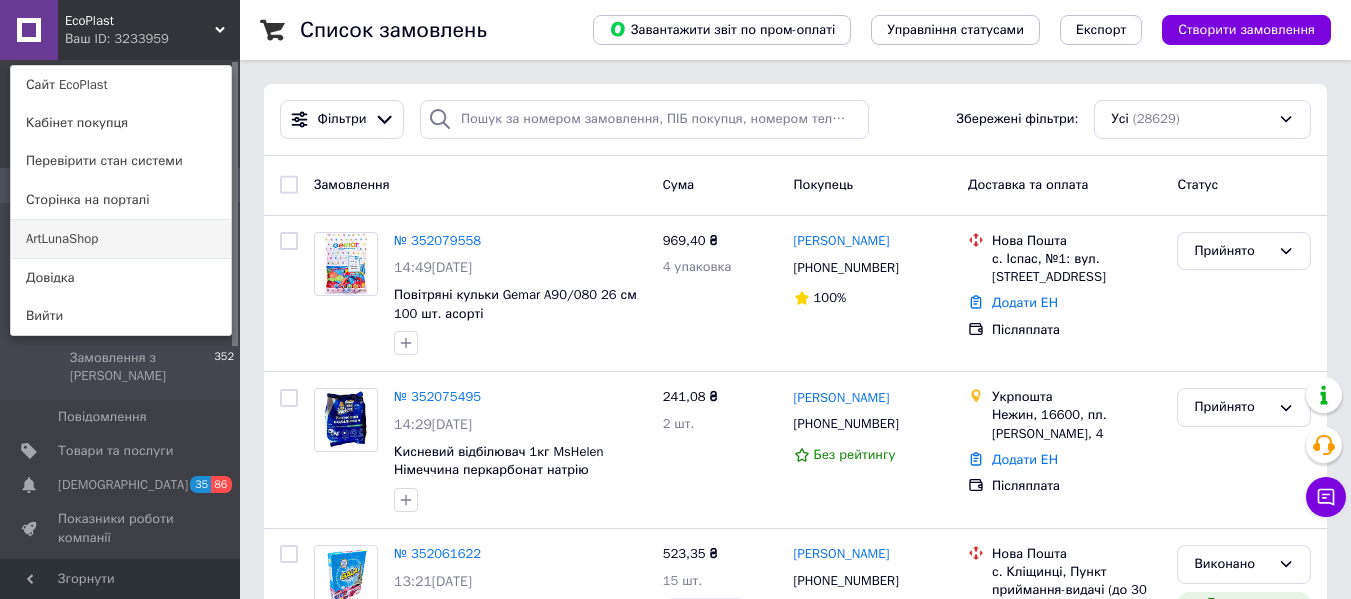 click on "ArtLunaShop" at bounding box center (121, 239) 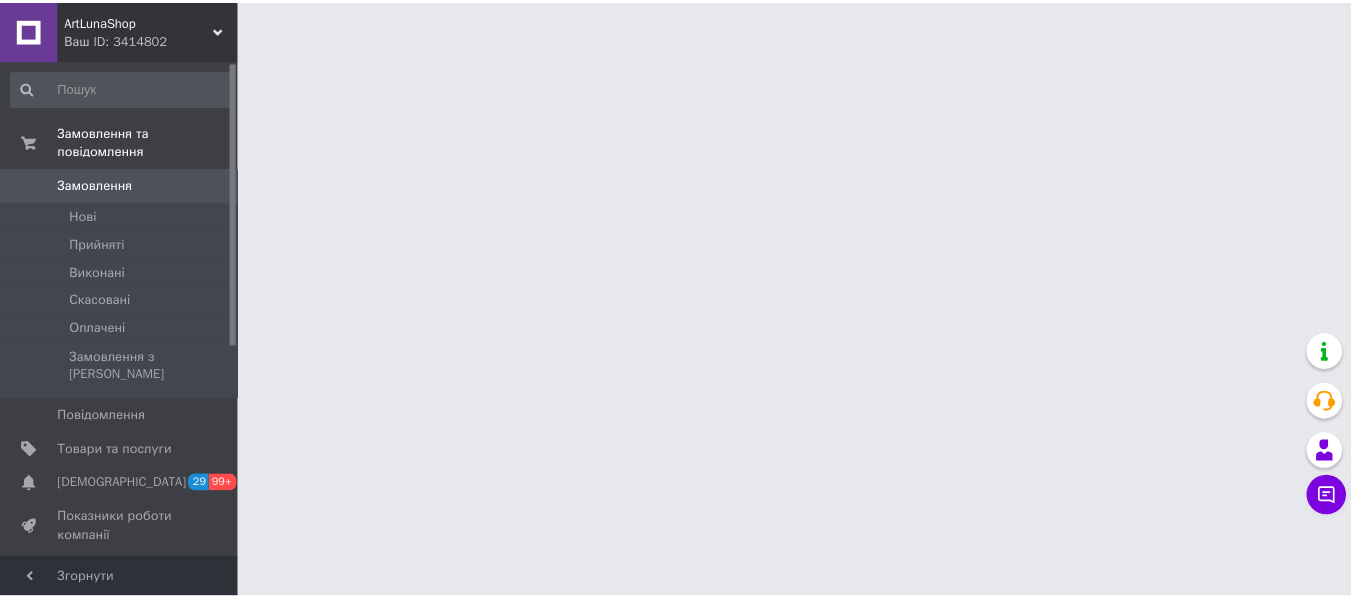 scroll, scrollTop: 0, scrollLeft: 0, axis: both 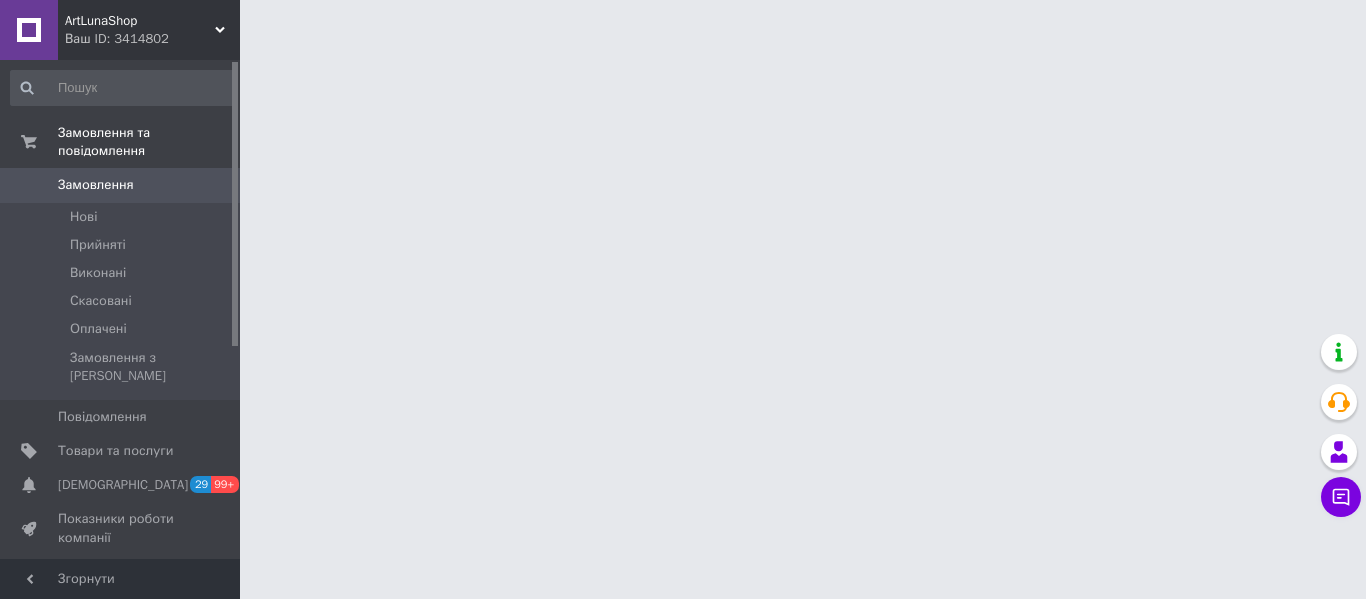 drag, startPoint x: 214, startPoint y: 20, endPoint x: 172, endPoint y: 165, distance: 150.96027 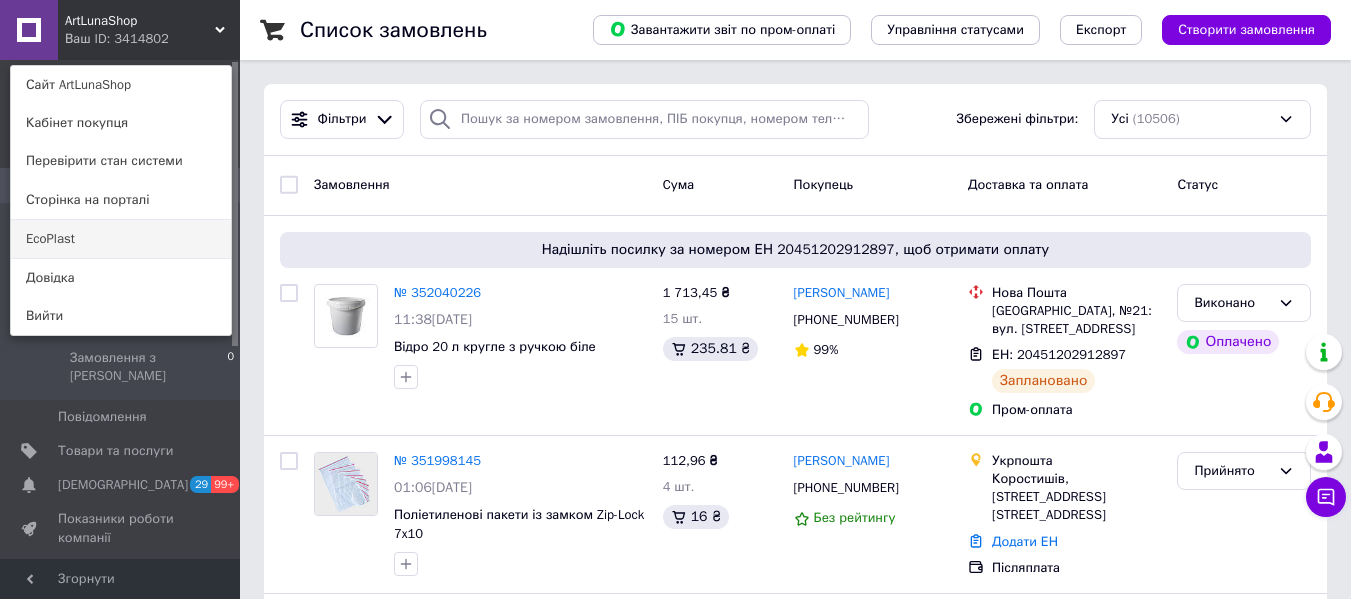 click on "EcoPlast" at bounding box center [121, 239] 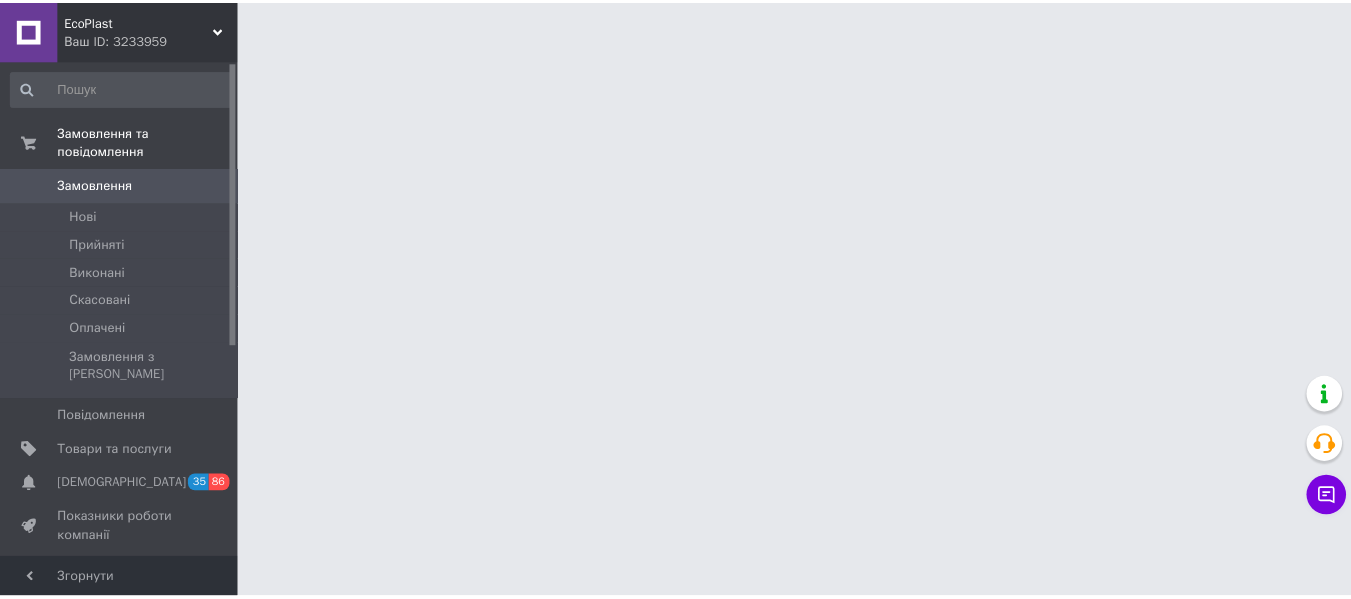 scroll, scrollTop: 0, scrollLeft: 0, axis: both 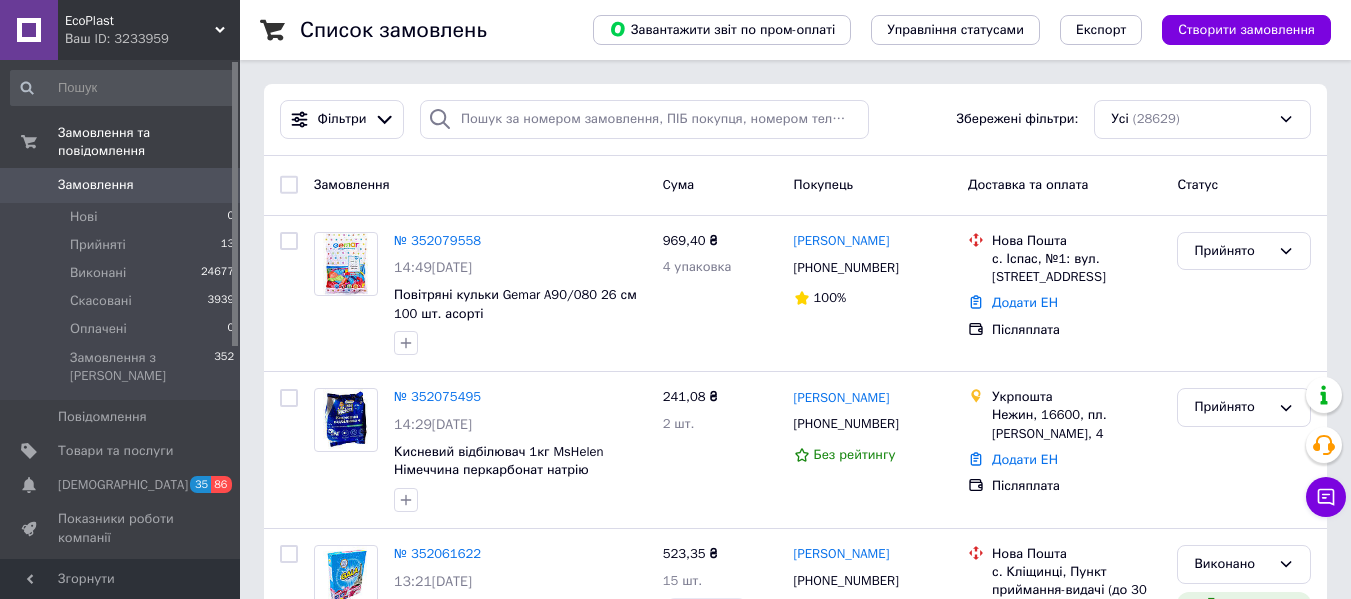 click 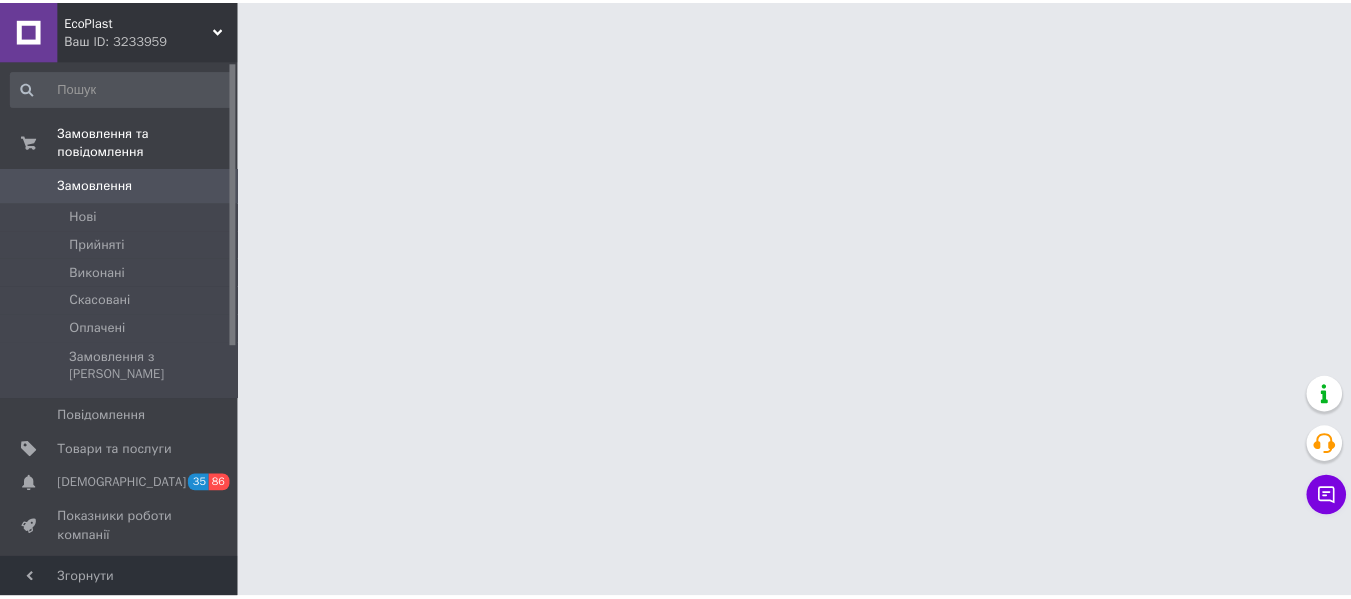 scroll, scrollTop: 0, scrollLeft: 0, axis: both 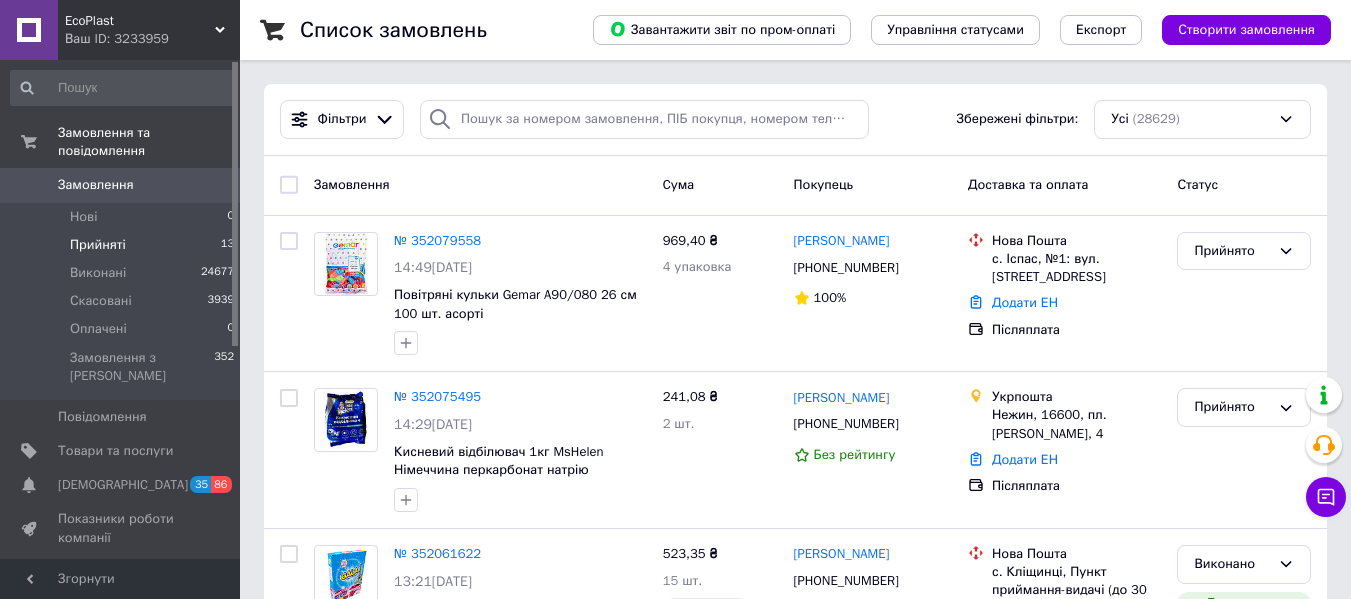 click on "Прийняті" at bounding box center [98, 245] 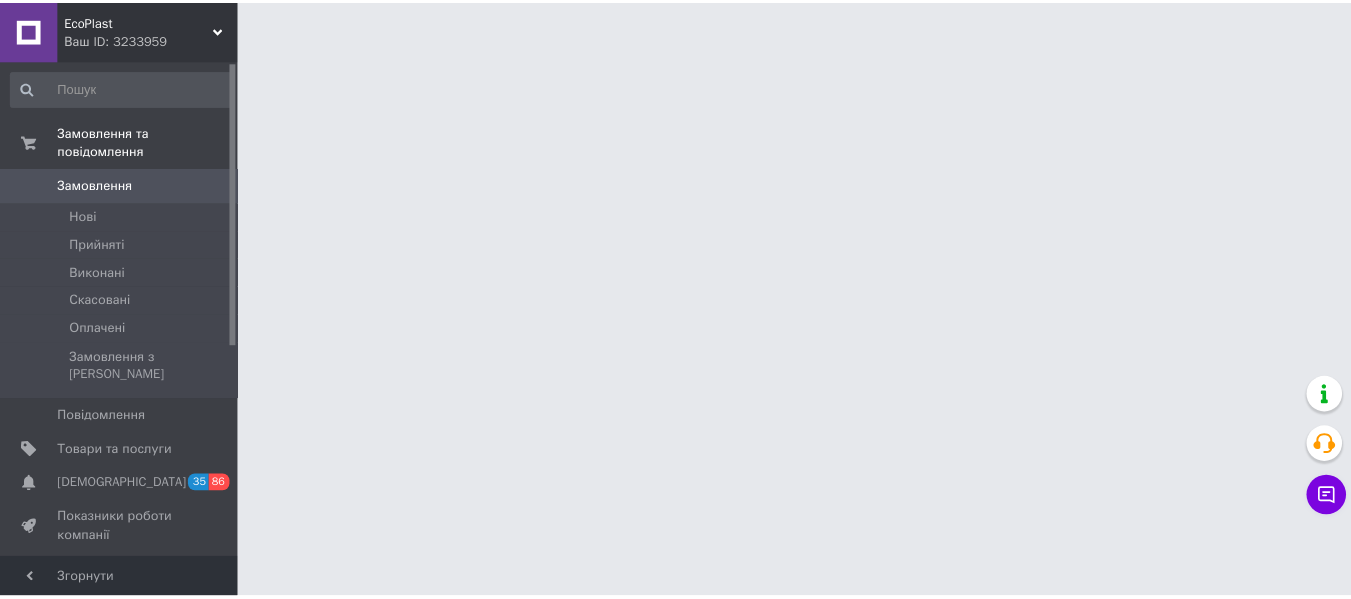 scroll, scrollTop: 0, scrollLeft: 0, axis: both 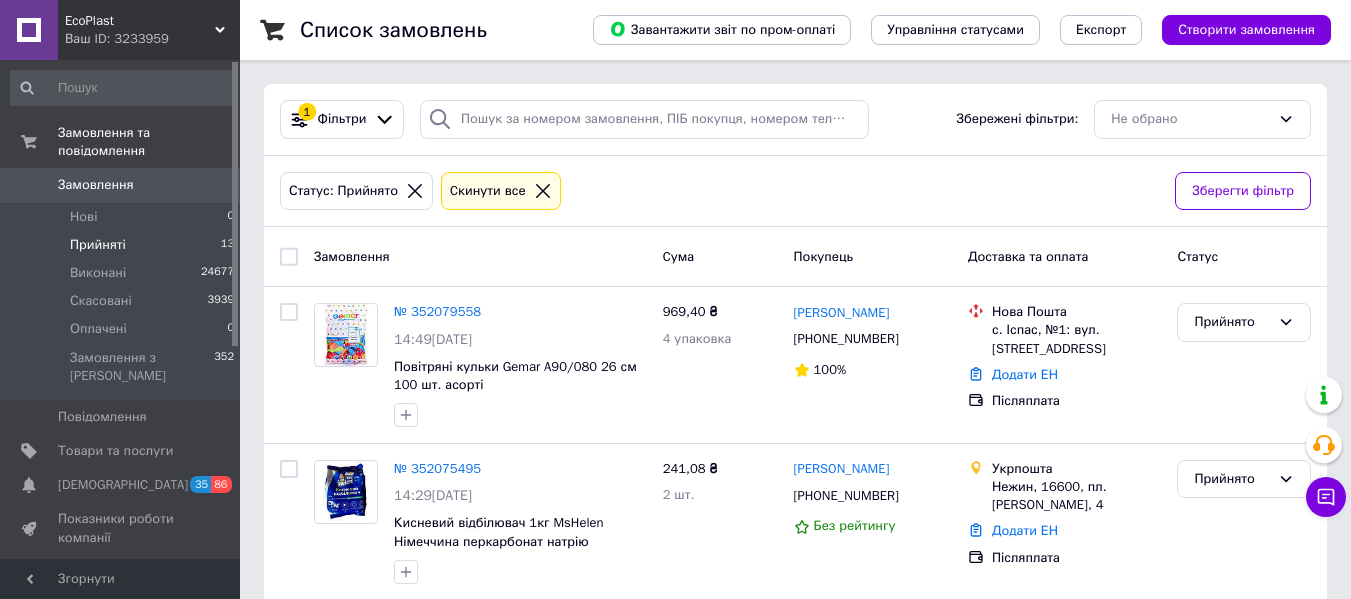 click on "Прийняті" at bounding box center [98, 245] 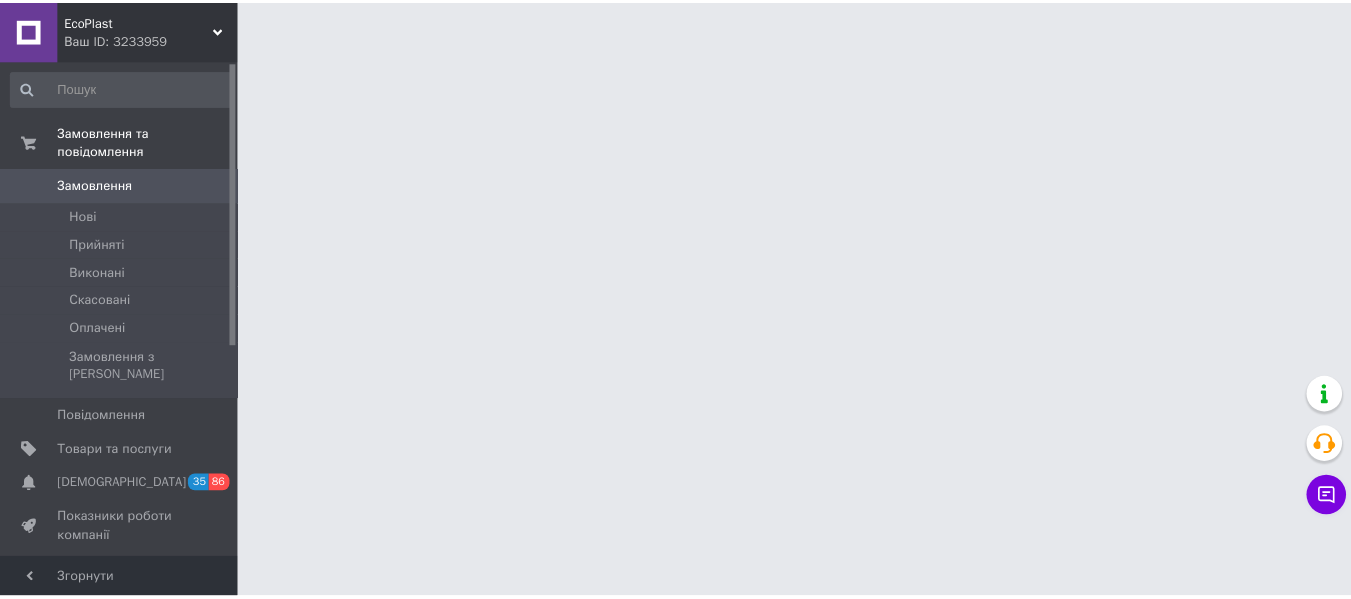 scroll, scrollTop: 0, scrollLeft: 0, axis: both 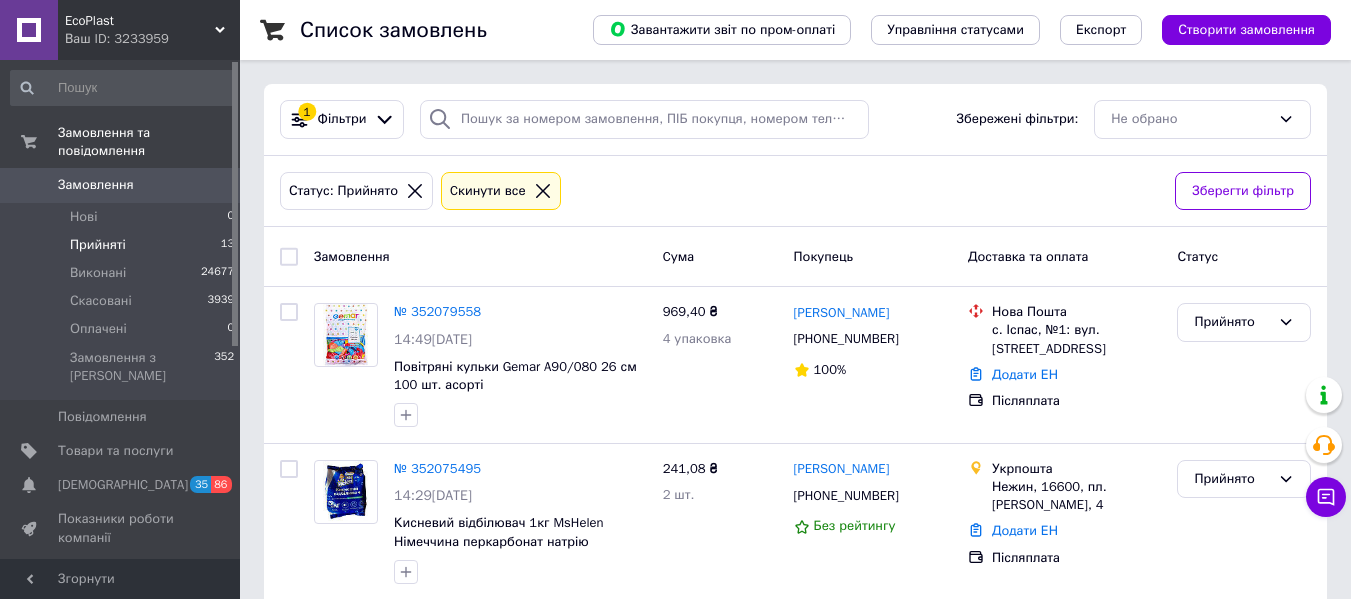 drag, startPoint x: 234, startPoint y: 129, endPoint x: 242, endPoint y: 103, distance: 27.202942 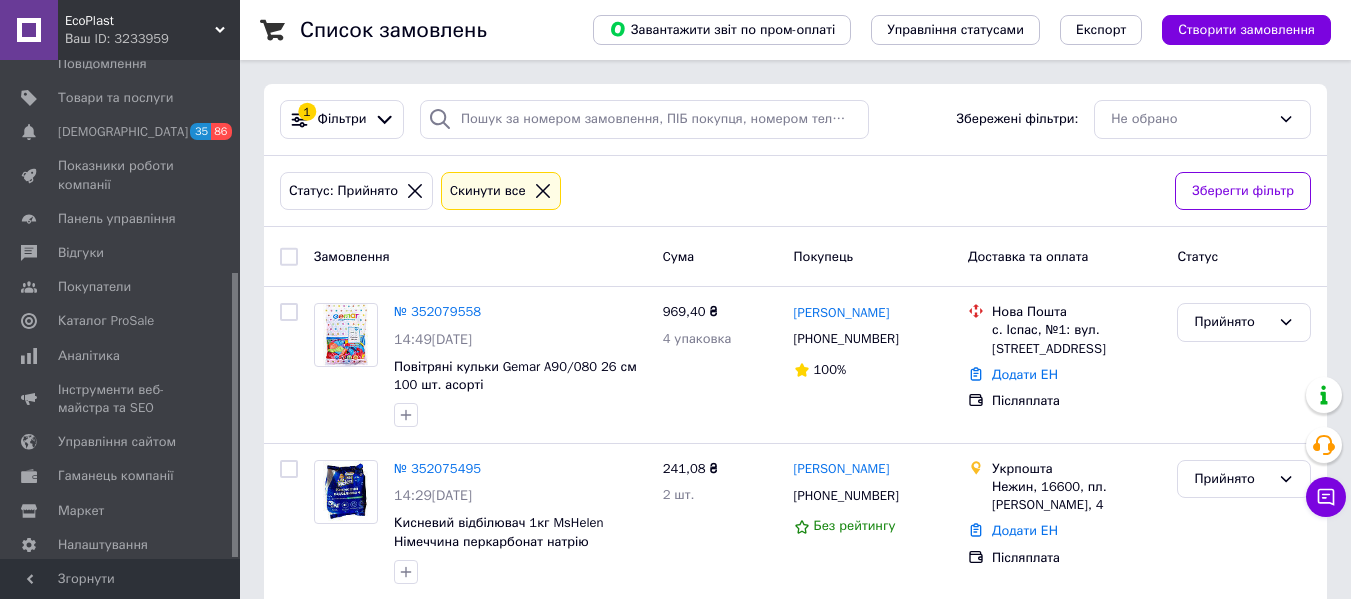 scroll, scrollTop: 372, scrollLeft: 0, axis: vertical 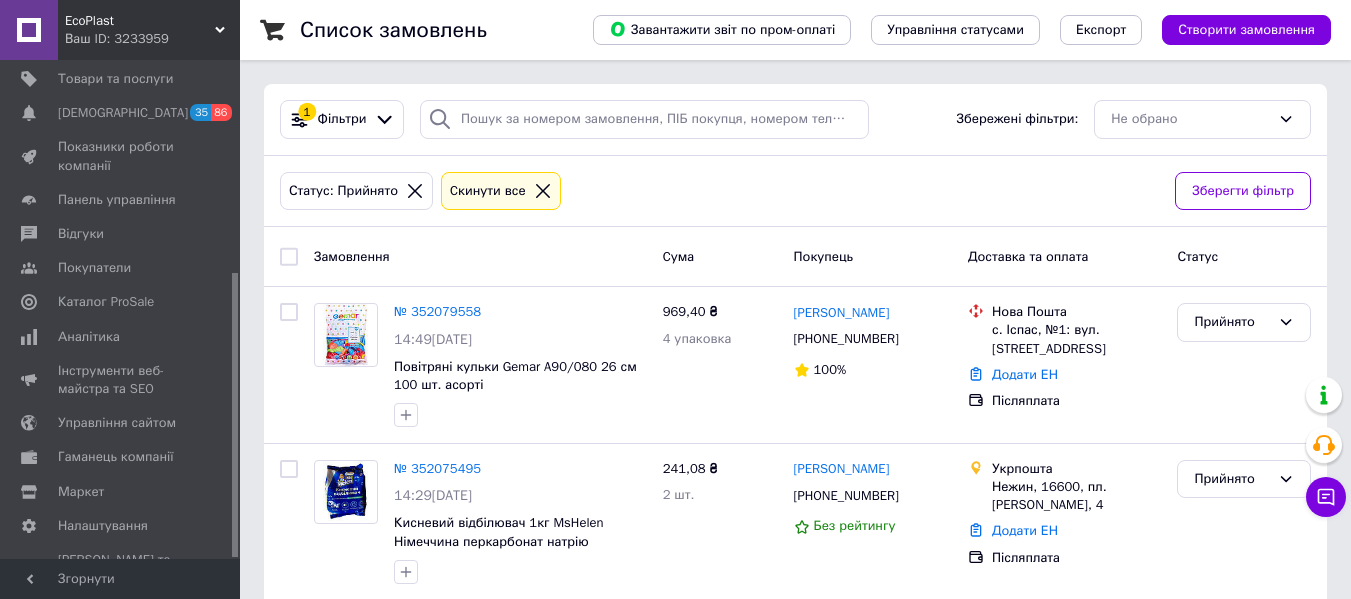 drag, startPoint x: 234, startPoint y: 154, endPoint x: 233, endPoint y: 399, distance: 245.00204 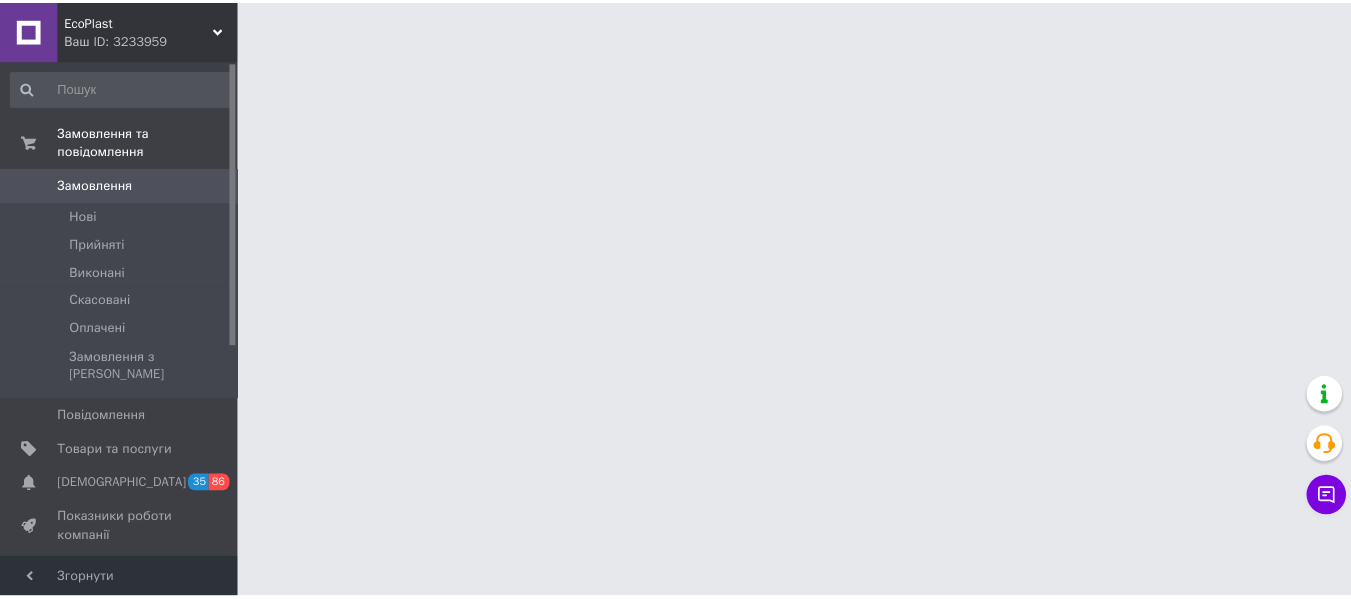 scroll, scrollTop: 0, scrollLeft: 0, axis: both 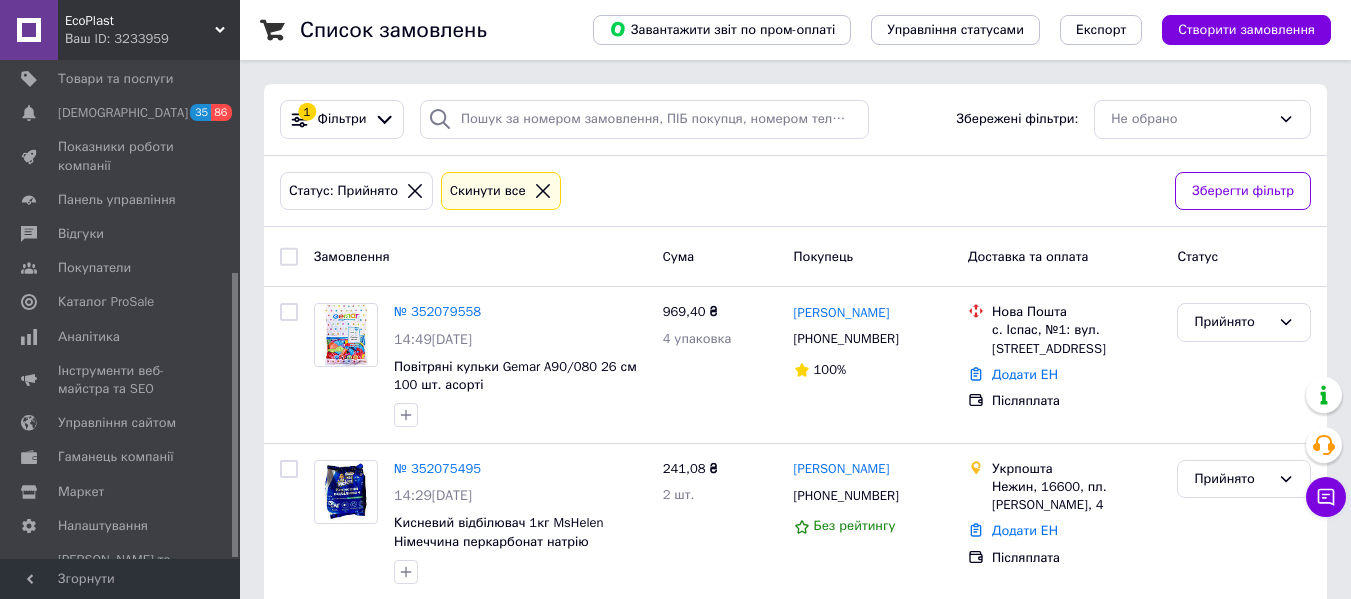 drag, startPoint x: 235, startPoint y: 68, endPoint x: 256, endPoint y: 339, distance: 271.81244 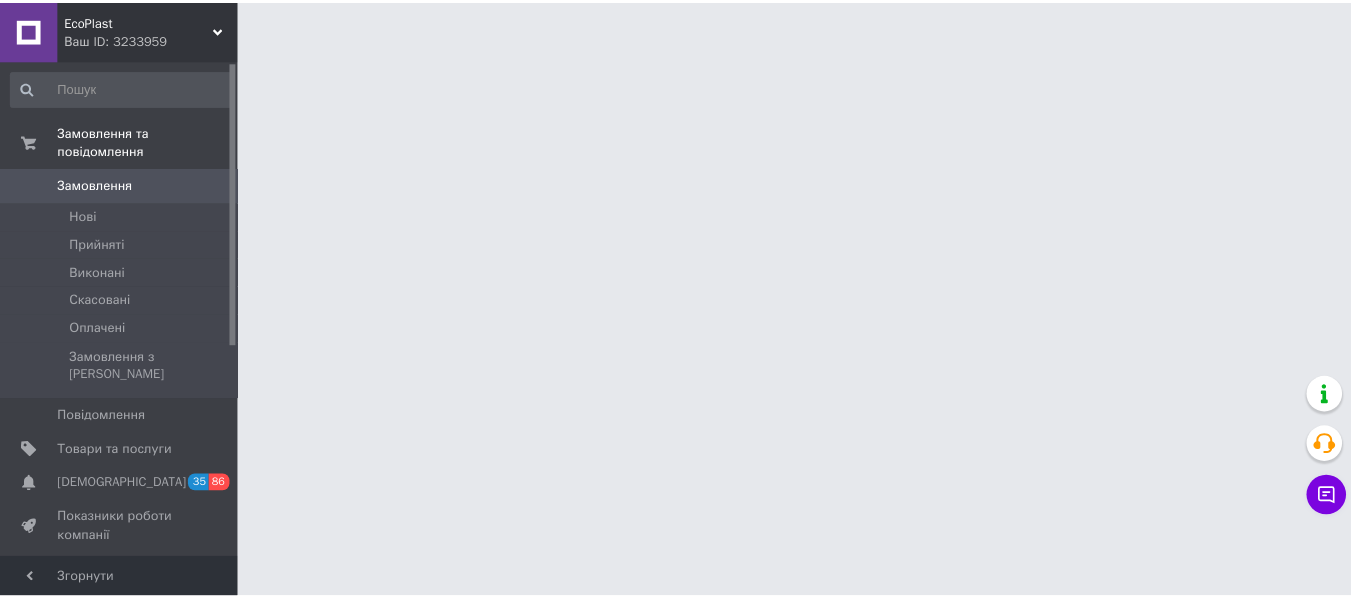 scroll, scrollTop: 0, scrollLeft: 0, axis: both 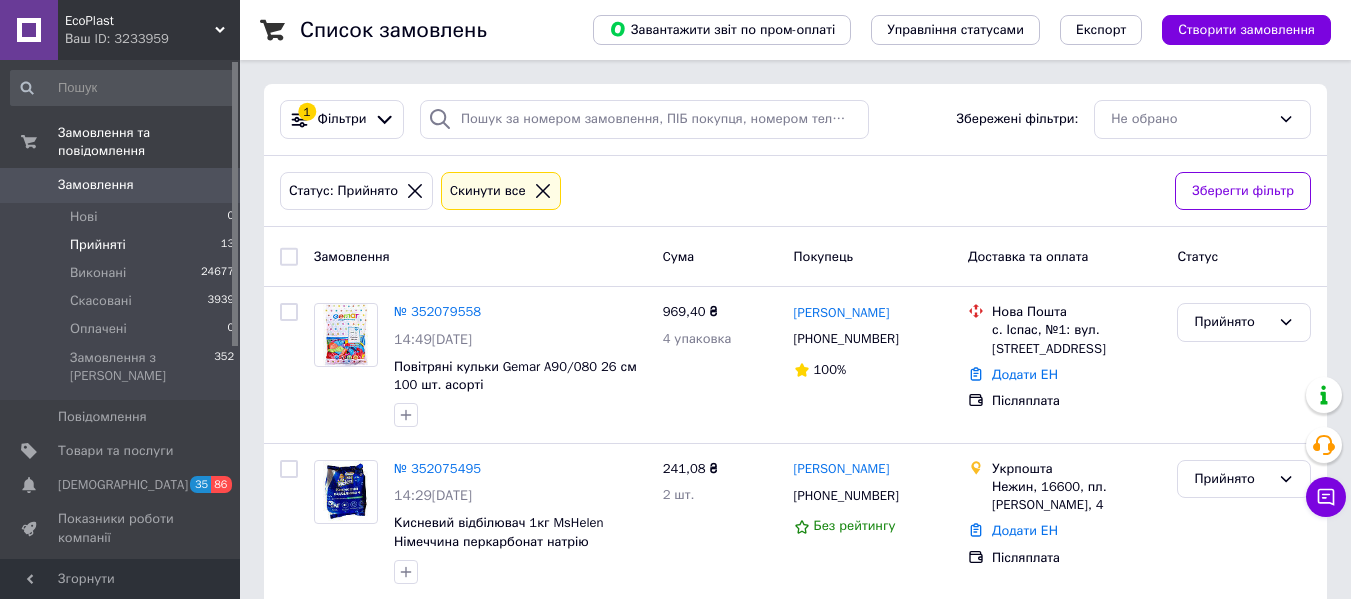click on "Прийняті" at bounding box center [98, 245] 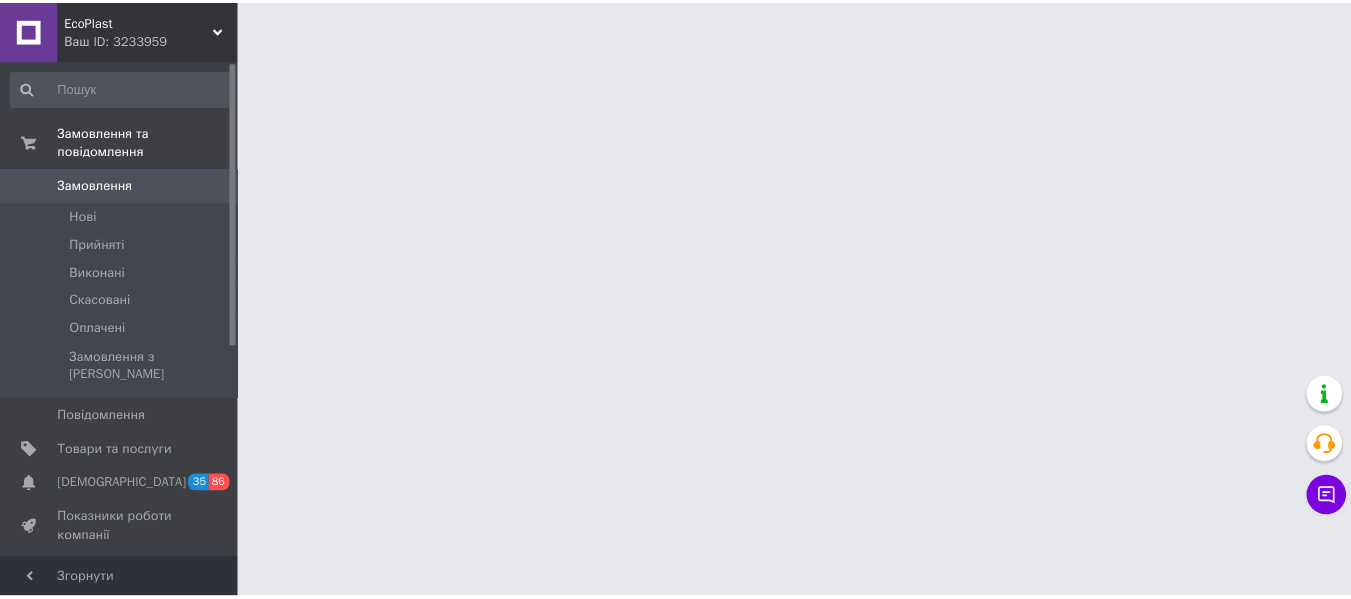 scroll, scrollTop: 0, scrollLeft: 0, axis: both 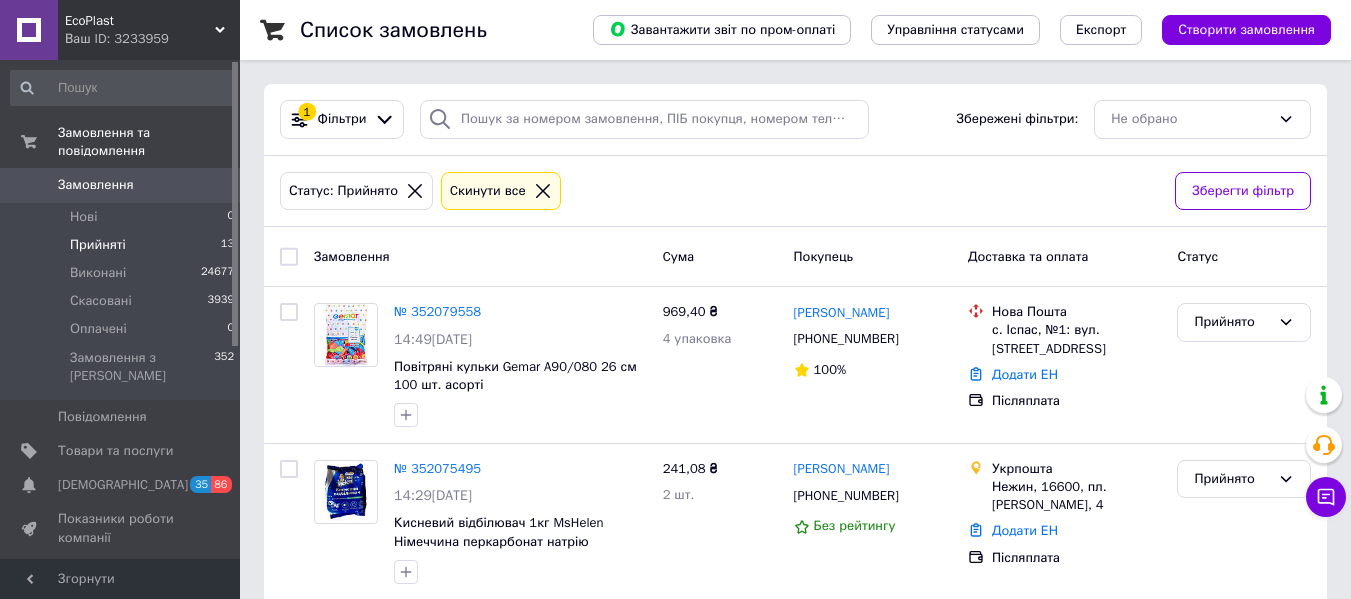 click on "Прийняті 13" at bounding box center (123, 245) 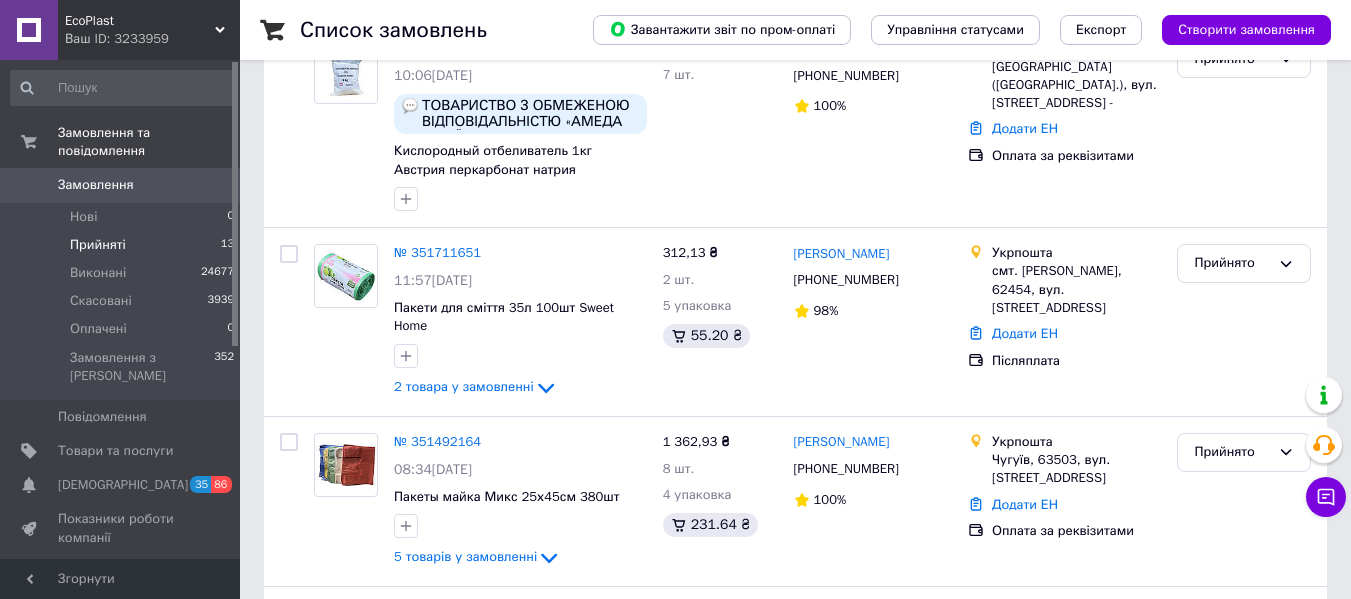 scroll, scrollTop: 1929, scrollLeft: 0, axis: vertical 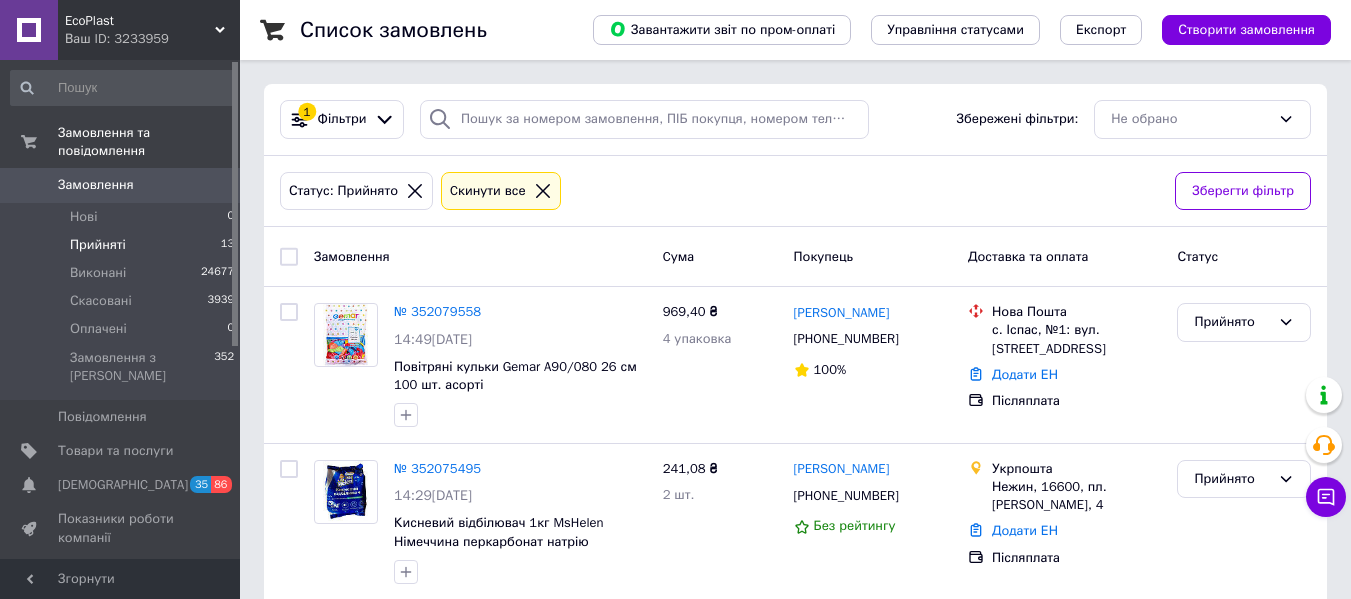 click on "Прийняті 13" at bounding box center [123, 245] 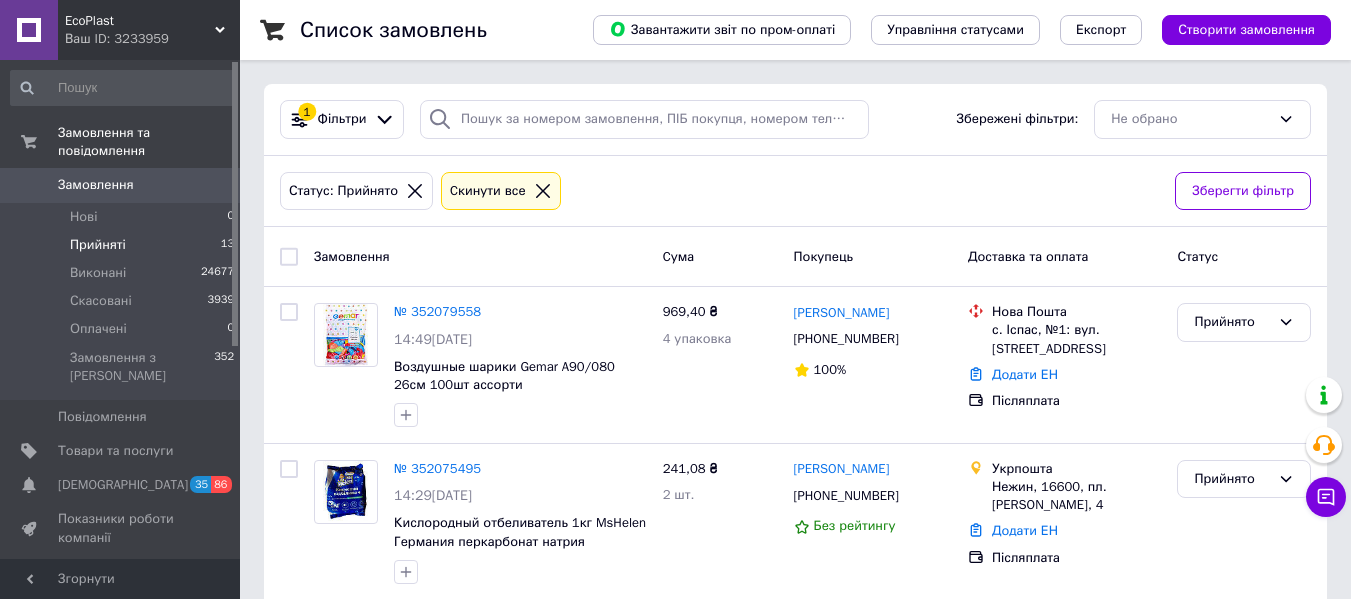 click on "1 Фільтри Збережені фільтри: Не обрано" at bounding box center [795, 119] 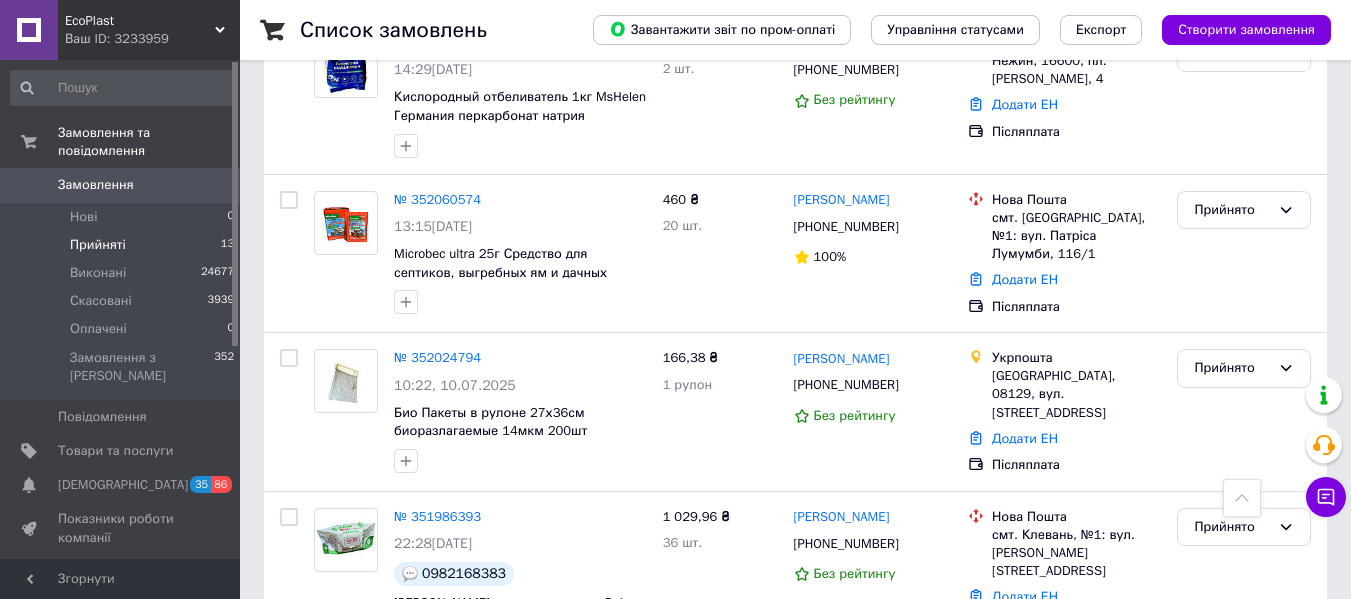 scroll, scrollTop: 0, scrollLeft: 0, axis: both 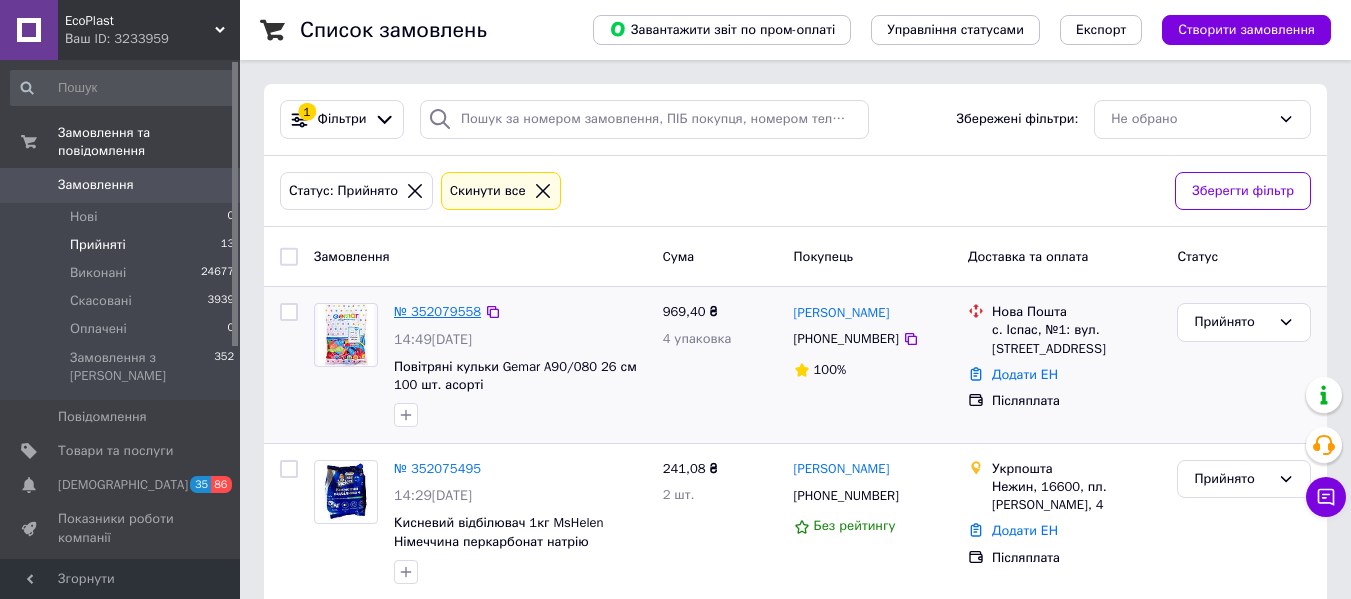 click on "№ 352079558" at bounding box center (437, 311) 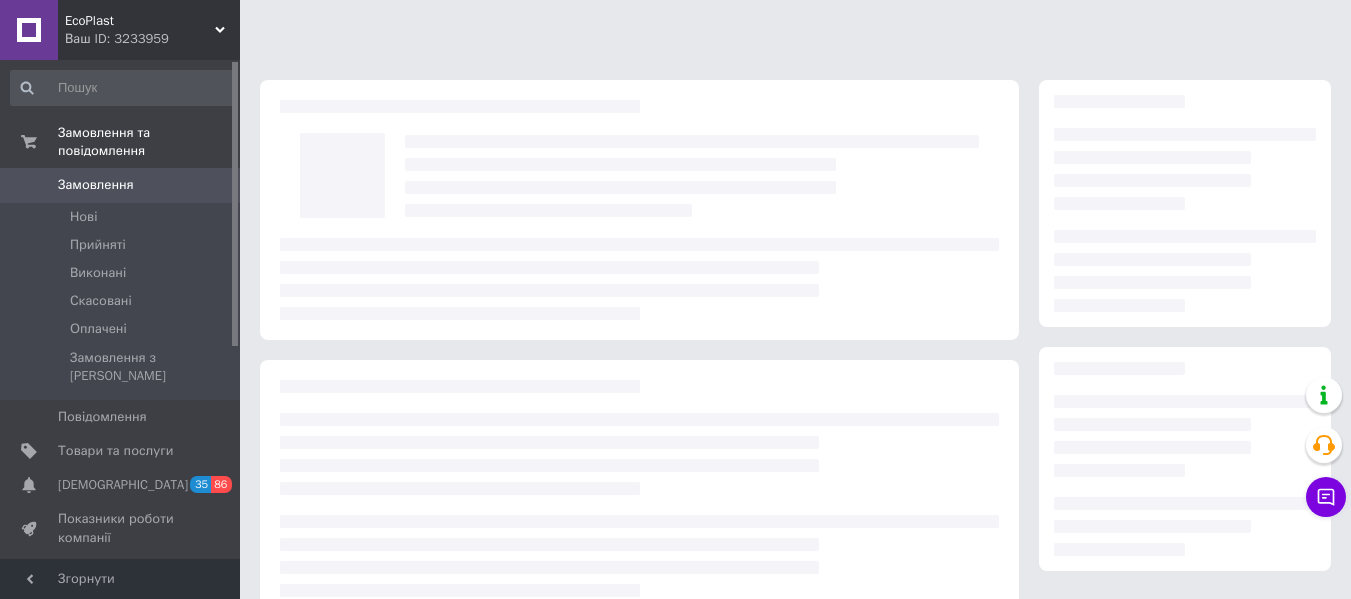 scroll, scrollTop: 0, scrollLeft: 0, axis: both 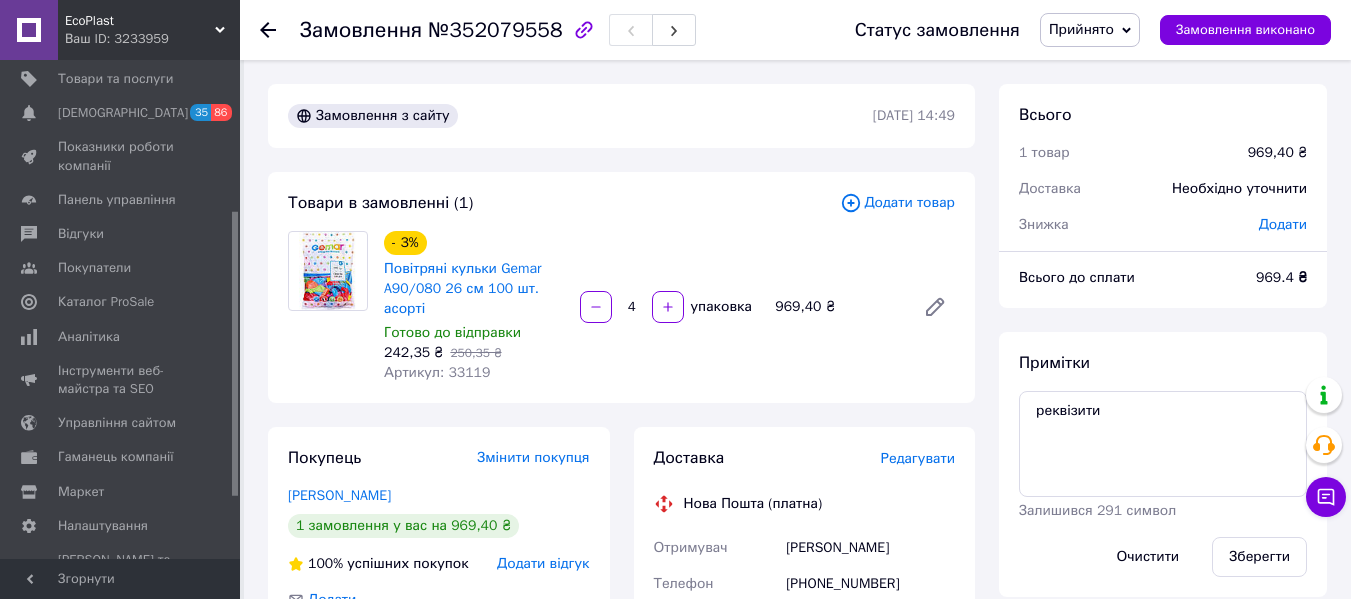 drag, startPoint x: 233, startPoint y: 84, endPoint x: 233, endPoint y: 328, distance: 244 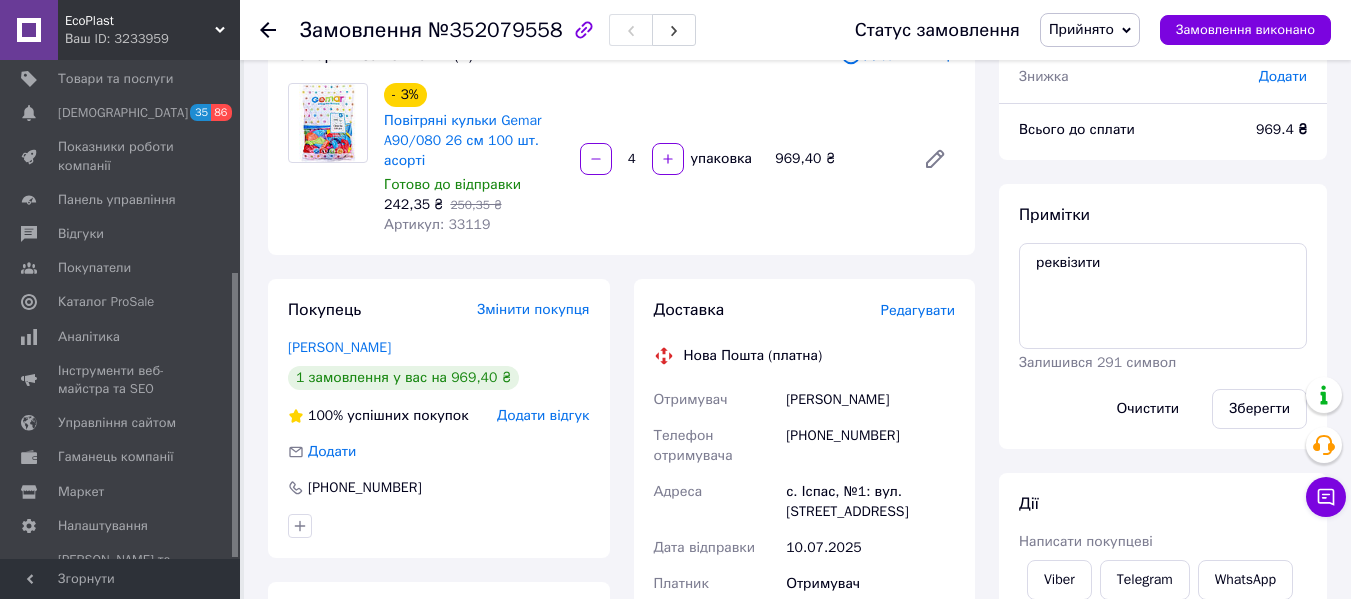 scroll, scrollTop: 0, scrollLeft: 0, axis: both 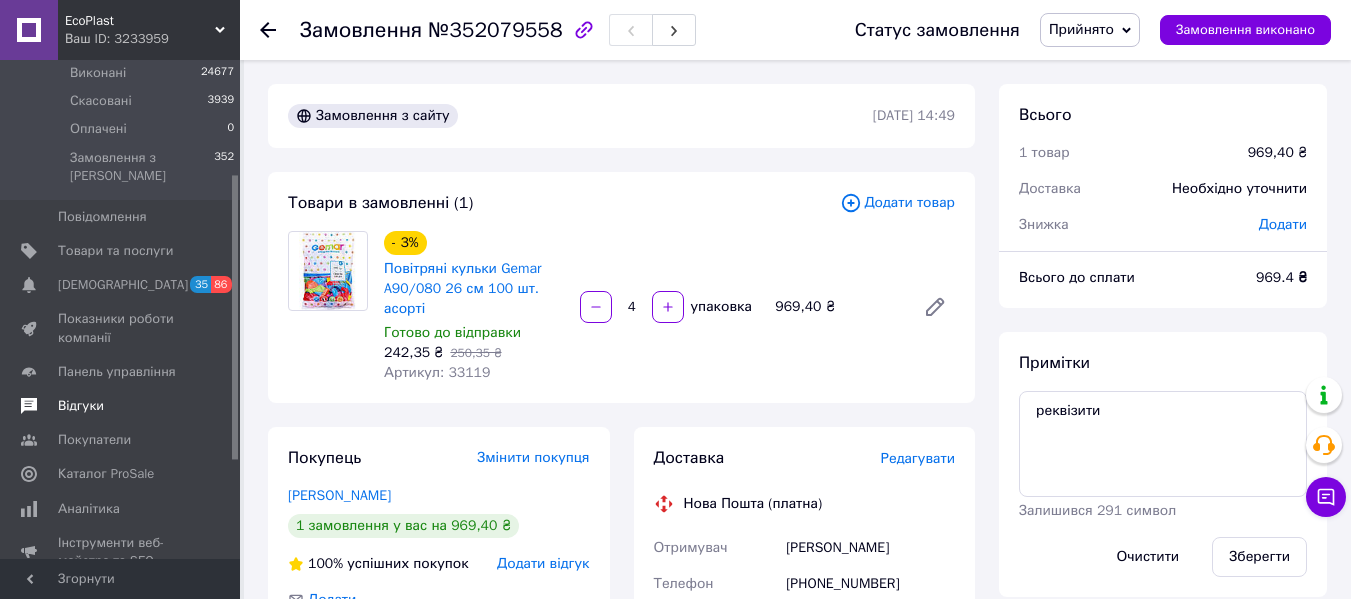 click on "Відгуки" at bounding box center [121, 406] 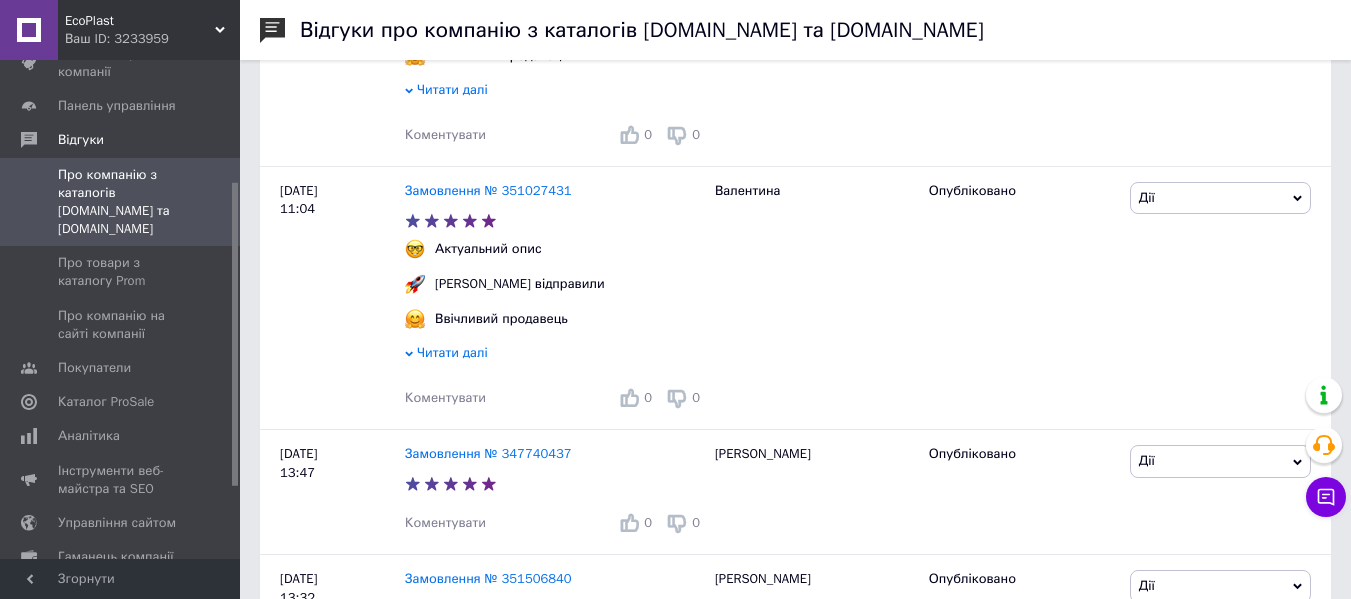 scroll, scrollTop: 800, scrollLeft: 0, axis: vertical 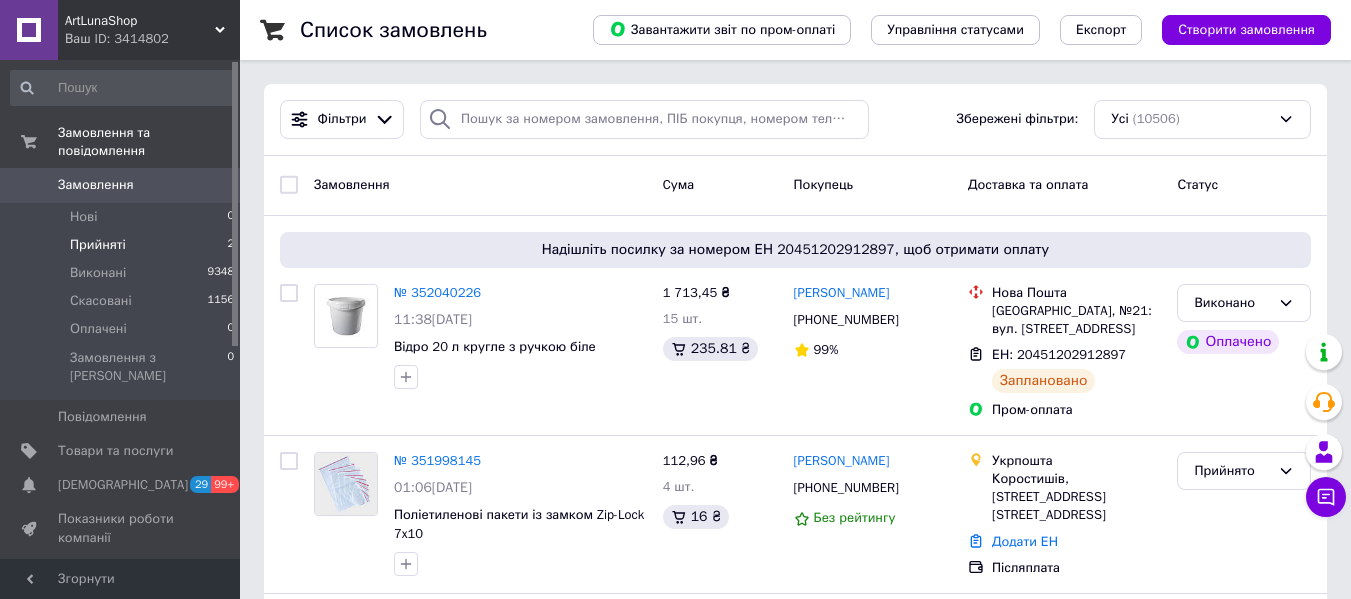 click on "Прийняті 2" at bounding box center (123, 245) 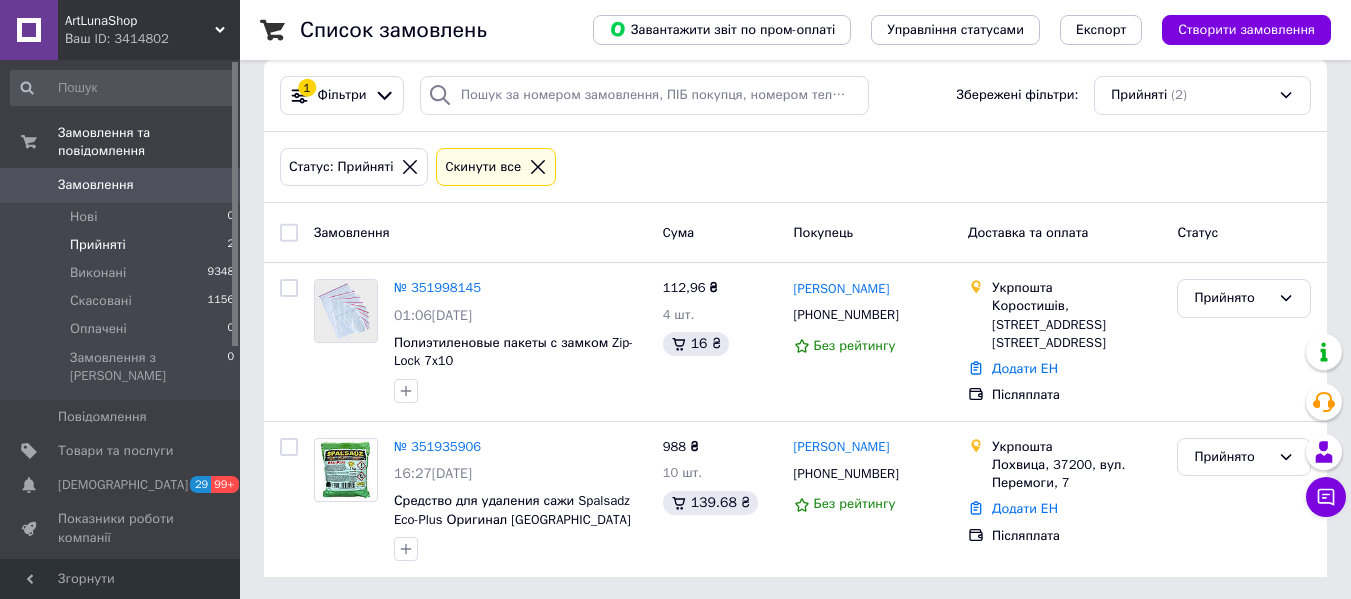 scroll, scrollTop: 25, scrollLeft: 0, axis: vertical 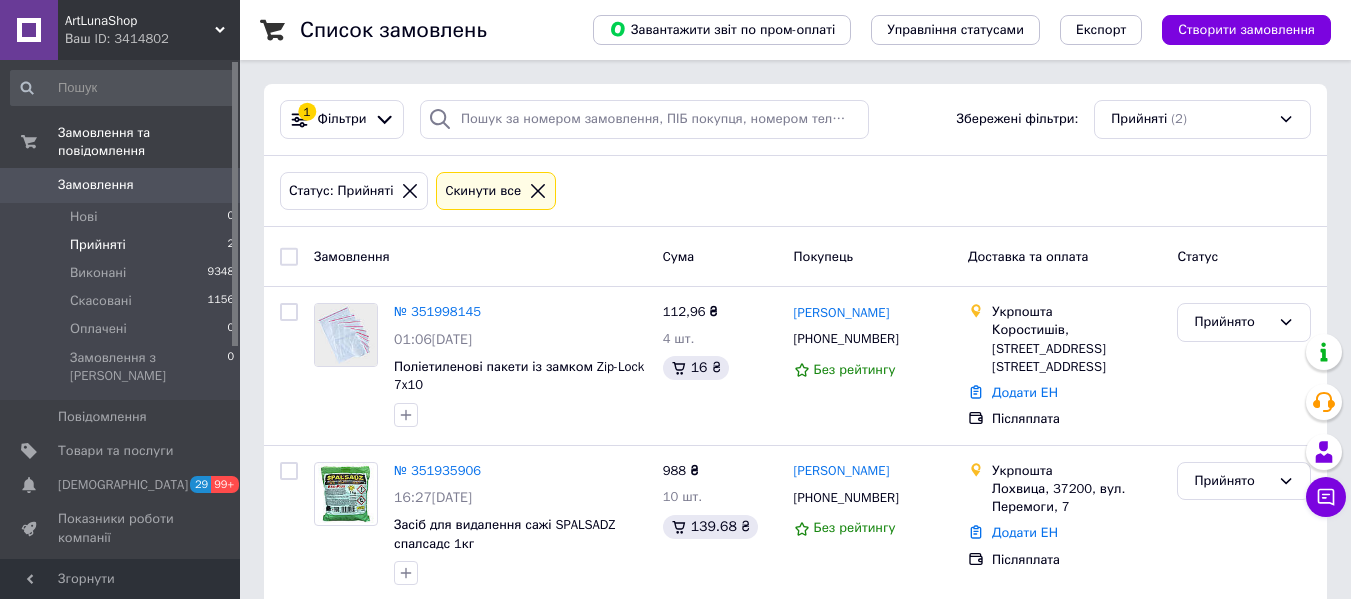 click on "Прийняті" at bounding box center [98, 245] 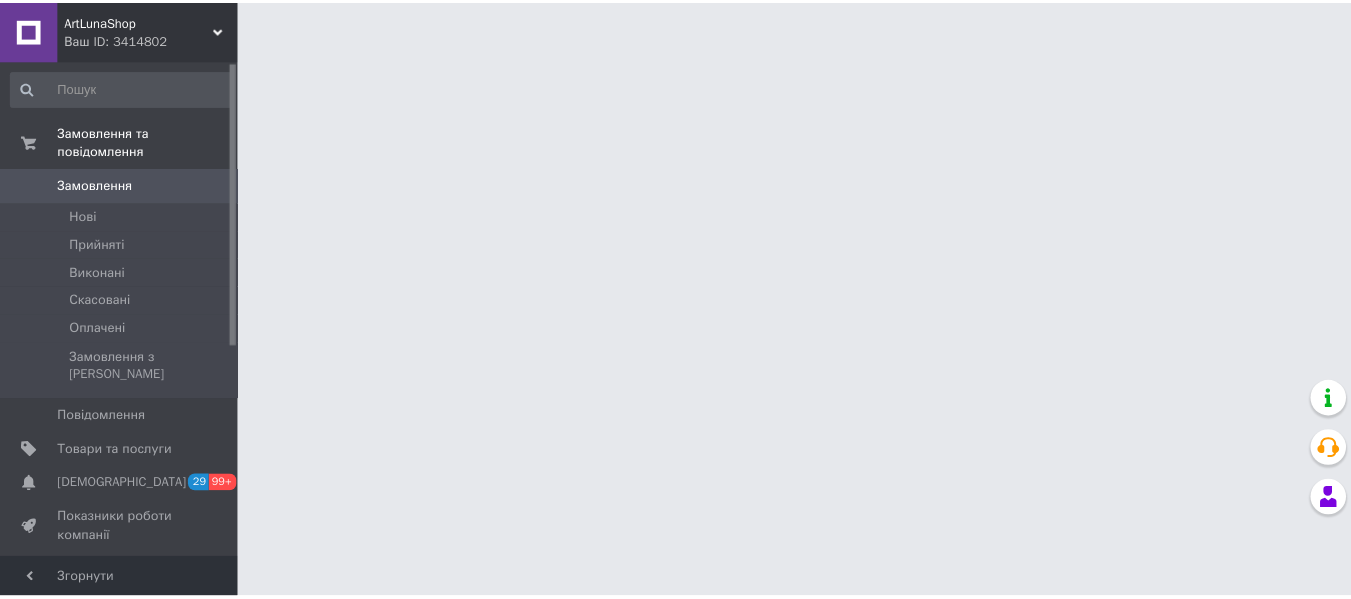 scroll, scrollTop: 0, scrollLeft: 0, axis: both 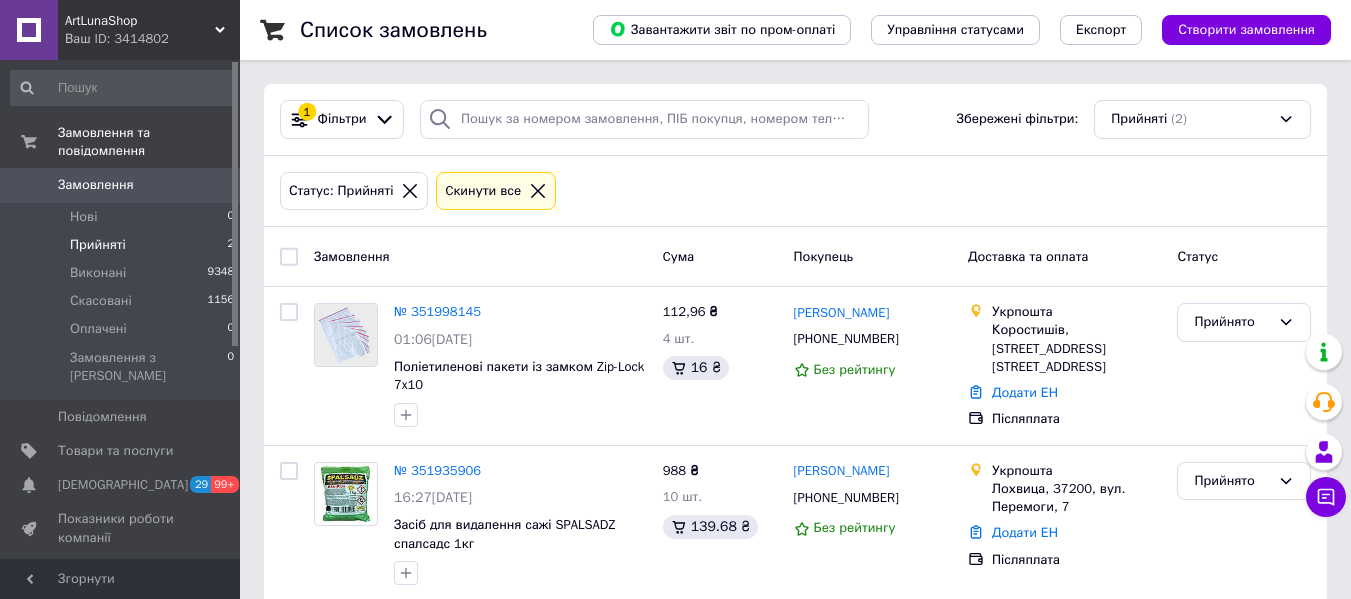 drag, startPoint x: 235, startPoint y: 252, endPoint x: 241, endPoint y: 157, distance: 95.189285 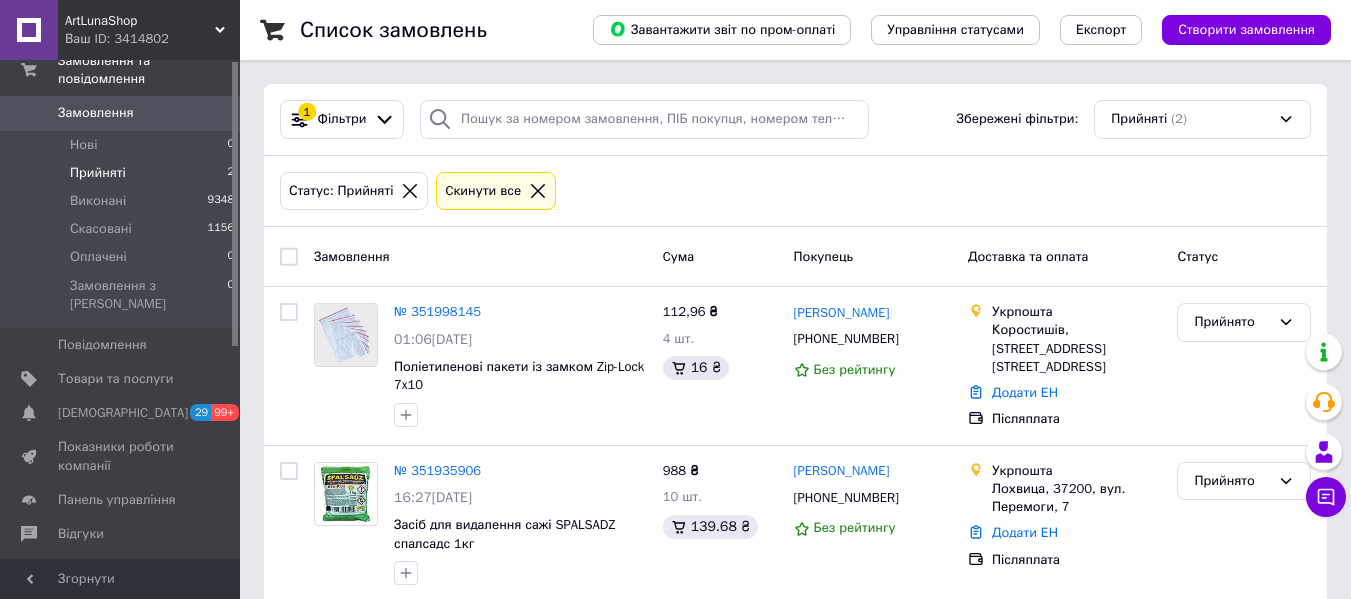 scroll, scrollTop: 0, scrollLeft: 0, axis: both 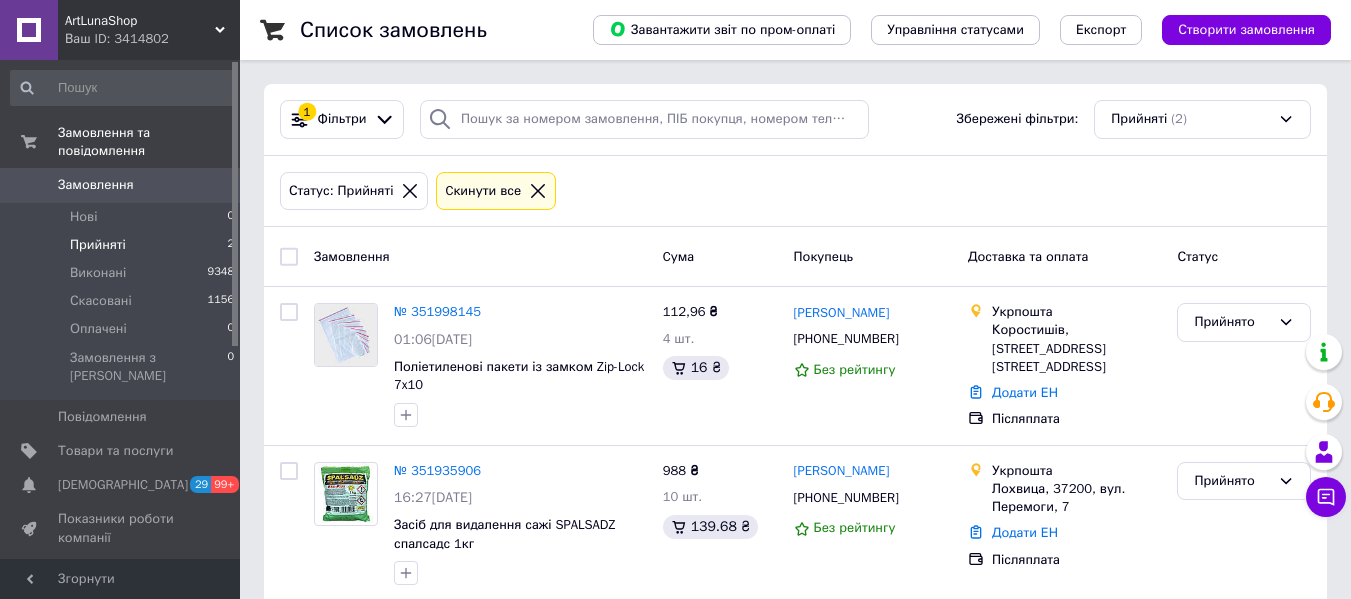 drag, startPoint x: 235, startPoint y: 120, endPoint x: 200, endPoint y: 30, distance: 96.56604 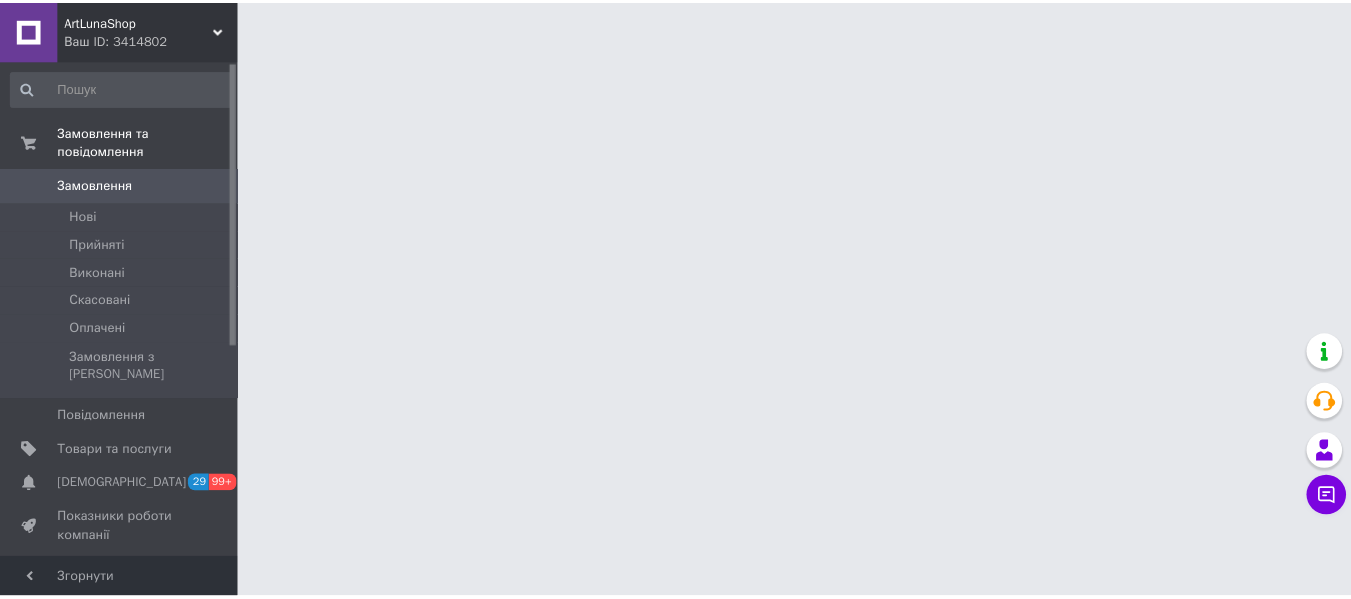scroll, scrollTop: 0, scrollLeft: 0, axis: both 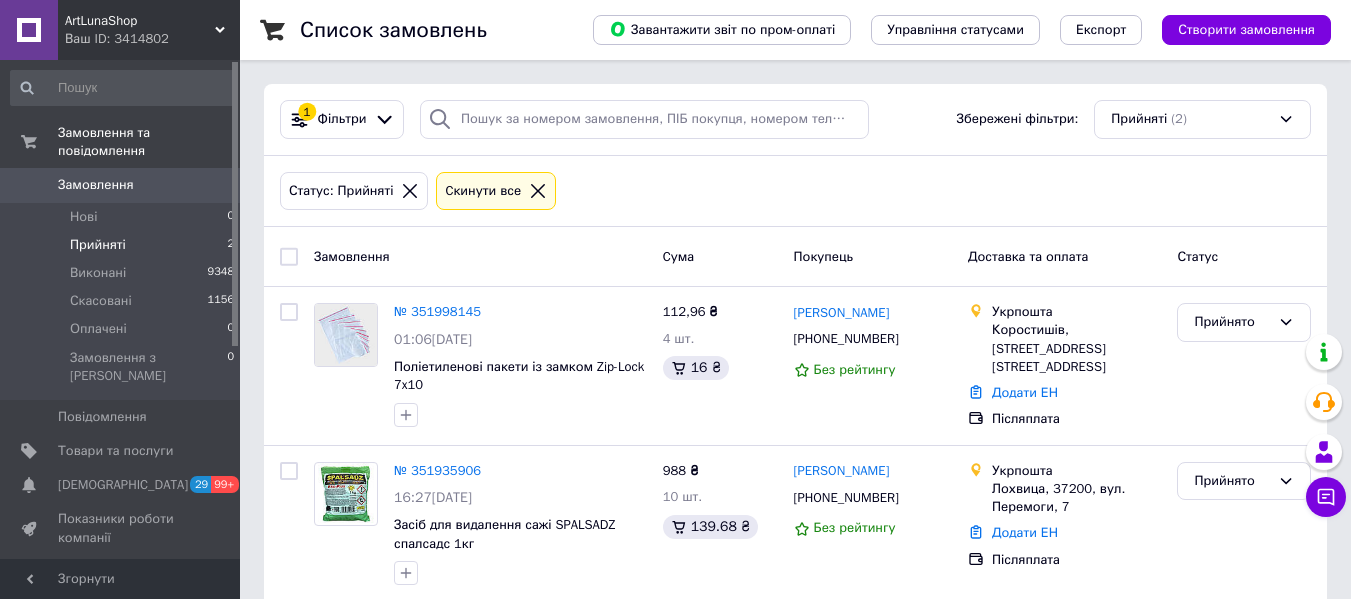 click on "Прийняті" at bounding box center (98, 245) 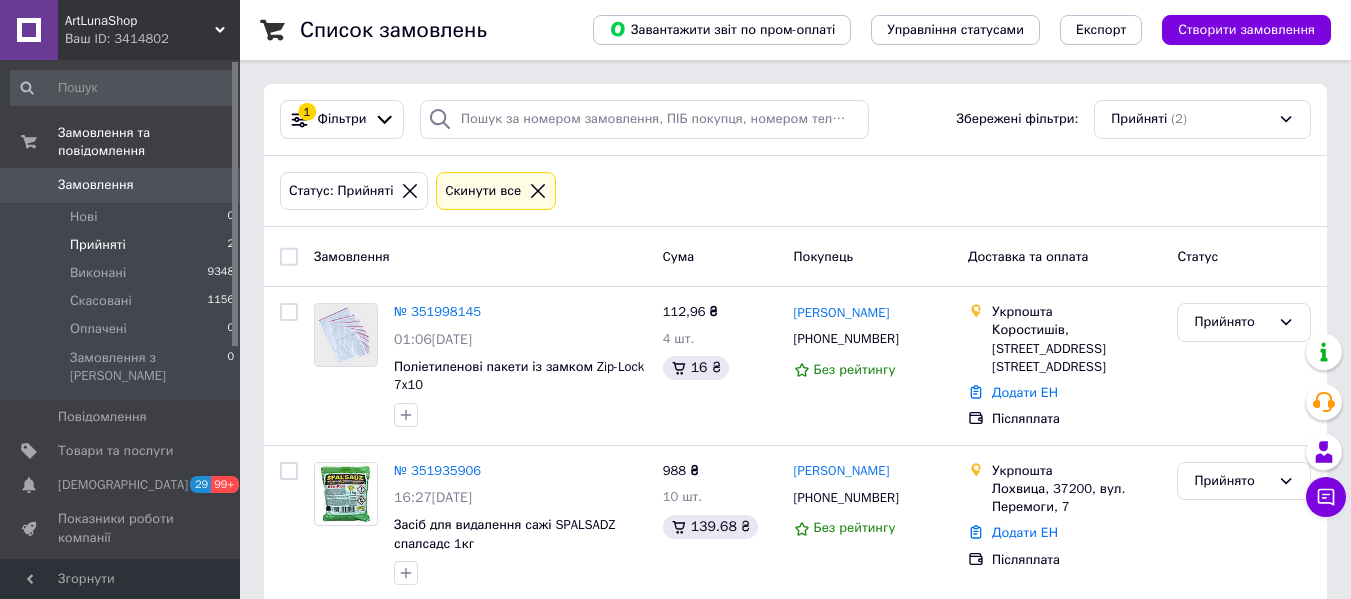click on "Прийняті" at bounding box center [98, 245] 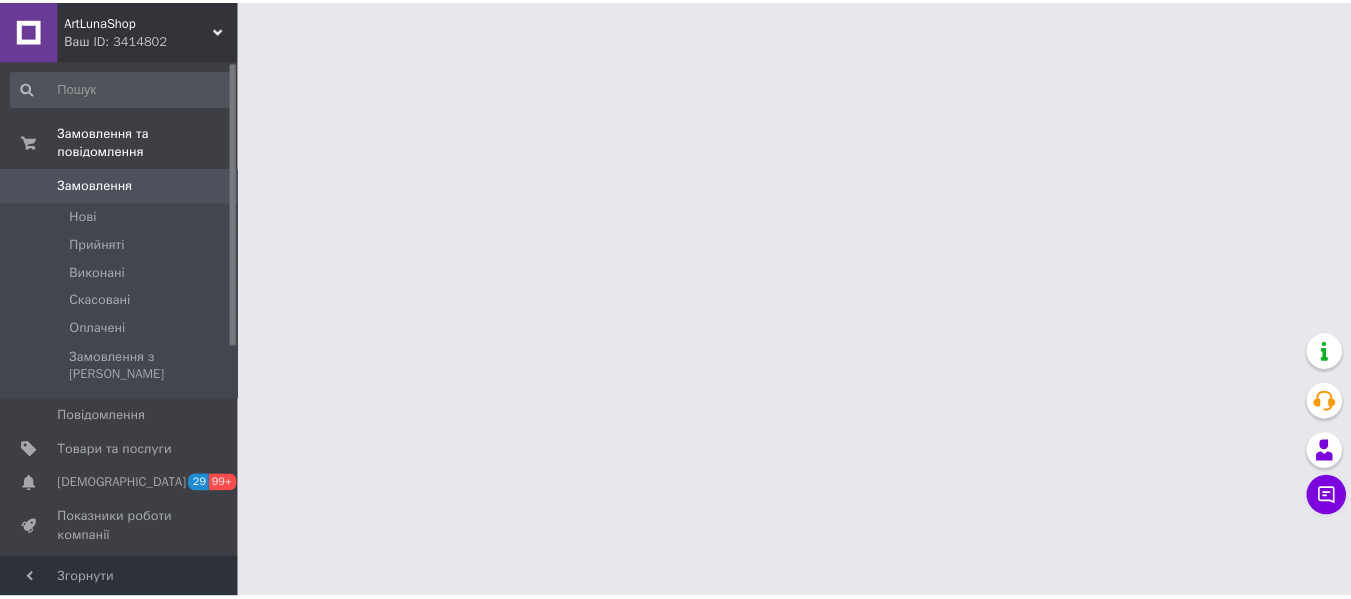 scroll, scrollTop: 0, scrollLeft: 0, axis: both 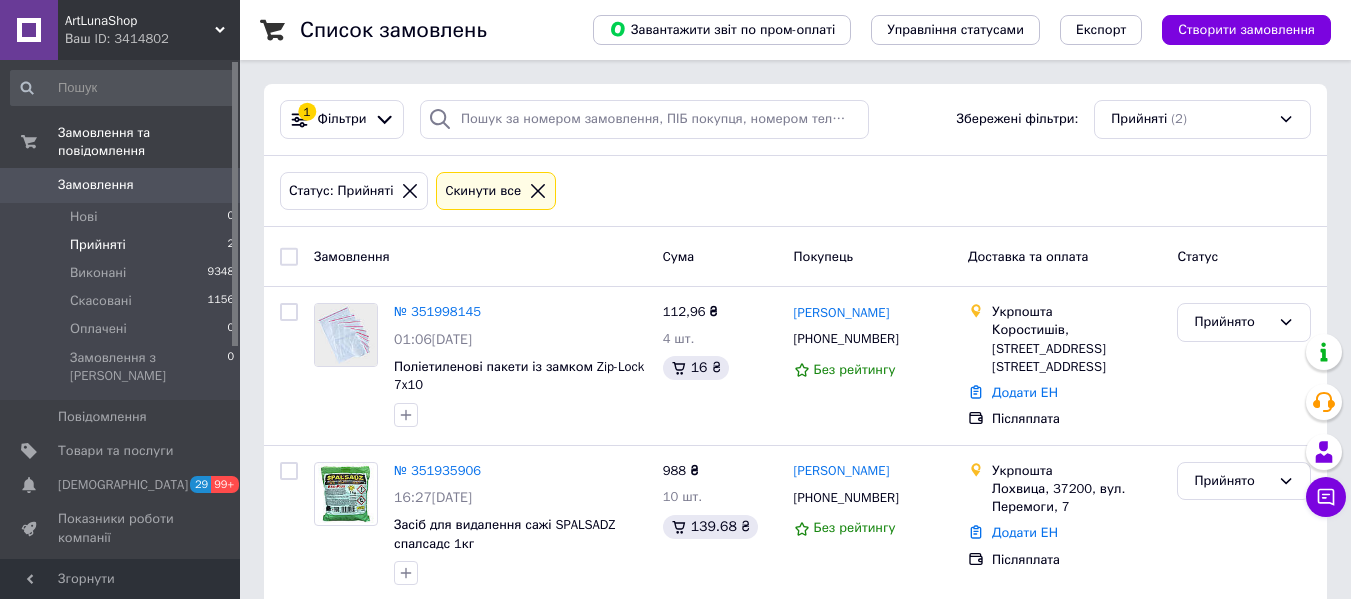 click on "Прийняті 2" at bounding box center (123, 245) 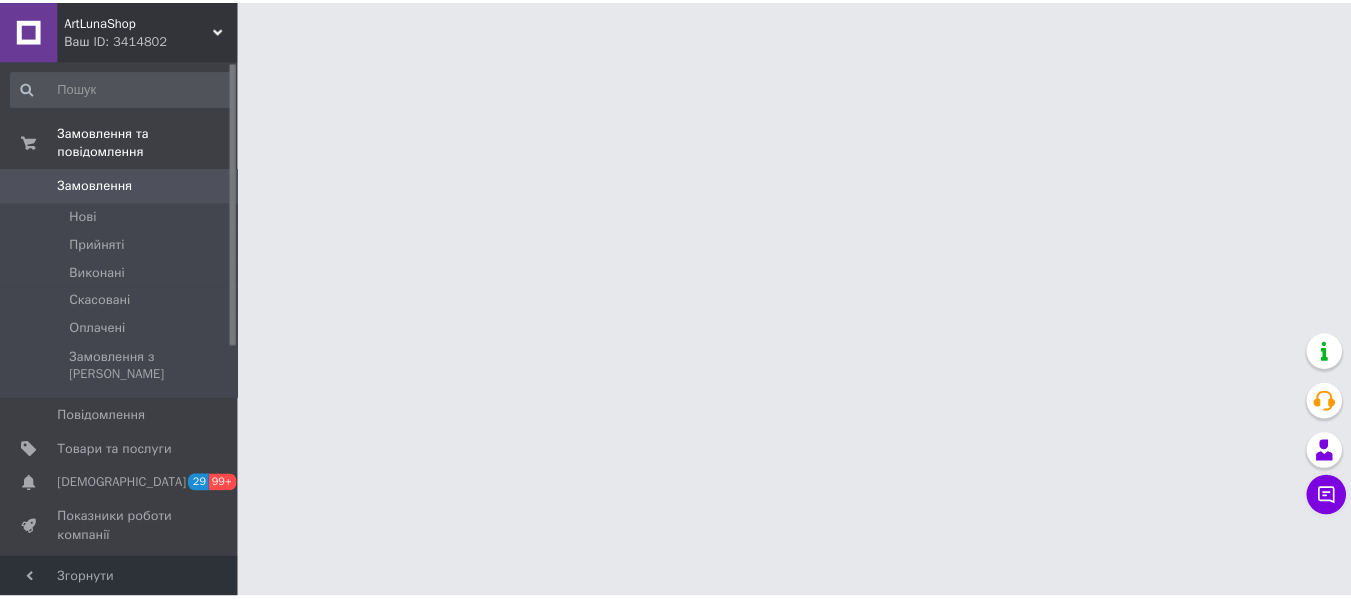 scroll, scrollTop: 0, scrollLeft: 0, axis: both 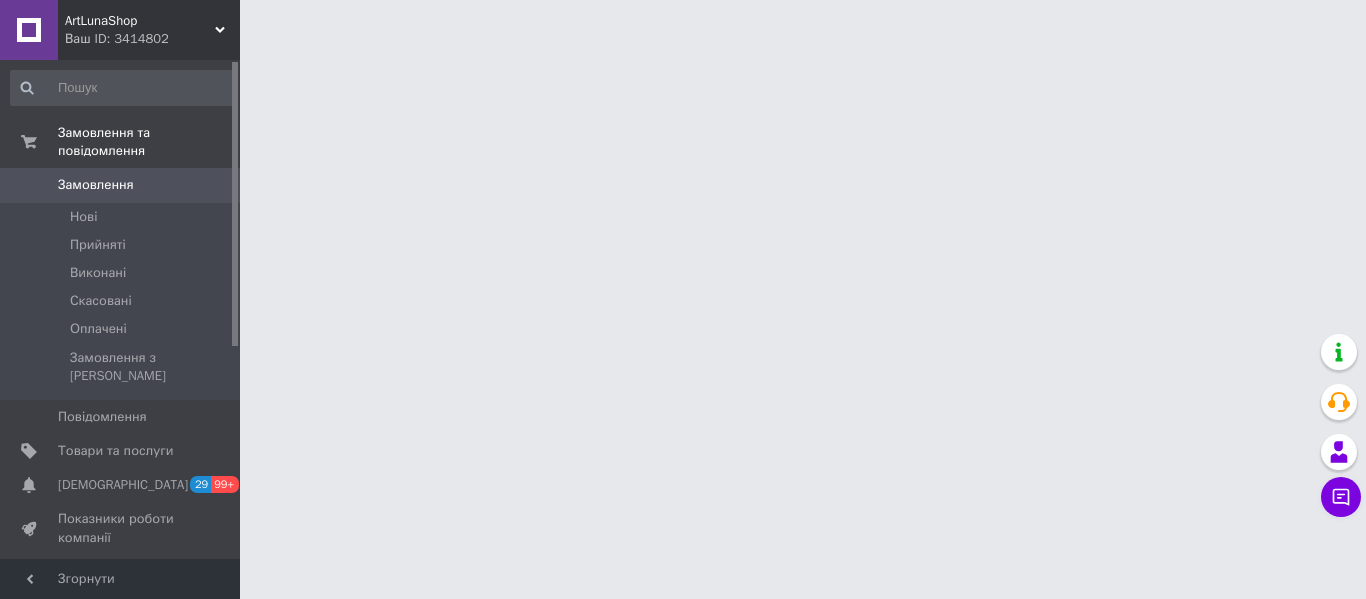 click 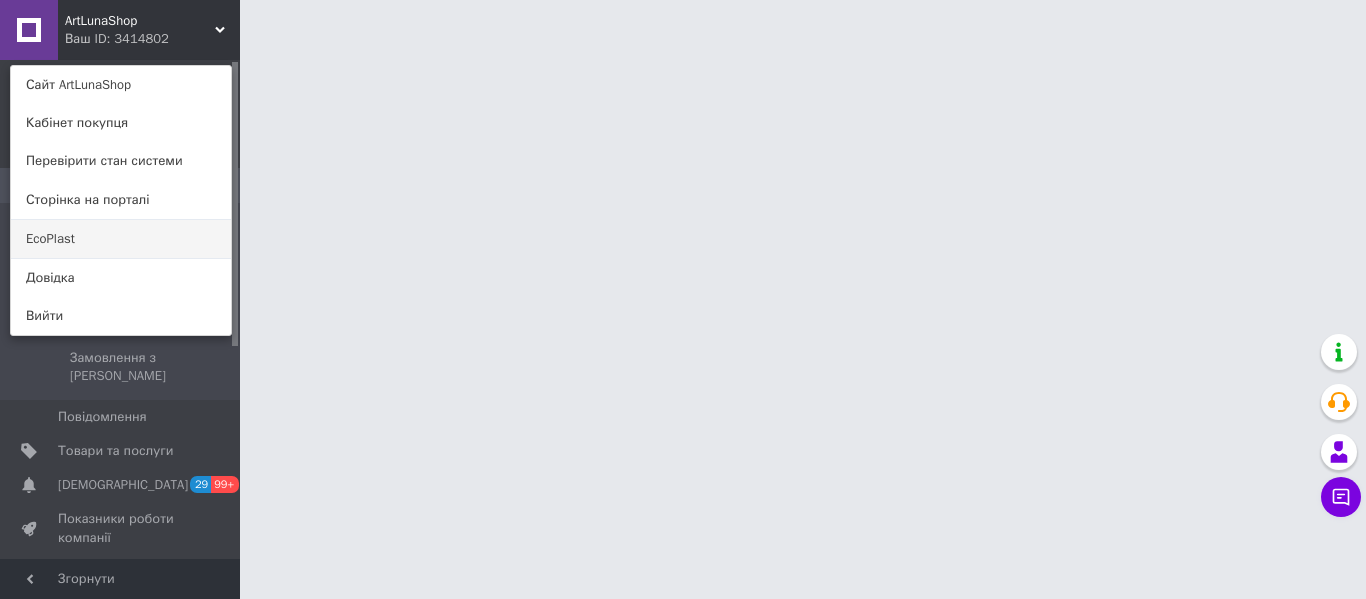 click on "EcoPlast" at bounding box center (121, 239) 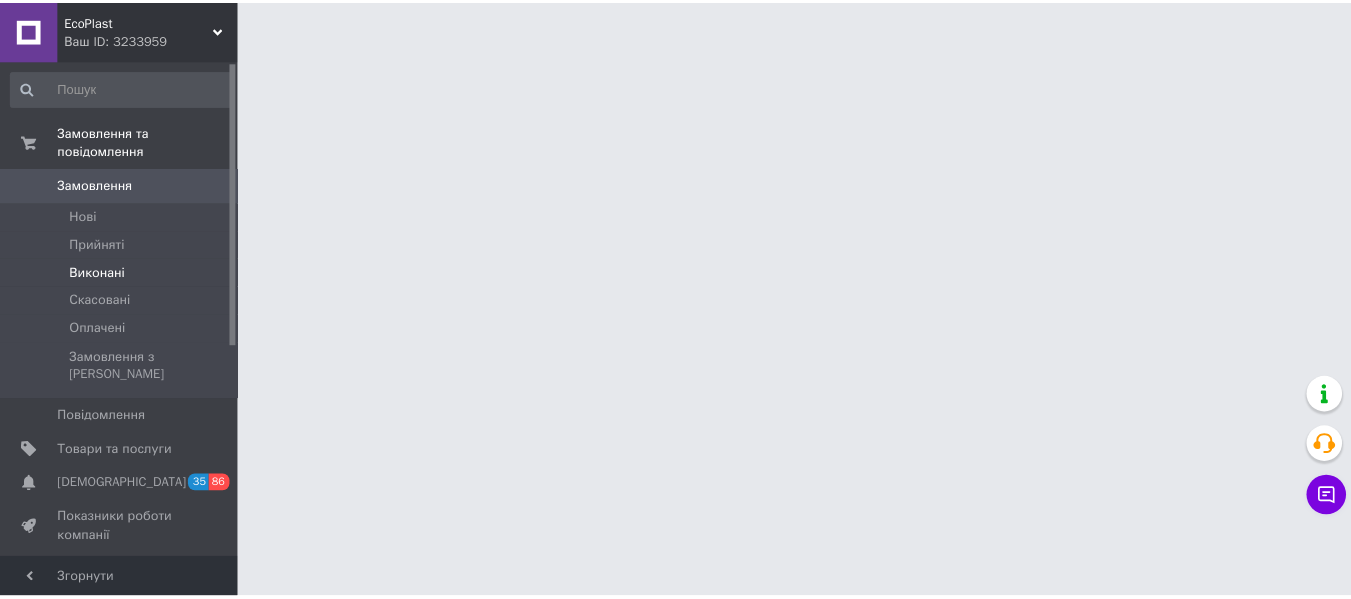 scroll, scrollTop: 0, scrollLeft: 0, axis: both 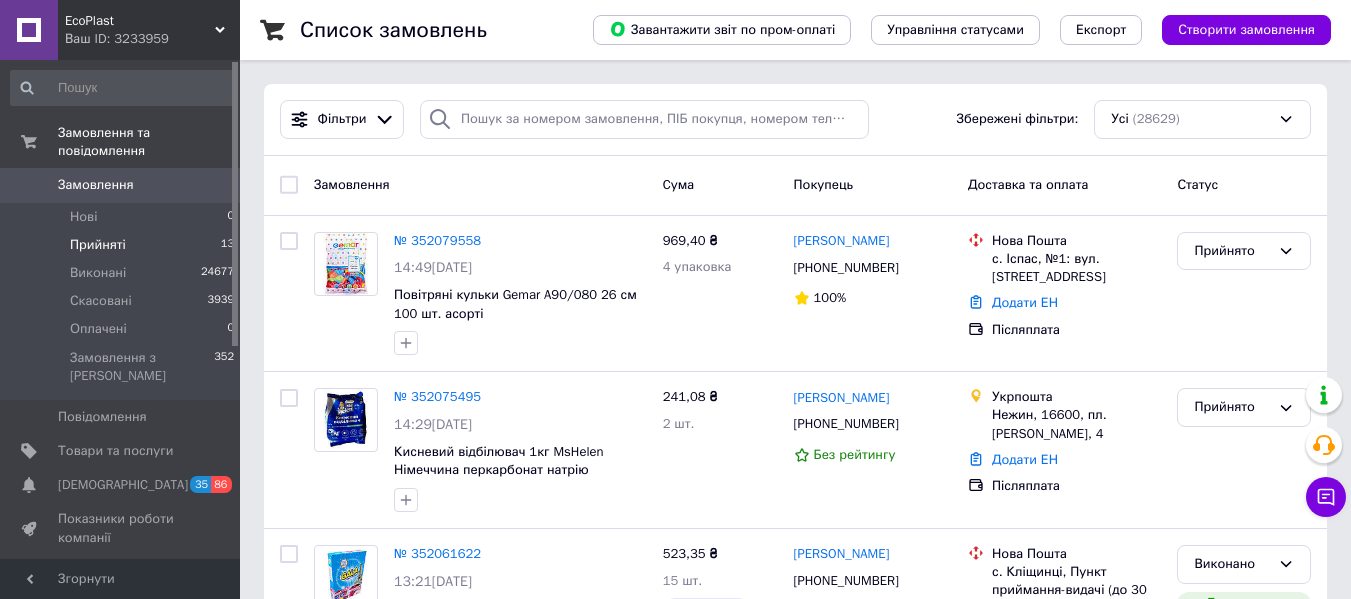 click on "Прийняті 13" at bounding box center (123, 245) 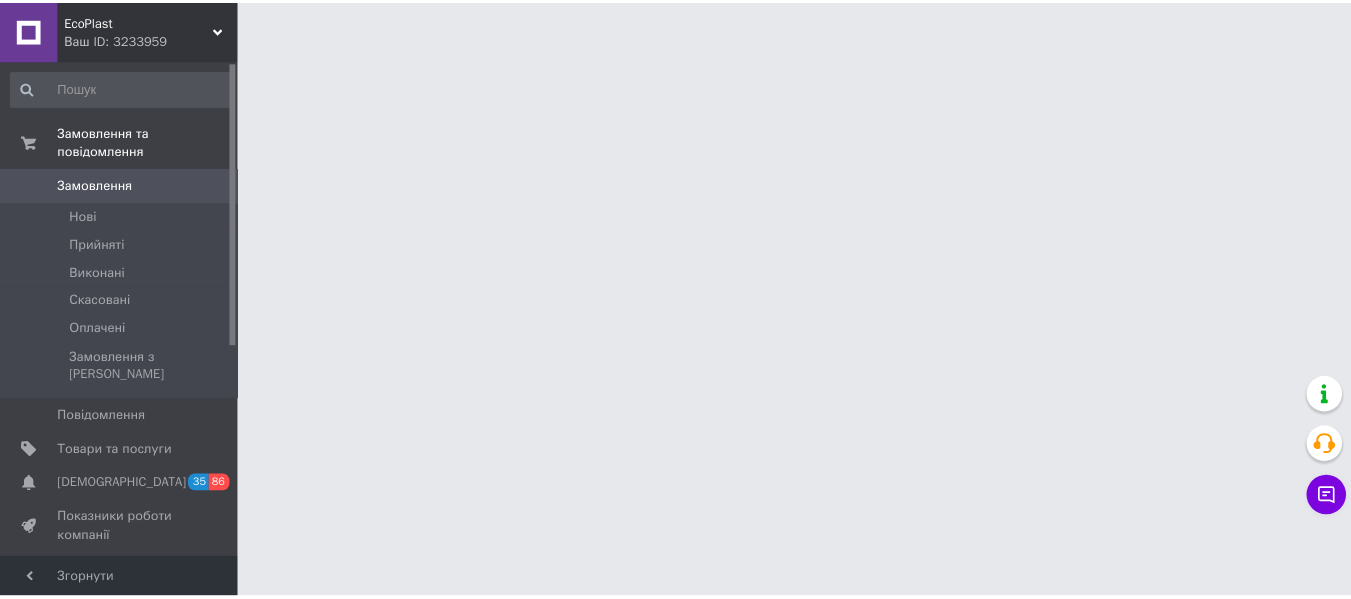 scroll, scrollTop: 0, scrollLeft: 0, axis: both 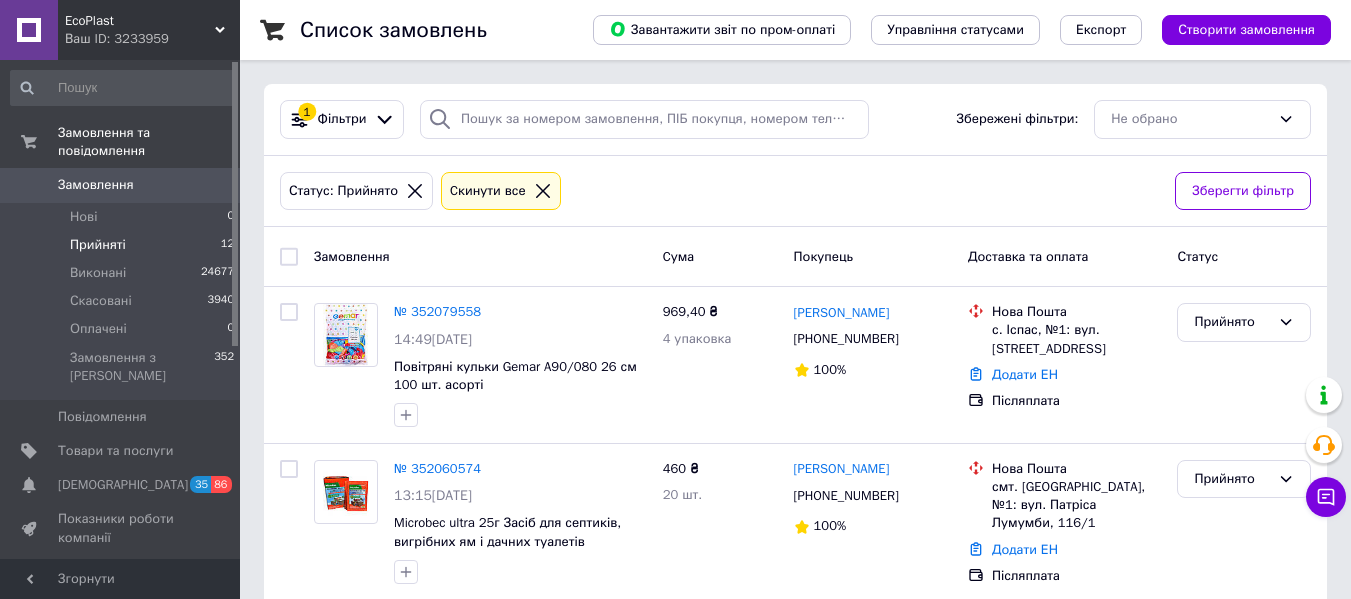 drag, startPoint x: 234, startPoint y: 169, endPoint x: 255, endPoint y: 103, distance: 69.260376 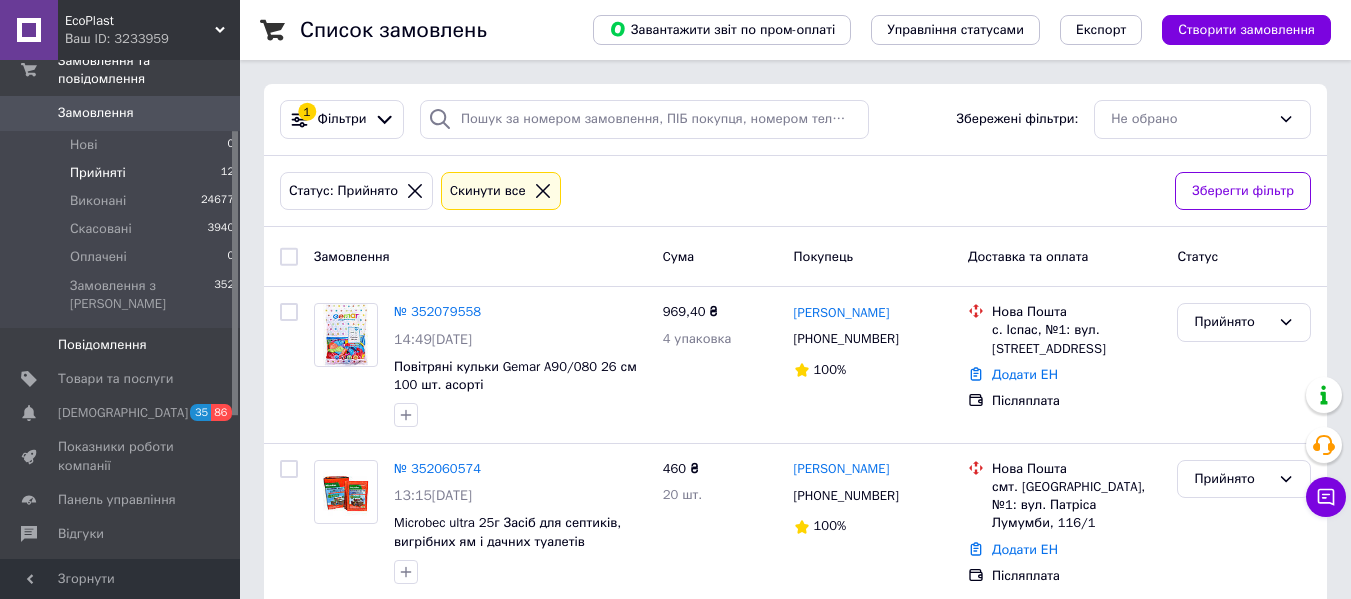 drag, startPoint x: 234, startPoint y: 112, endPoint x: 231, endPoint y: 213, distance: 101.04455 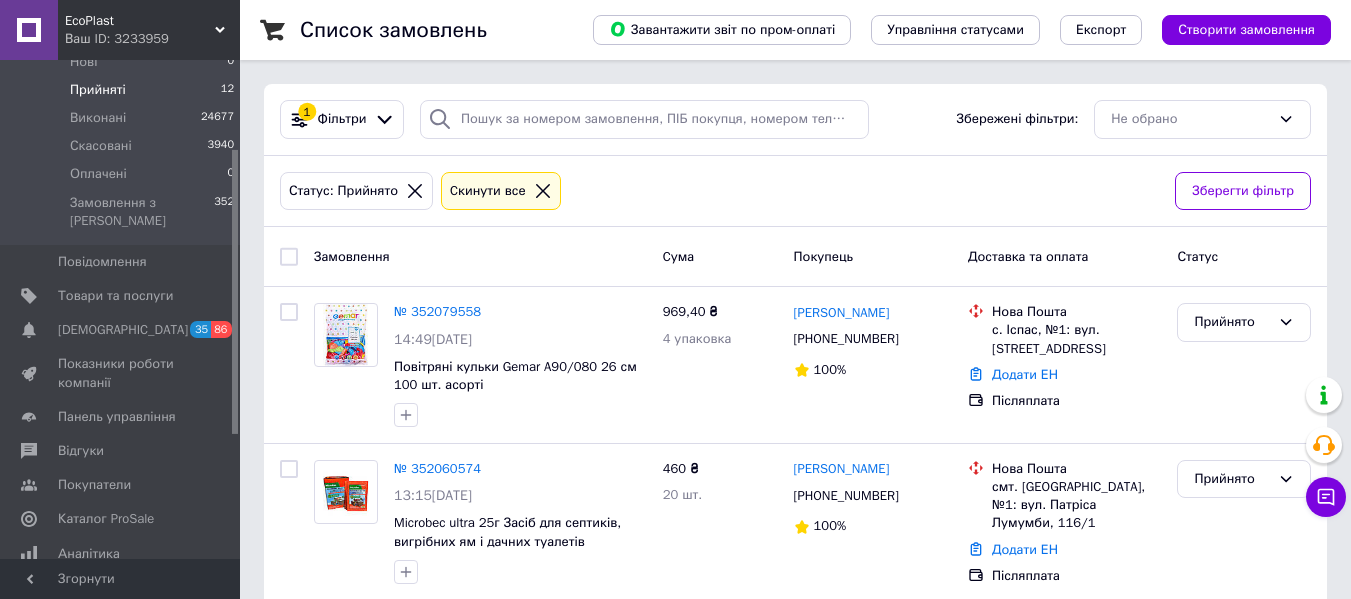 click 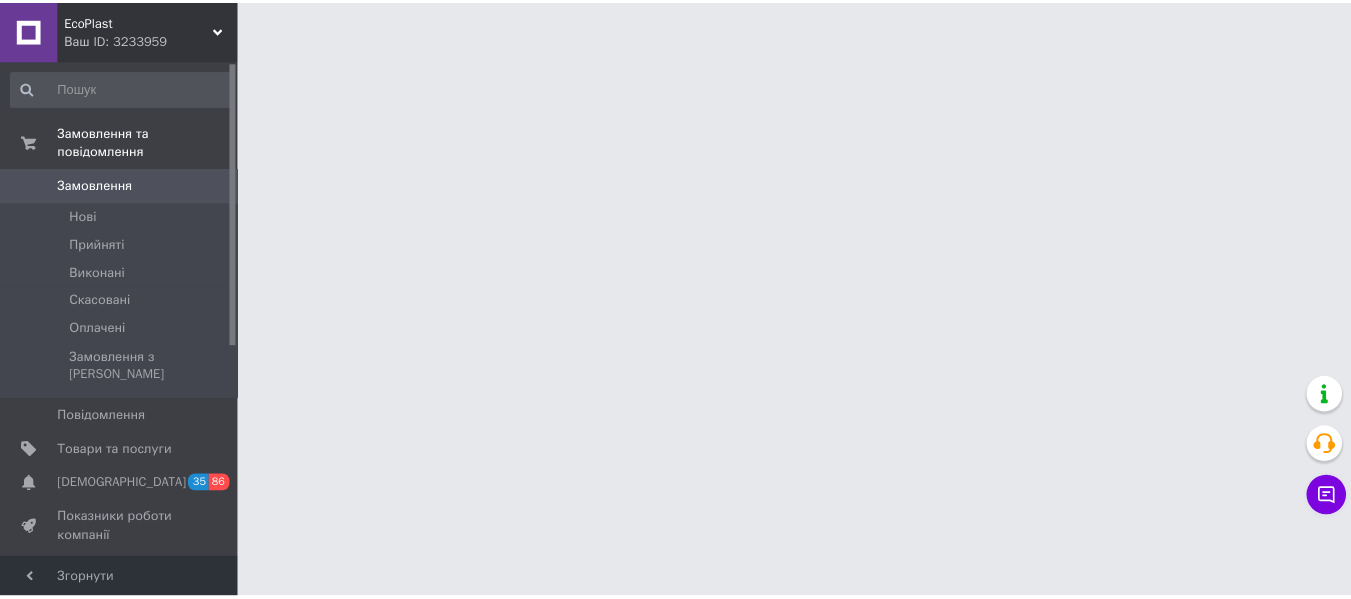 scroll, scrollTop: 0, scrollLeft: 0, axis: both 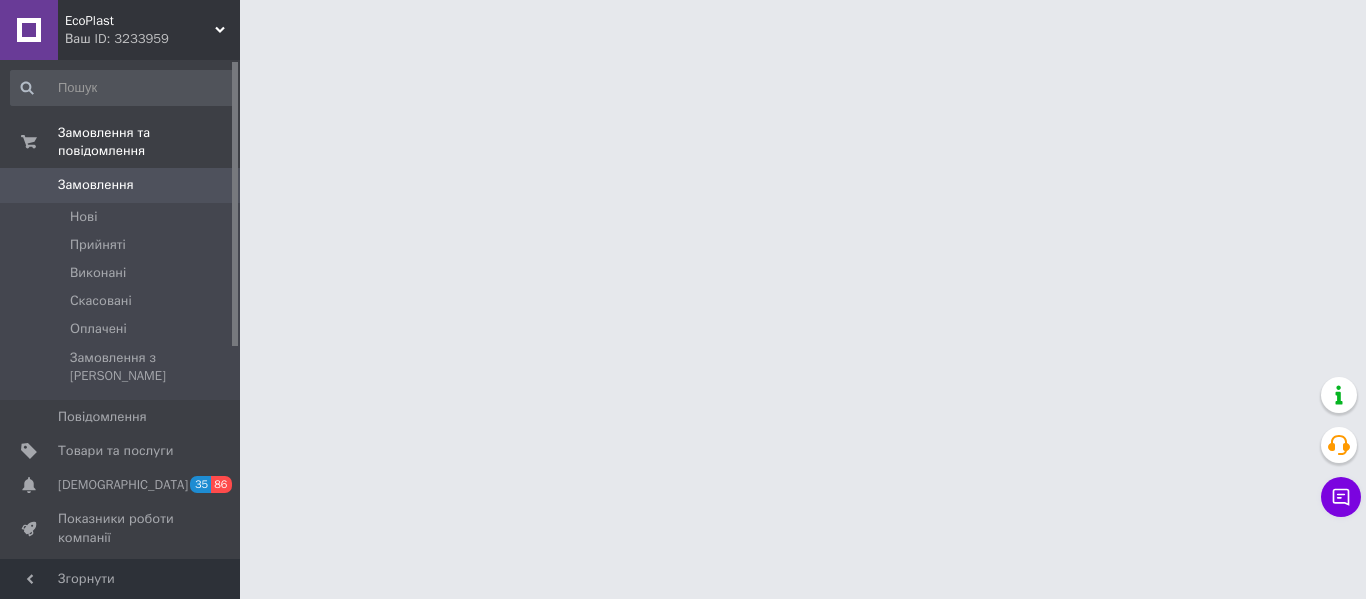 click on "EcoPlast Ваш ID: 3233959" at bounding box center (149, 30) 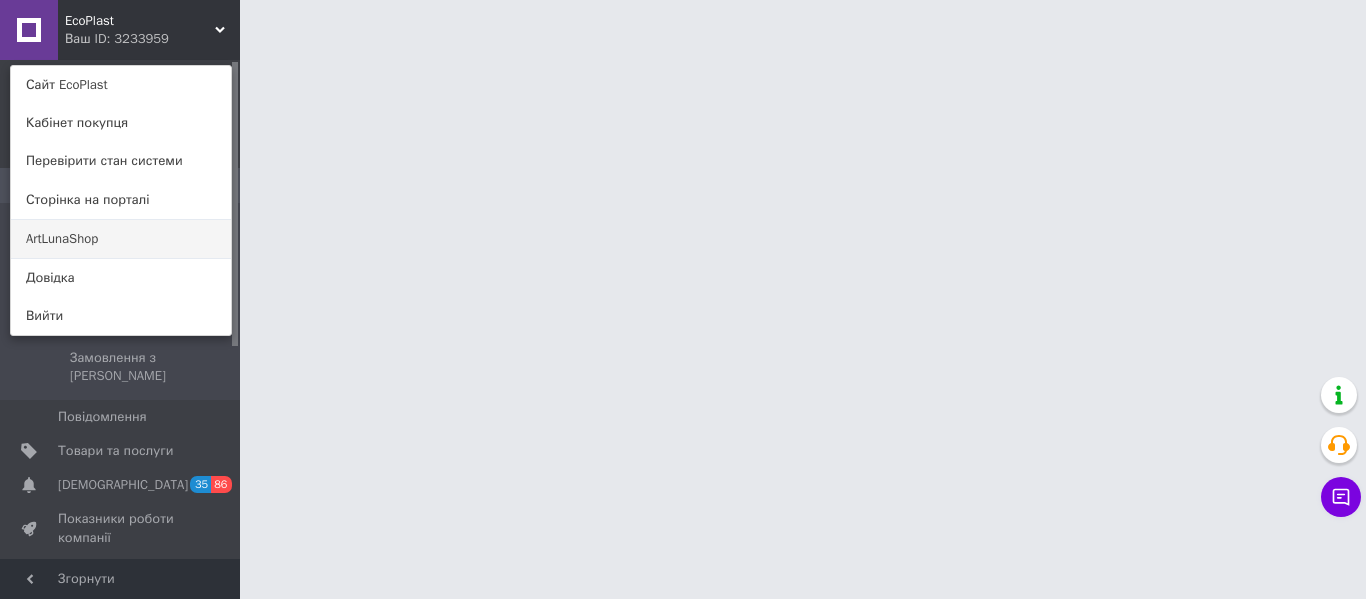 click on "ArtLunaShop" at bounding box center [121, 239] 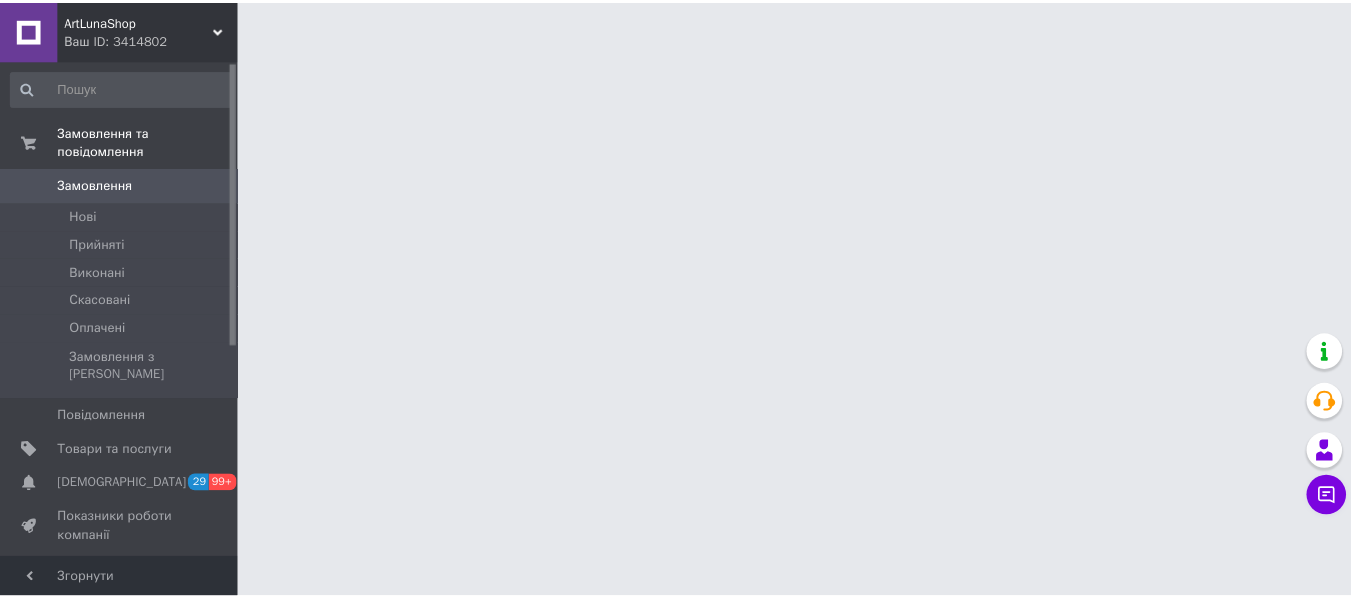 scroll, scrollTop: 0, scrollLeft: 0, axis: both 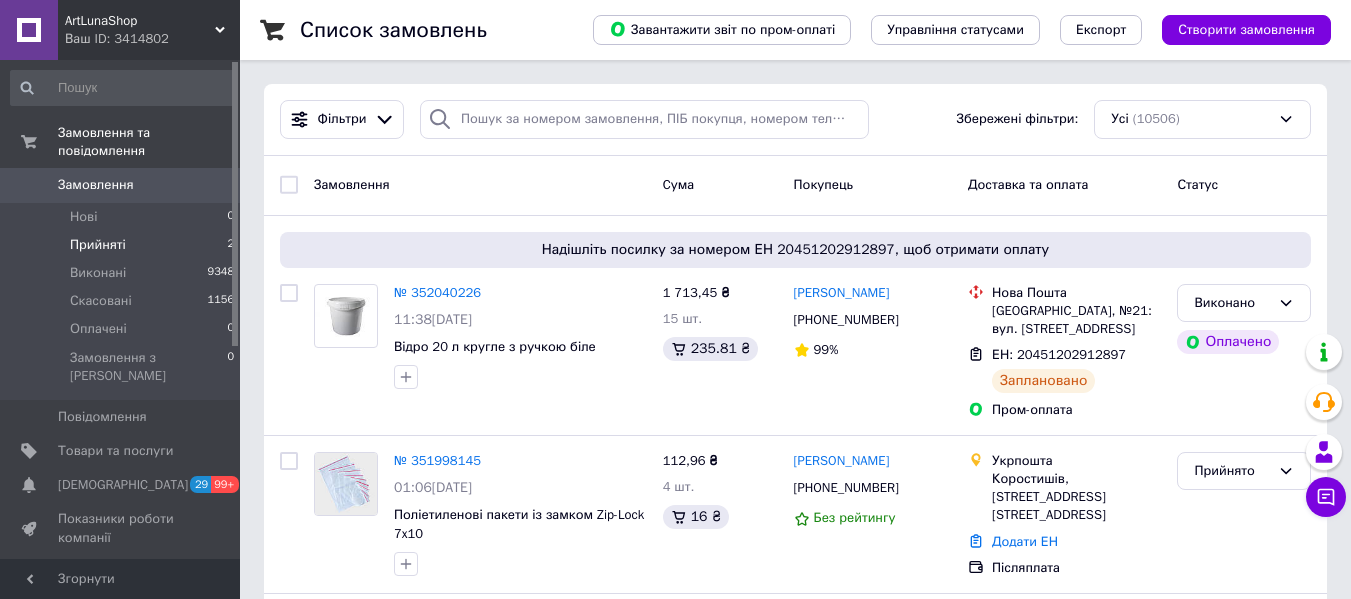 click on "Прийняті 2" at bounding box center [123, 245] 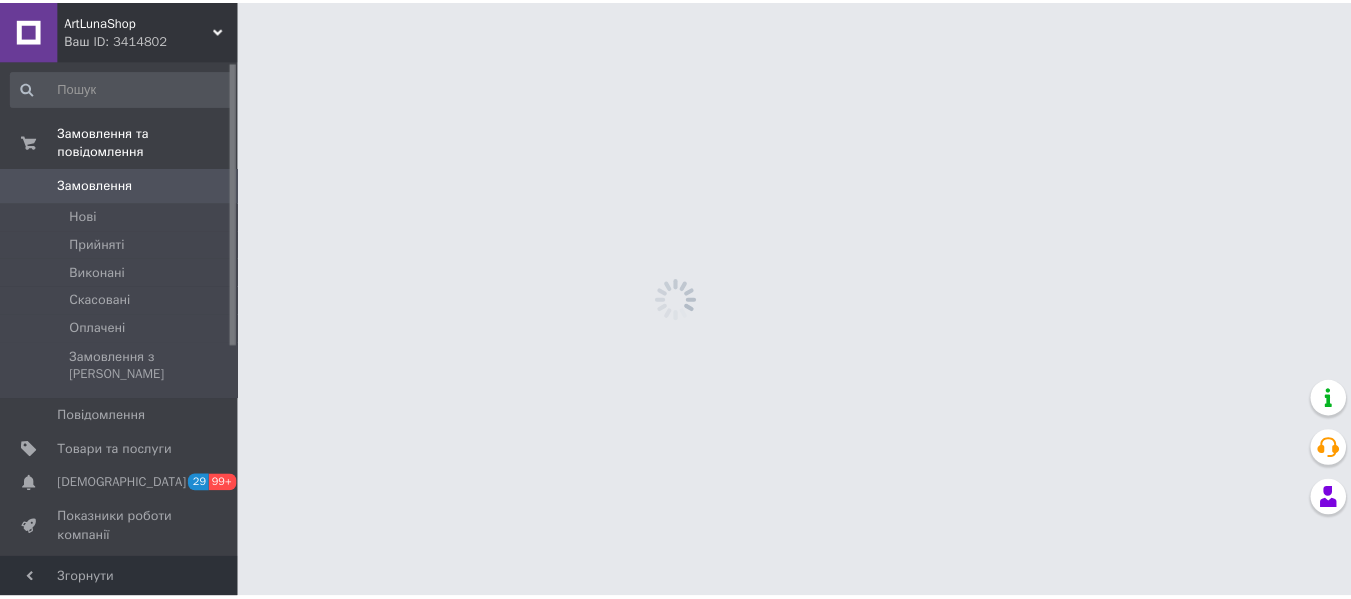 scroll, scrollTop: 0, scrollLeft: 0, axis: both 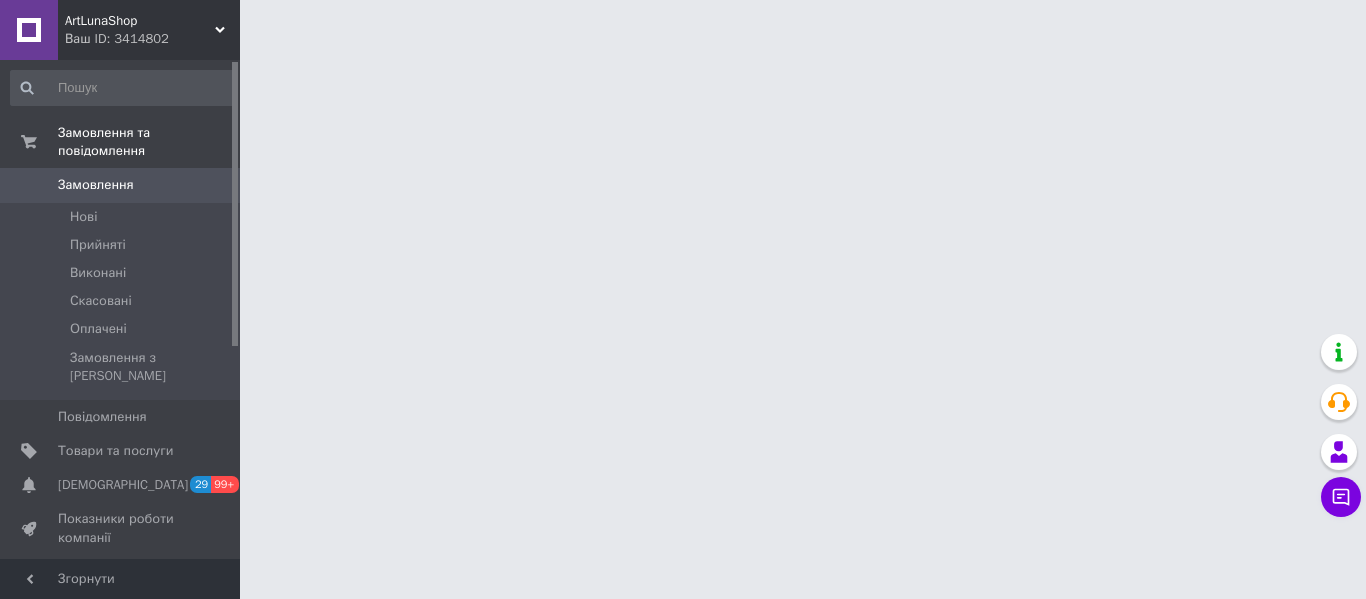 click on "ArtLunaShop" at bounding box center [140, 21] 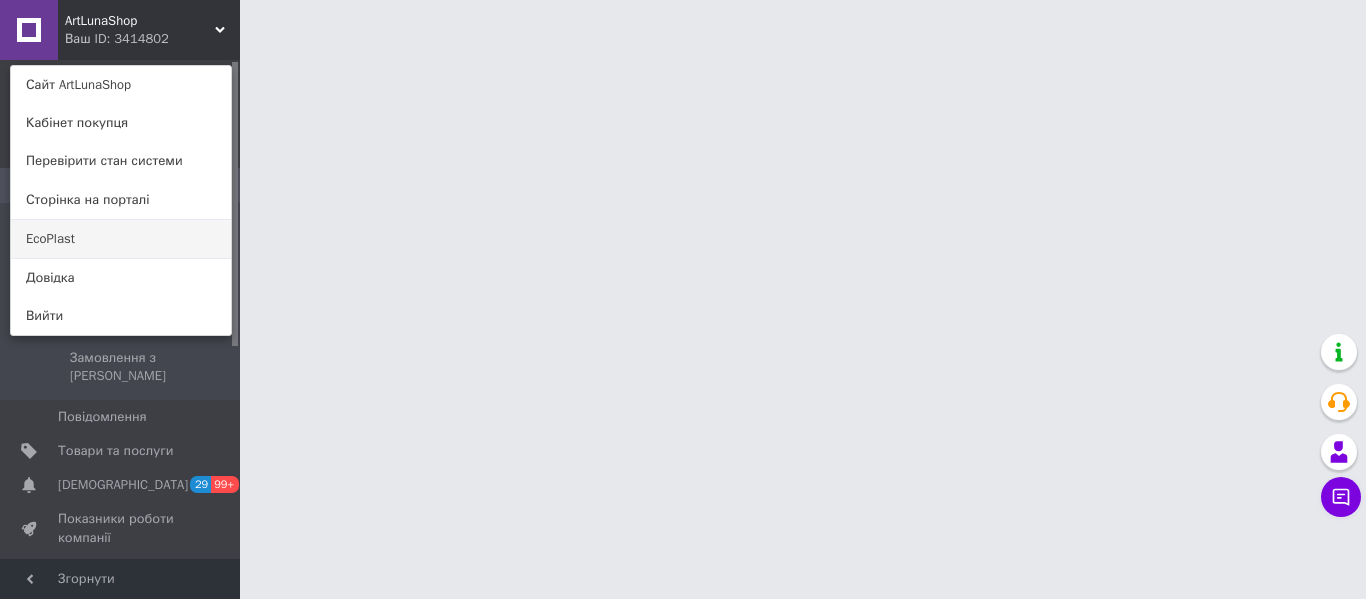 click on "EcoPlast" at bounding box center (121, 239) 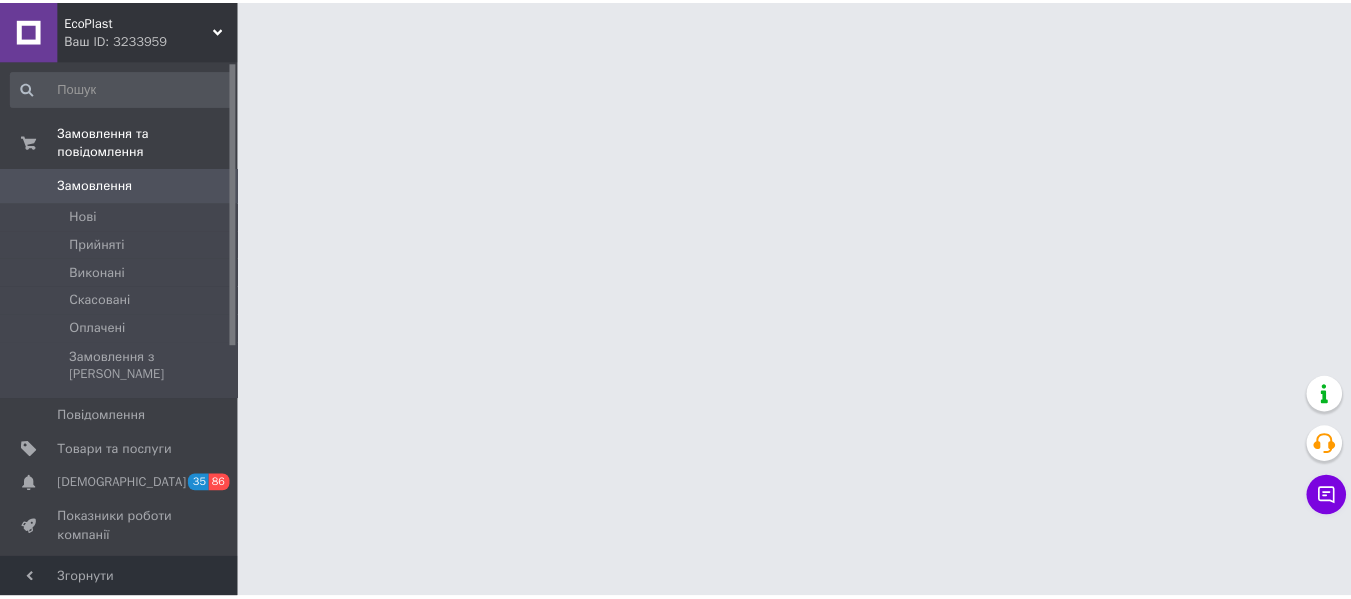 scroll, scrollTop: 0, scrollLeft: 0, axis: both 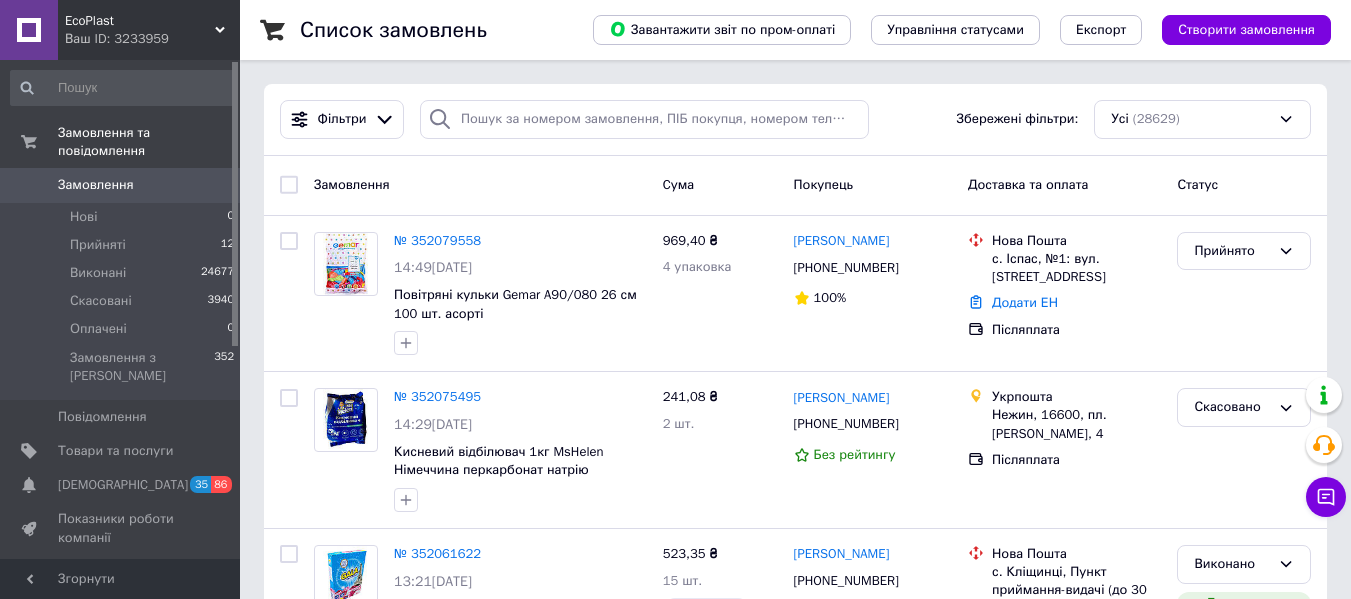 drag, startPoint x: 235, startPoint y: 69, endPoint x: 245, endPoint y: 45, distance: 26 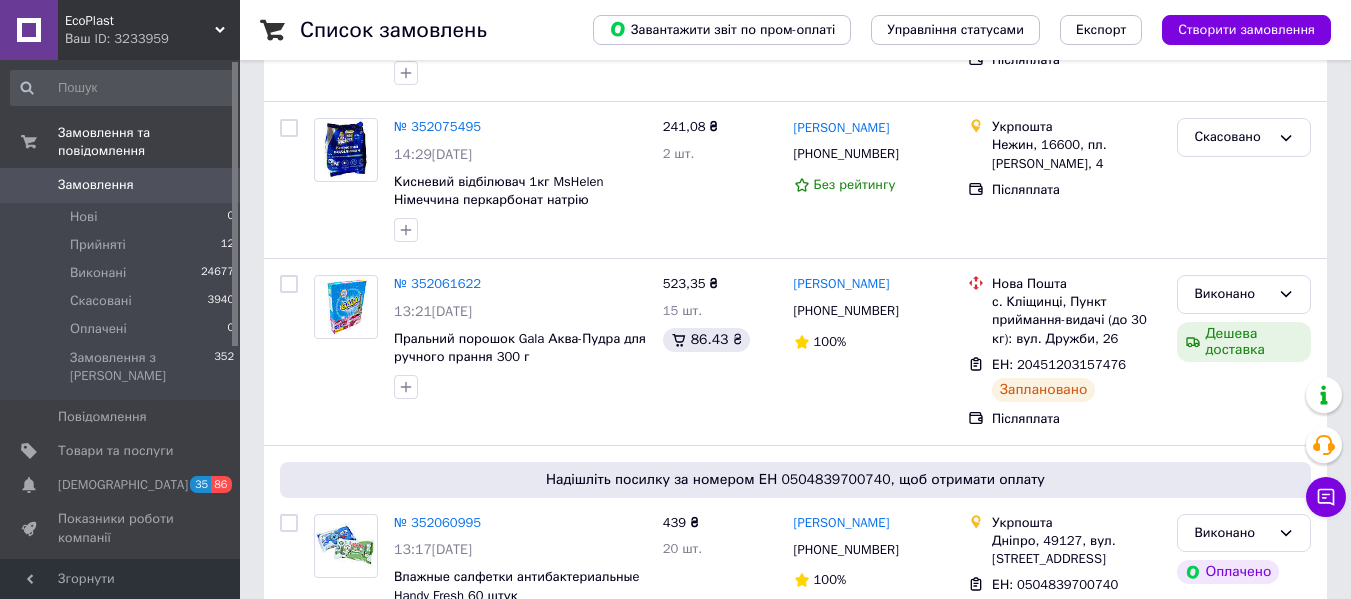 scroll, scrollTop: 0, scrollLeft: 0, axis: both 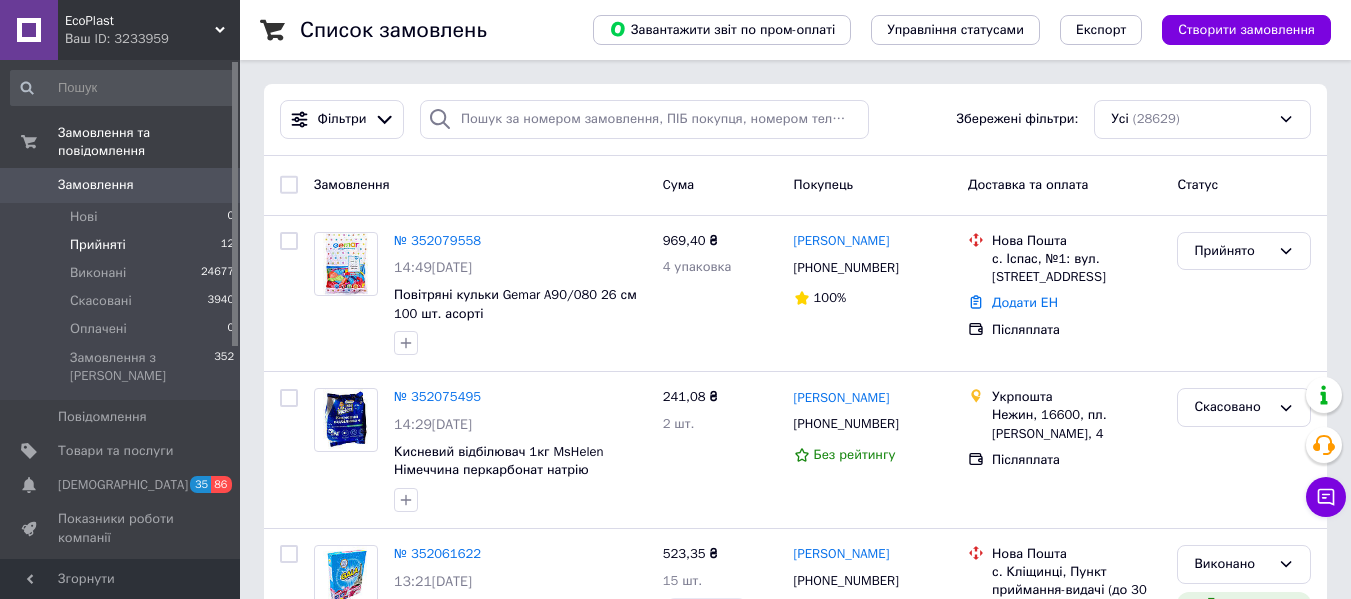 click on "Прийняті" at bounding box center (98, 245) 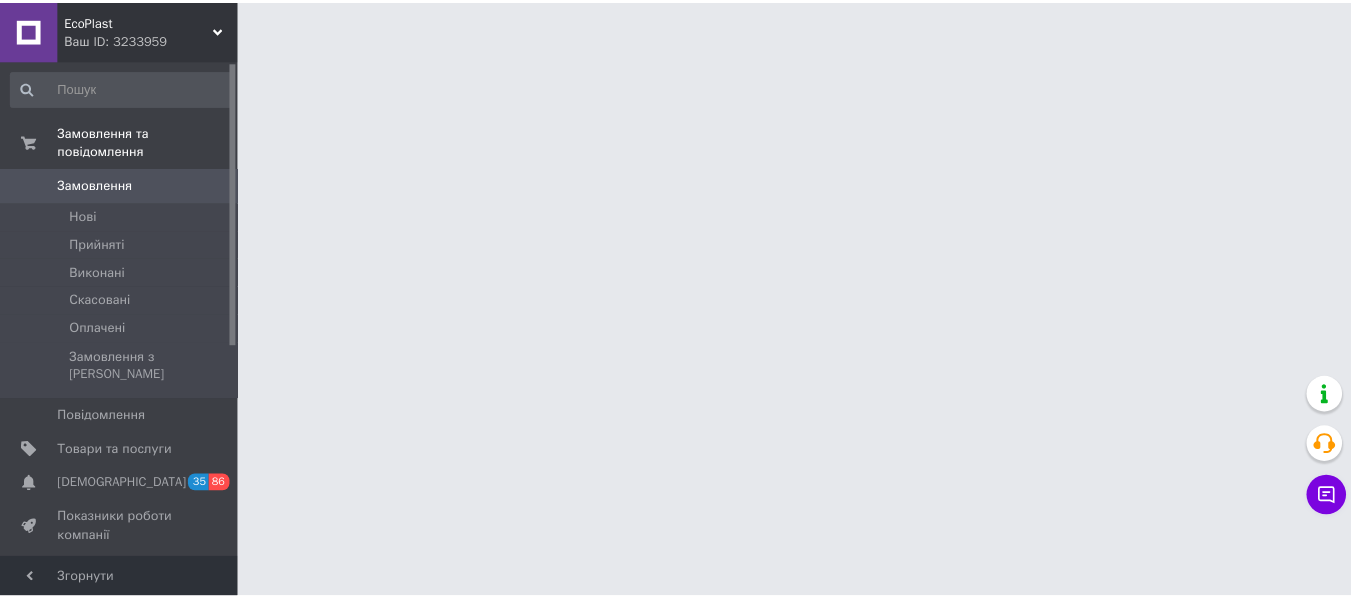 scroll, scrollTop: 0, scrollLeft: 0, axis: both 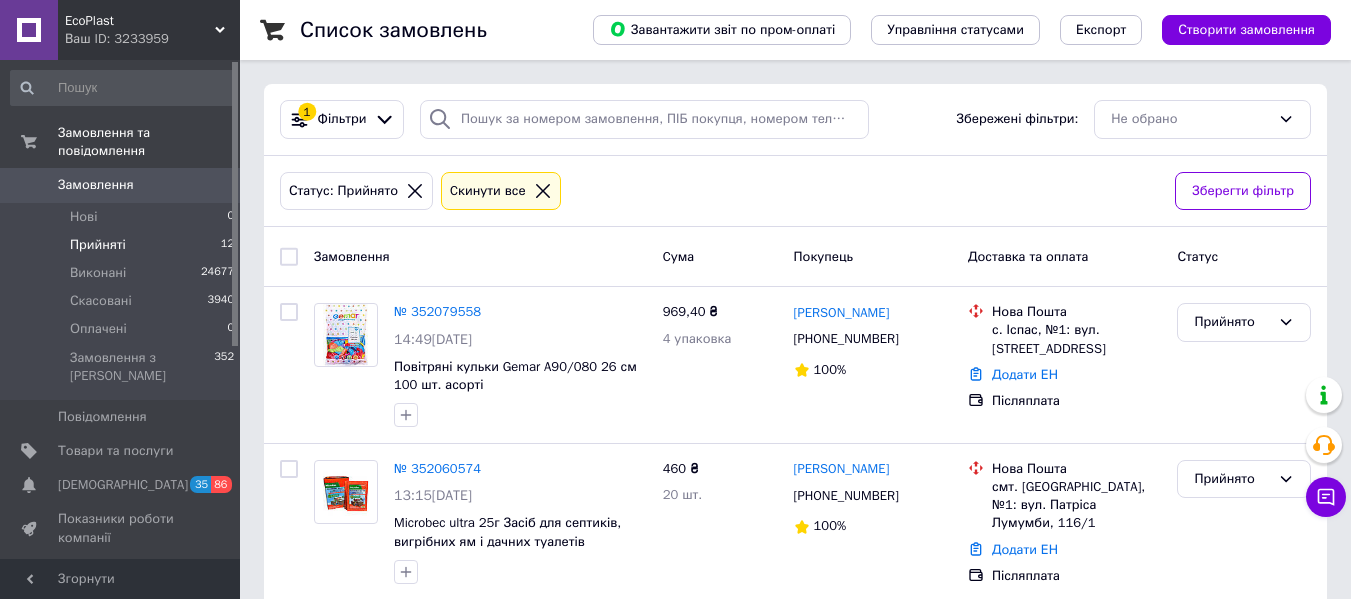 drag, startPoint x: 236, startPoint y: 113, endPoint x: 238, endPoint y: 91, distance: 22.090721 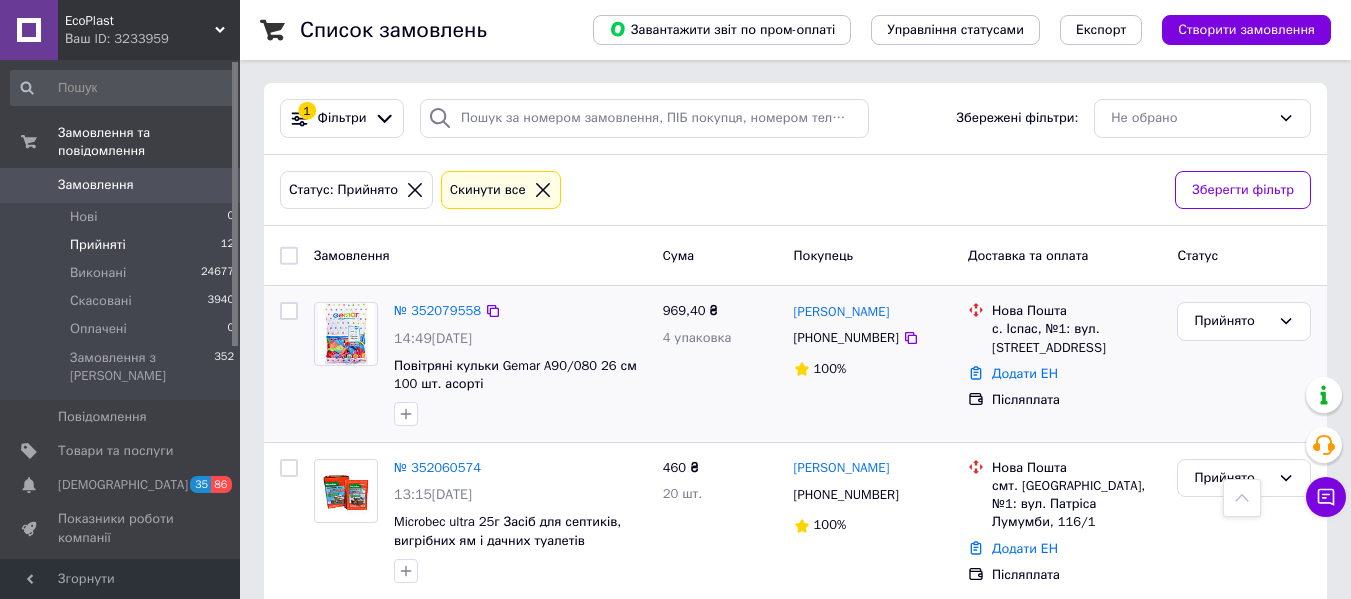 scroll, scrollTop: 0, scrollLeft: 0, axis: both 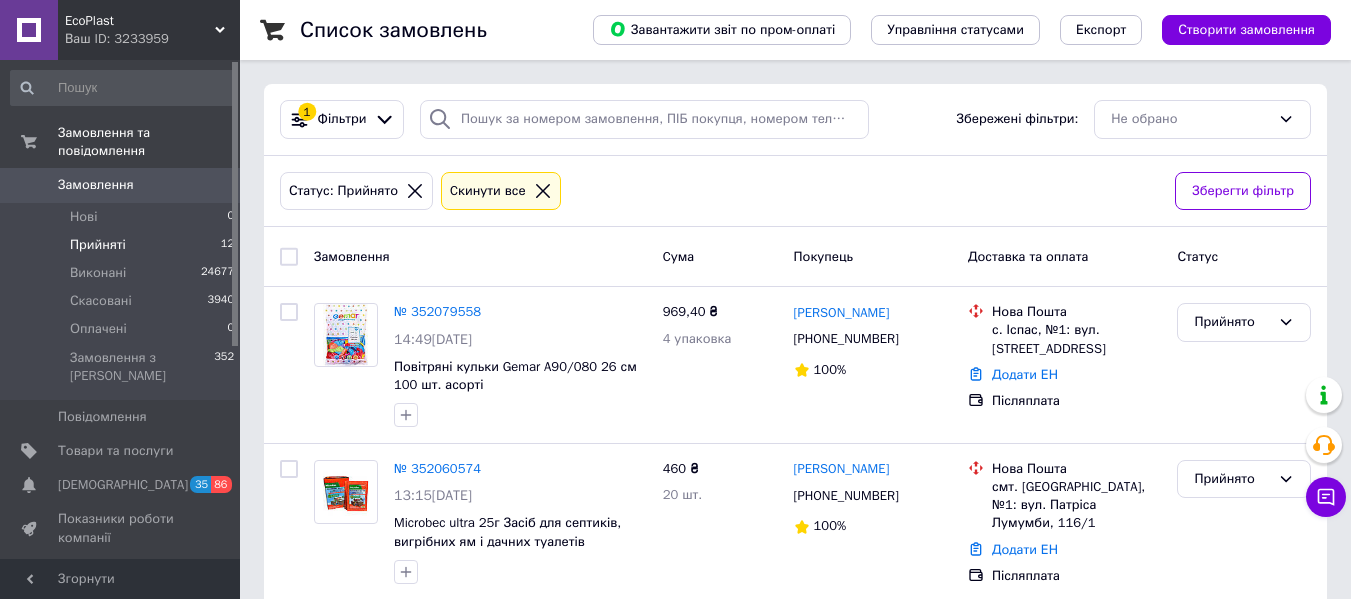 click on "Статус: Прийнято Cкинути все" at bounding box center (719, 191) 